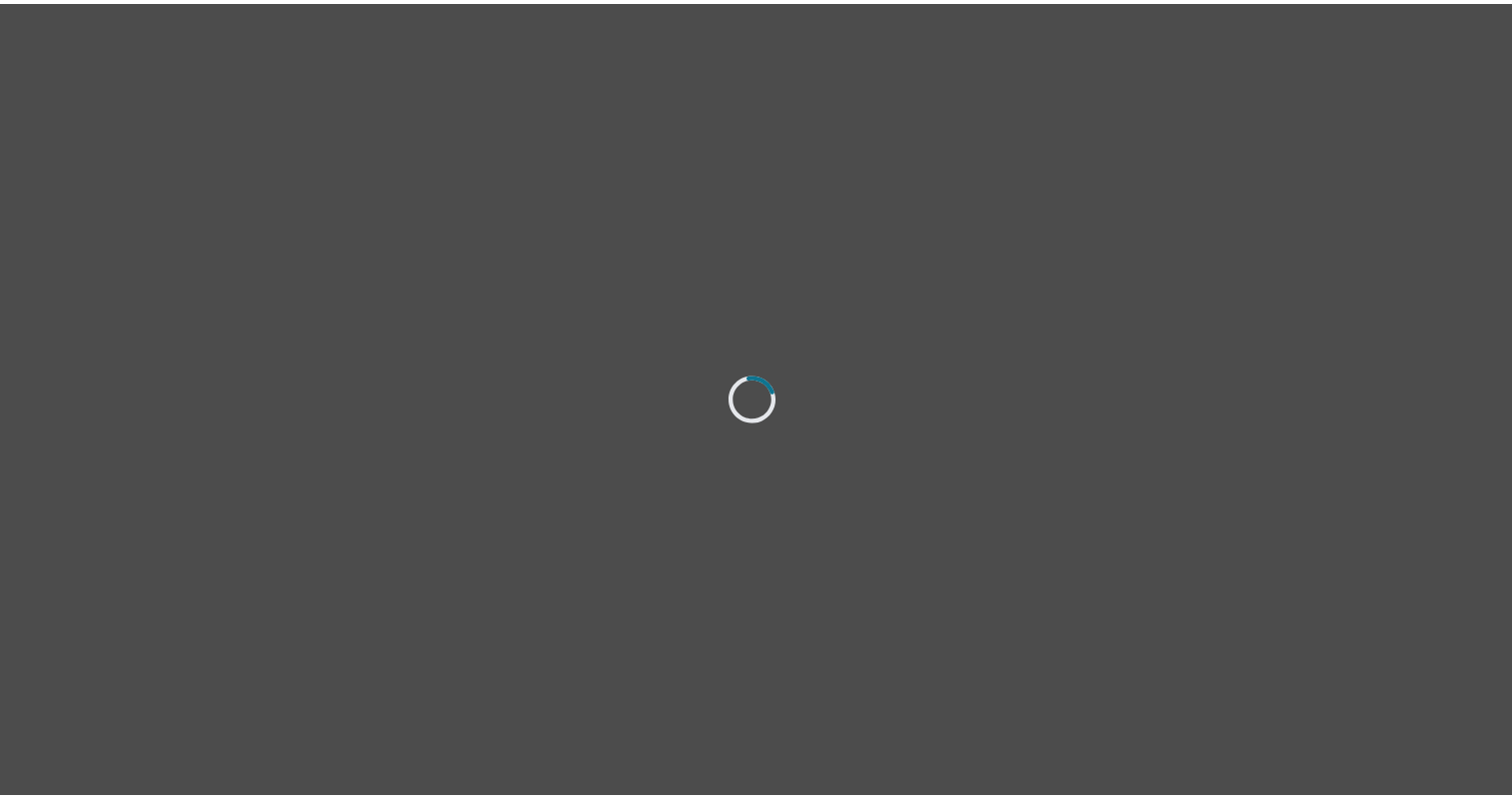 scroll, scrollTop: 0, scrollLeft: 0, axis: both 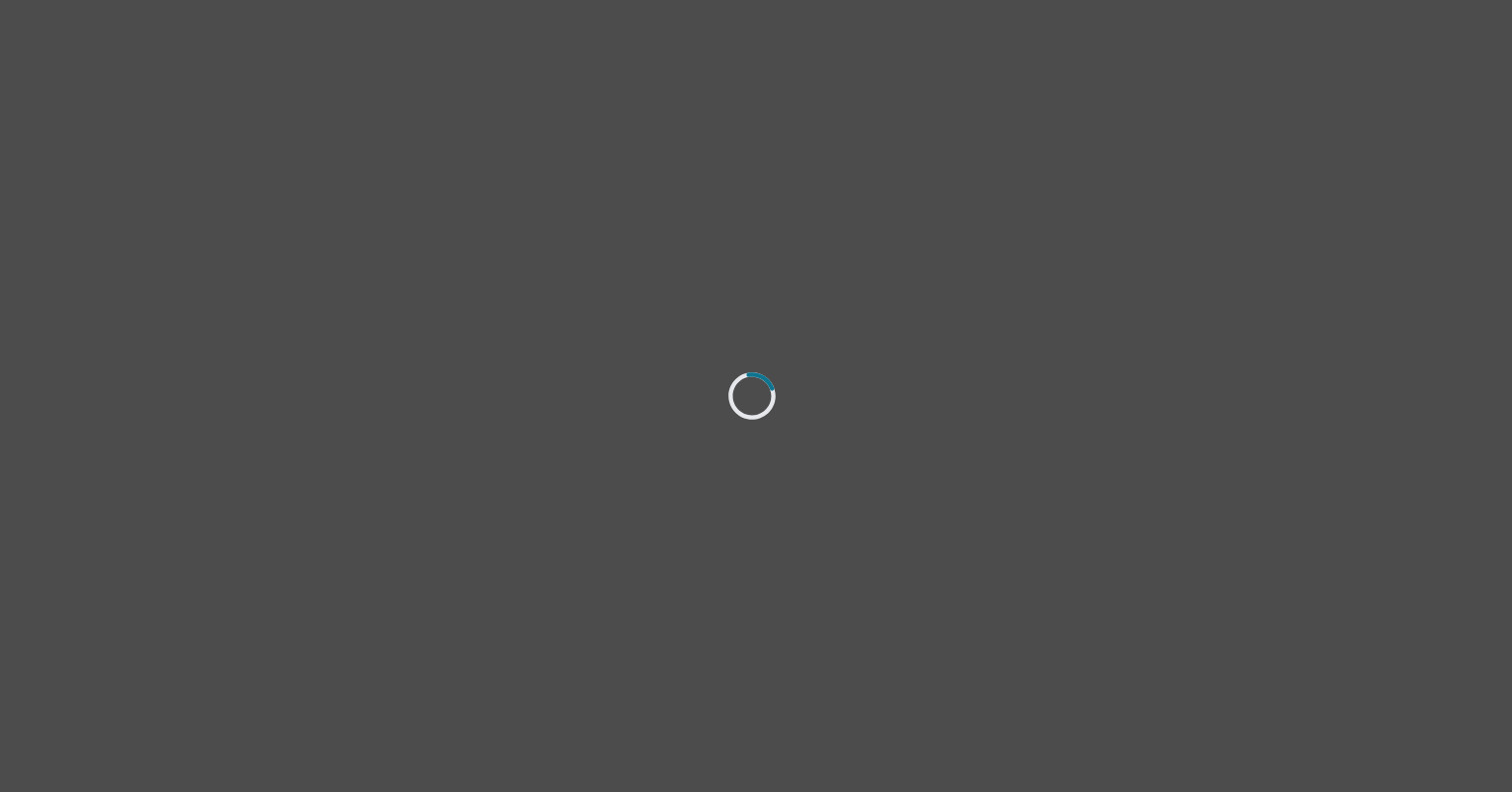 select on "male" 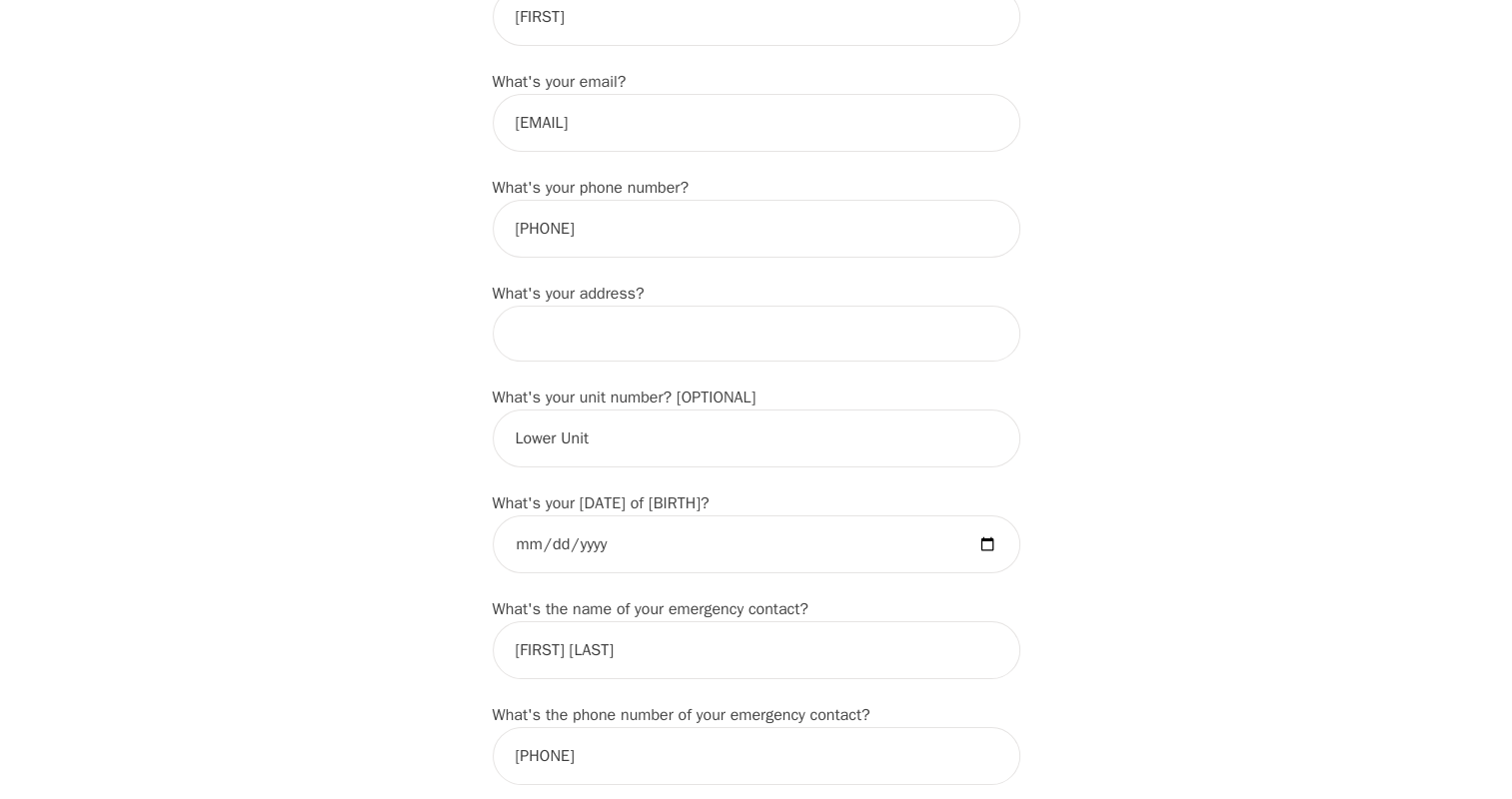 scroll, scrollTop: 599, scrollLeft: 0, axis: vertical 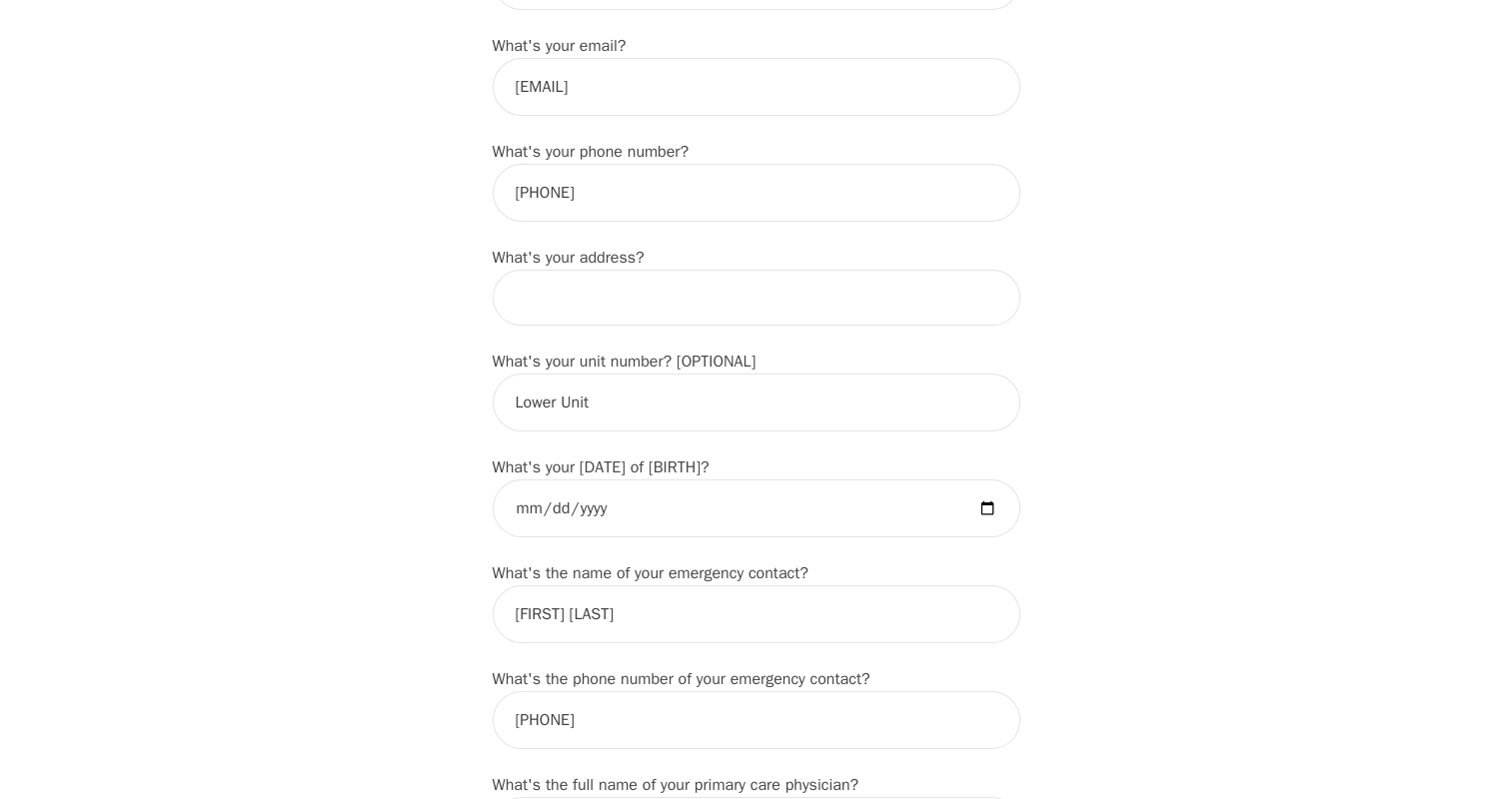 click at bounding box center [756, 298] 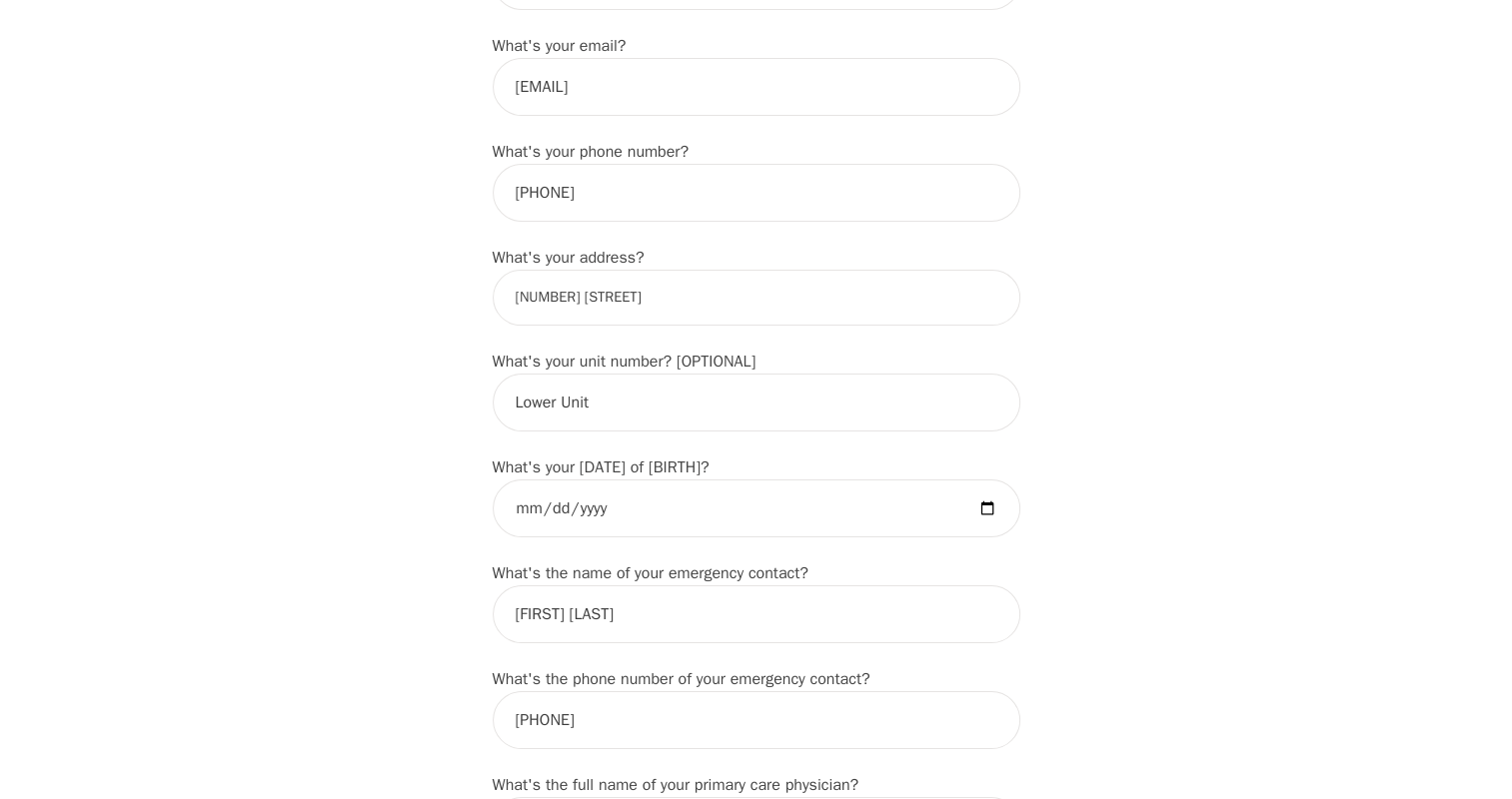 click on "Intake Assessment for [NAME] [LAST] Part 1 of 2: Tell Us About Yourself Please complete the following information before your initial session. This step is crucial to kickstart your therapeutic journey with your therapist: What's your first name? (This will be the name on your insurance receipt) [NAME] What's your last name? [LAST] What's your preferred name? [OPTIONAL] [NAME] What's your email? [EMAIL] What's your phone number? [PHONE] What's your address? [NUMBER] [STREET] What's your unit number? [OPTIONAL] Lower Unit What's your date of birth? 1993-06-22 What's the name of your emergency contact? [NAME] [LAST] What's the phone number of your emergency contact? [PHONE] What's the full name of your primary care physician? N/A What's the phone number of your primary care physician? 000 Below are optional questions - Please tell us more about yourself: What is your gender? -Select- male female non-binary transgender intersex prefer_not_to_say What are your preferred pronouns? -Select- he/him" at bounding box center [756, 896] 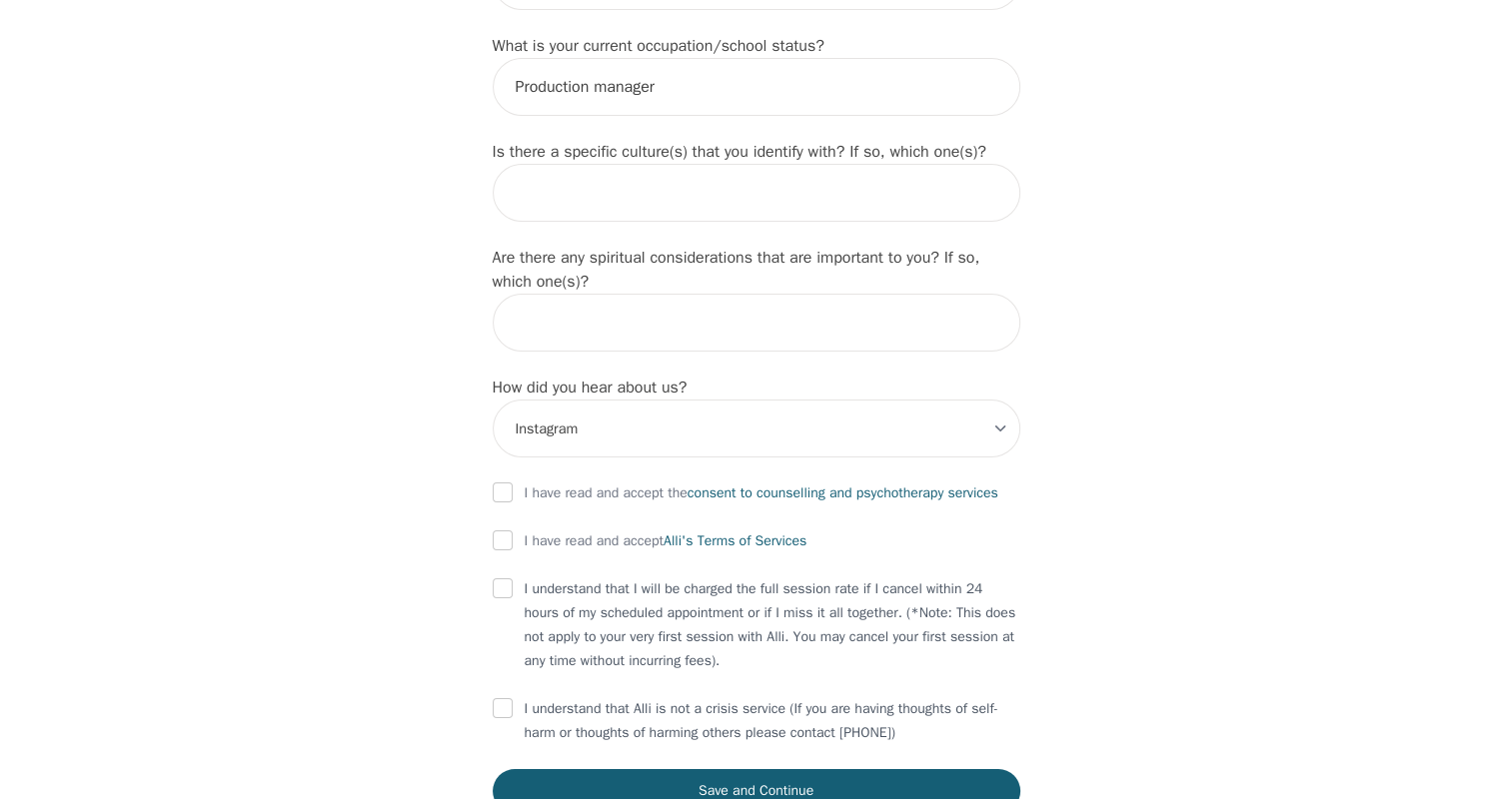 scroll, scrollTop: 2182, scrollLeft: 0, axis: vertical 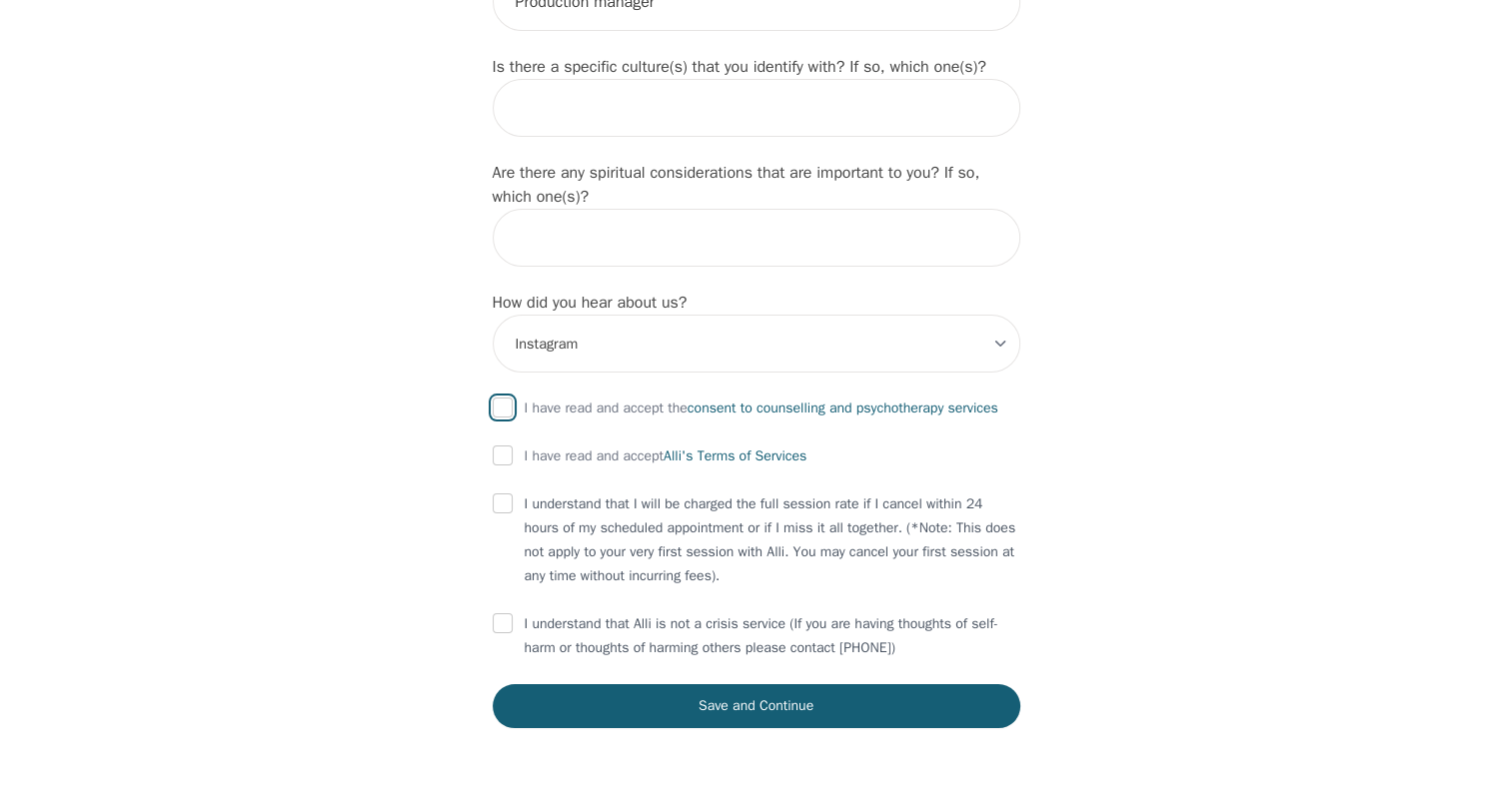 click at bounding box center (503, 407) 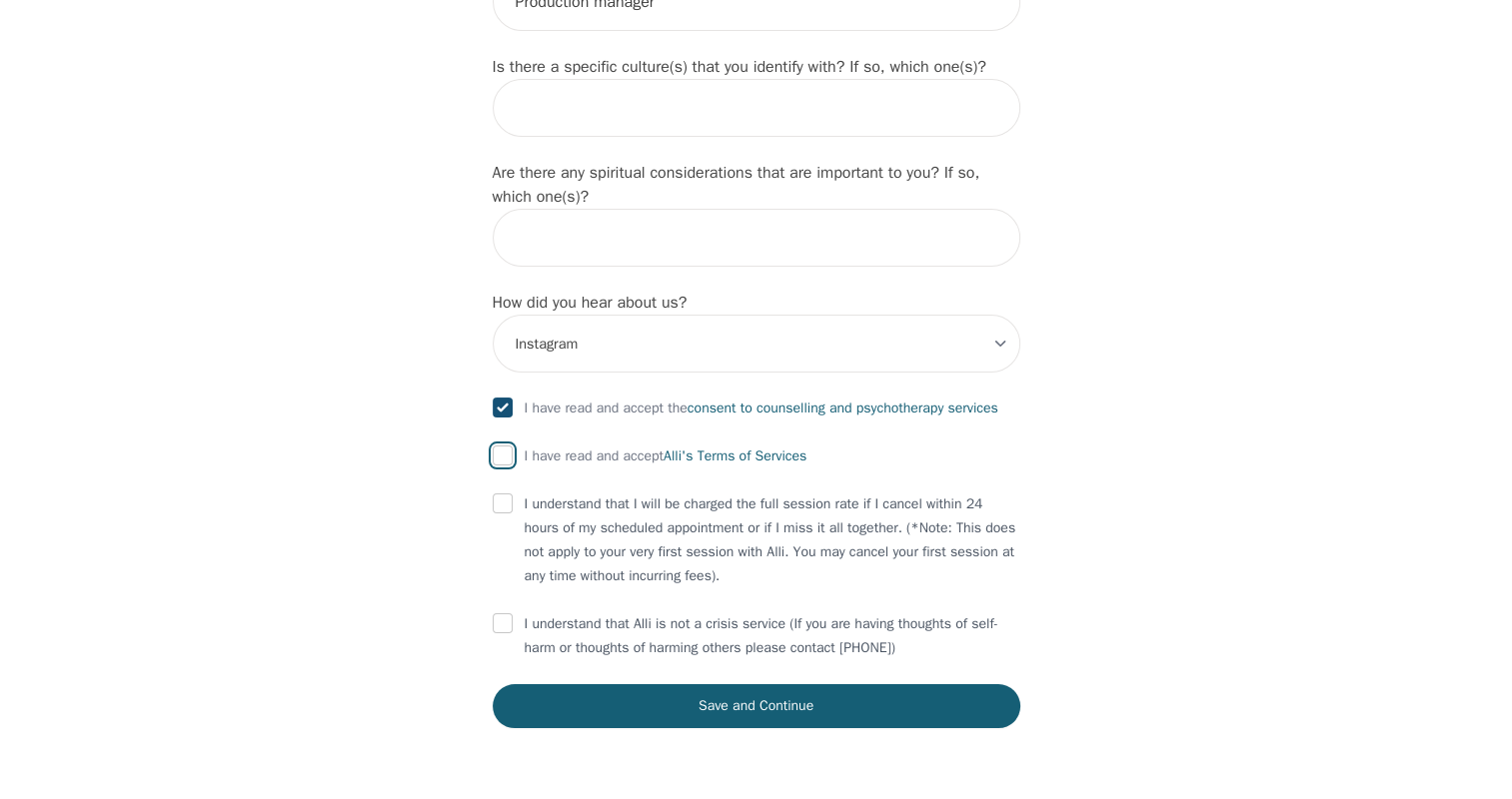 click at bounding box center [503, 455] 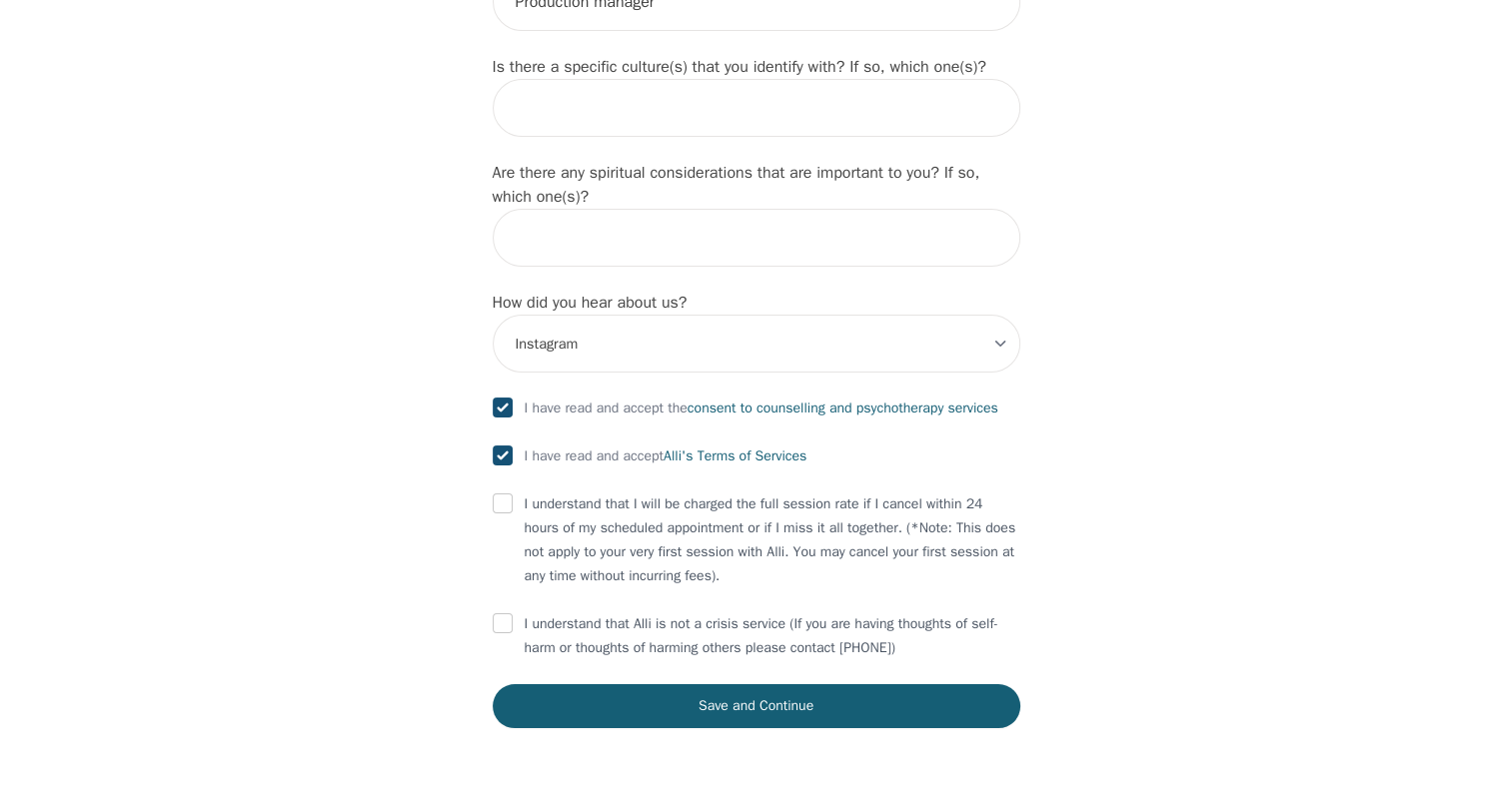 checkbox on "true" 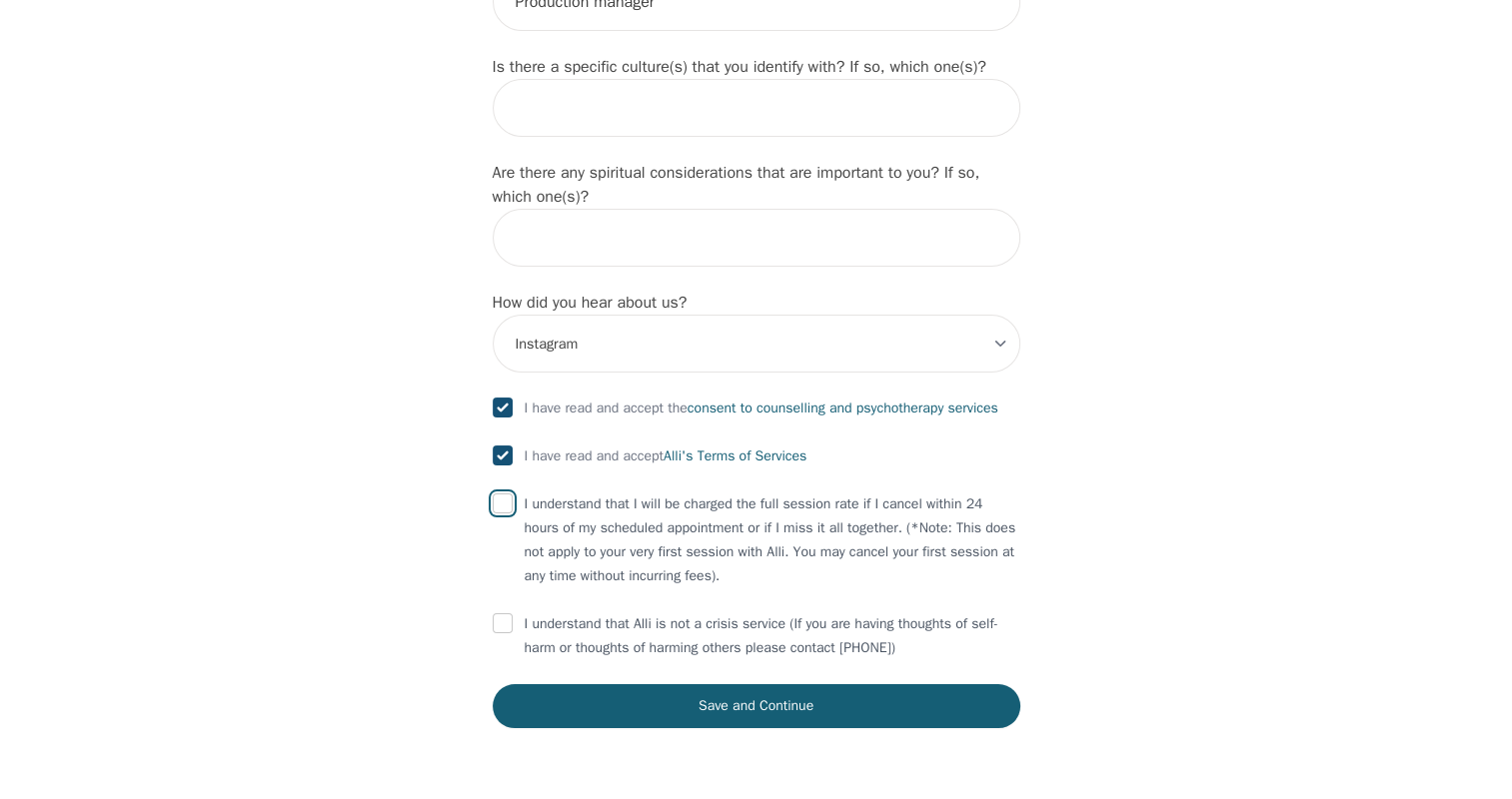 click at bounding box center (503, 503) 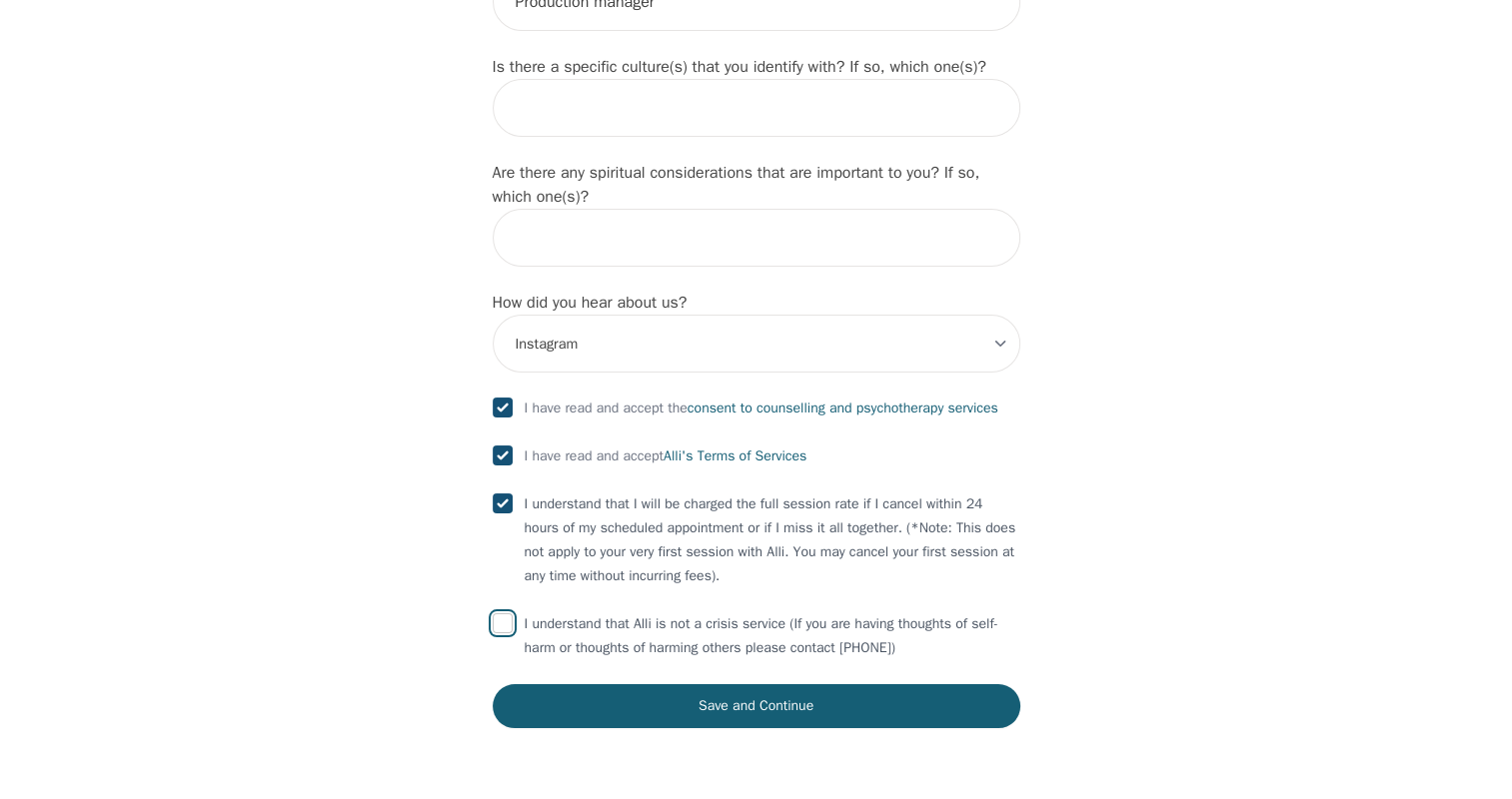 click at bounding box center (503, 623) 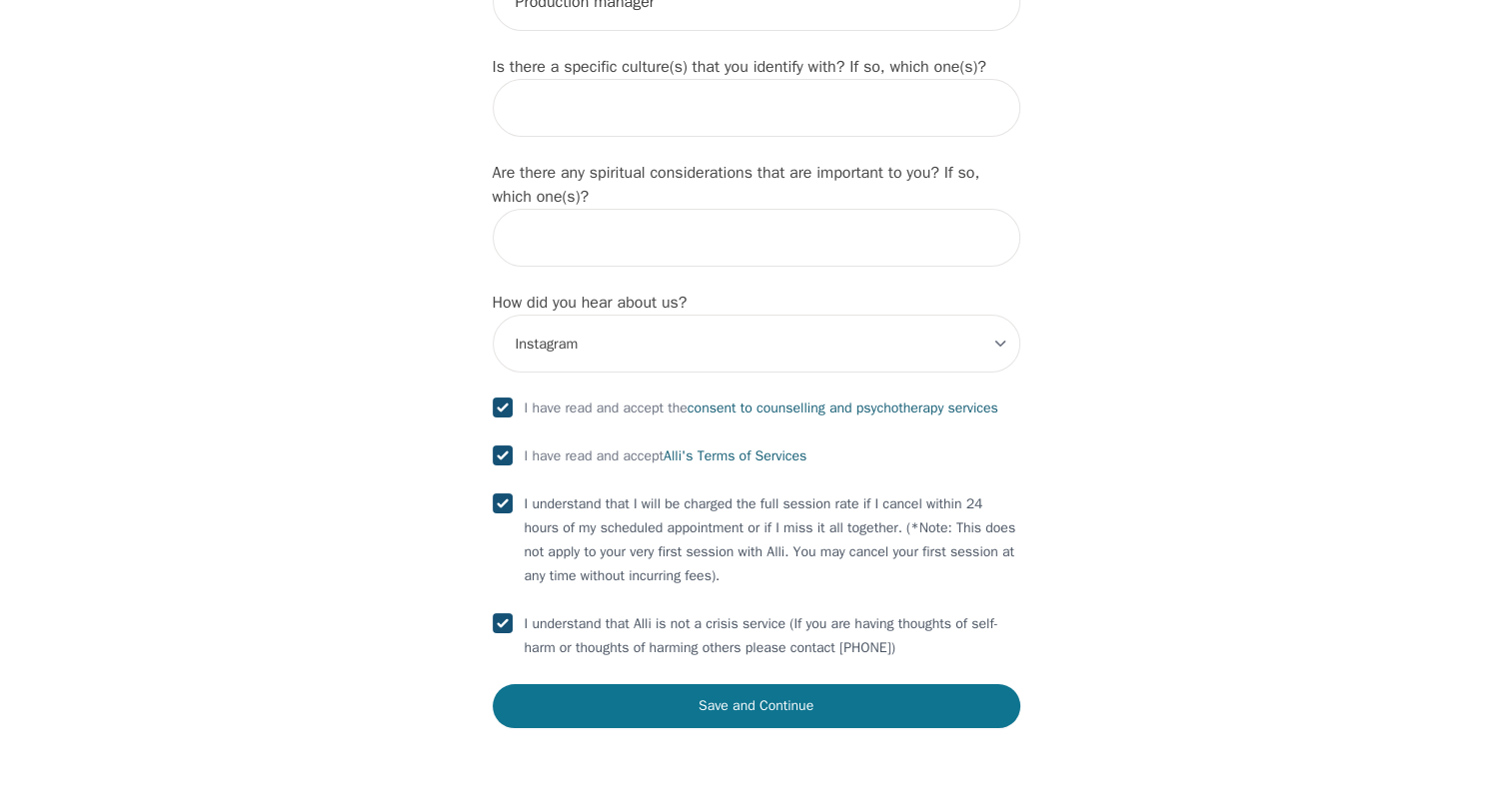 click on "Save and Continue" at bounding box center (756, 706) 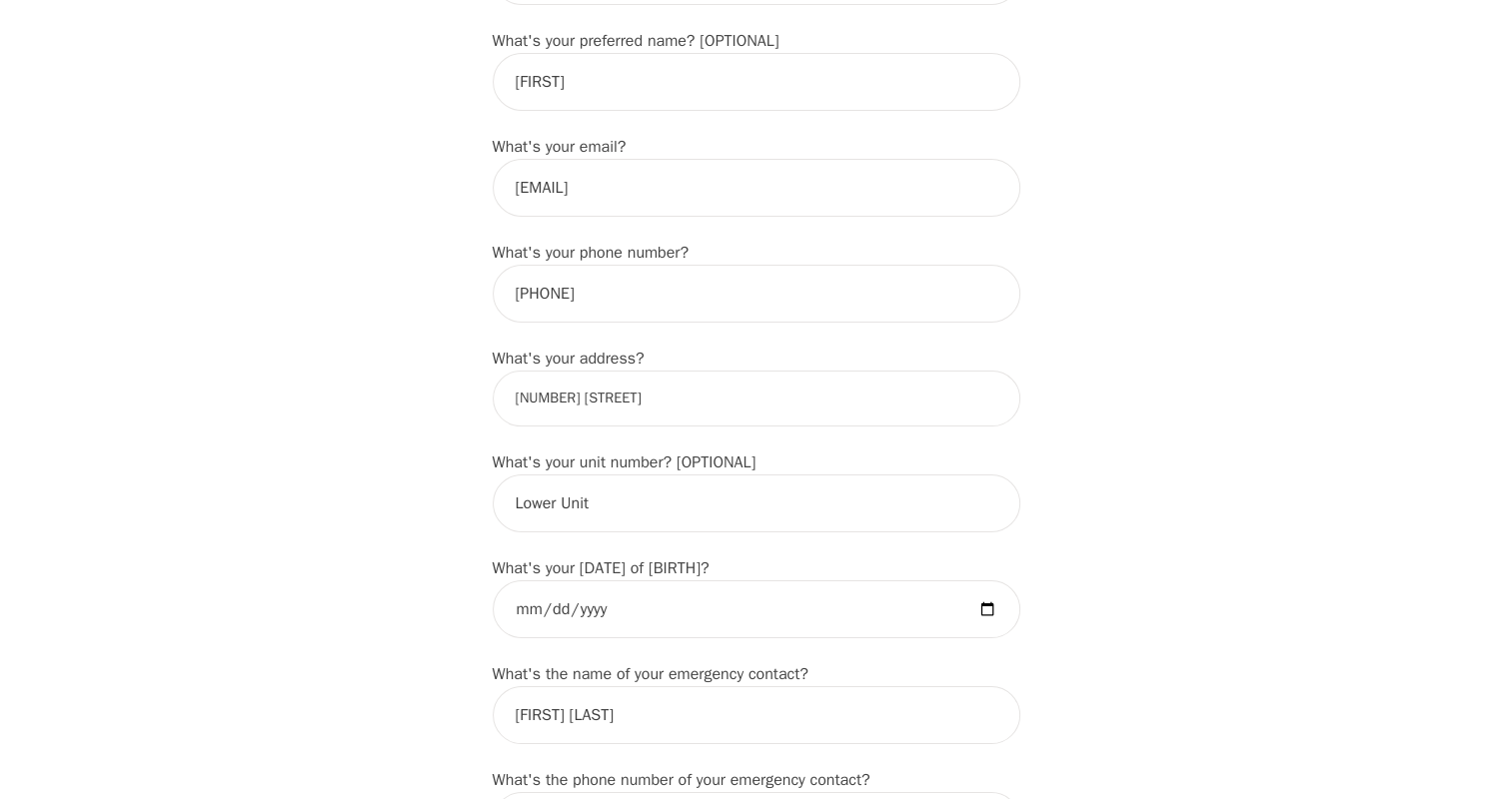 scroll, scrollTop: 484, scrollLeft: 0, axis: vertical 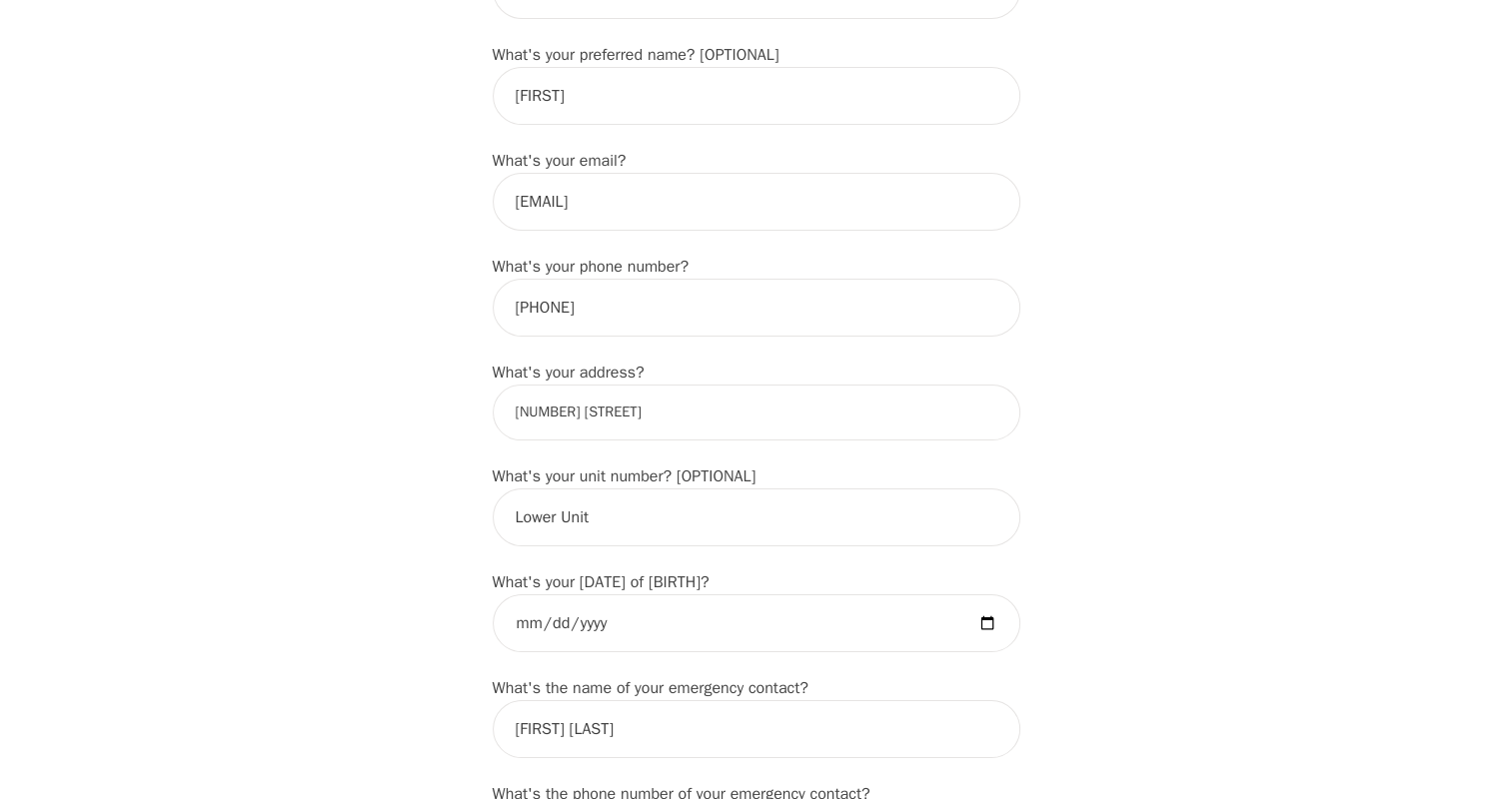 click on "[NUMBER] [STREET]" at bounding box center (756, 412) 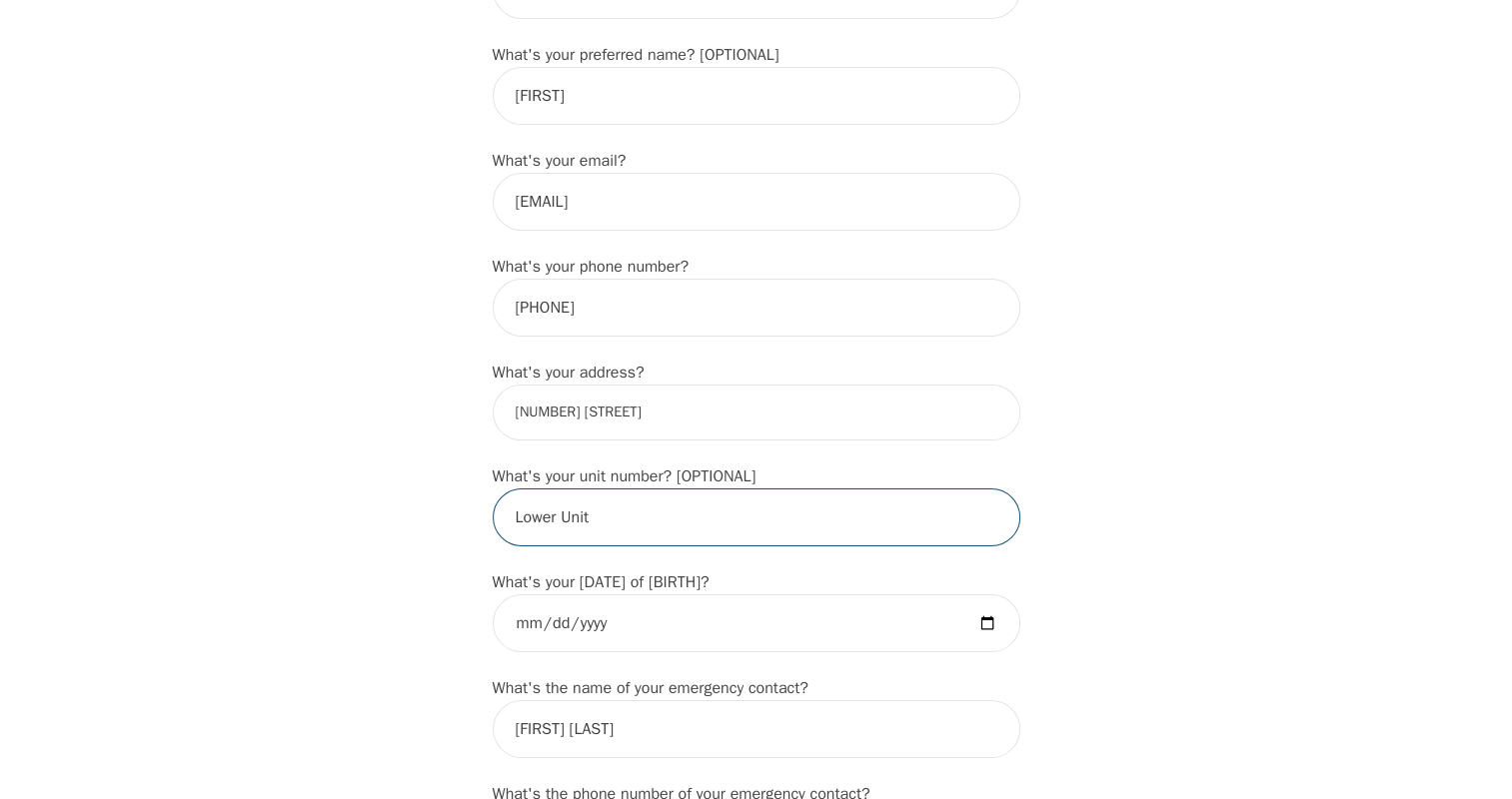 click on "Lower Unit" at bounding box center [756, 517] 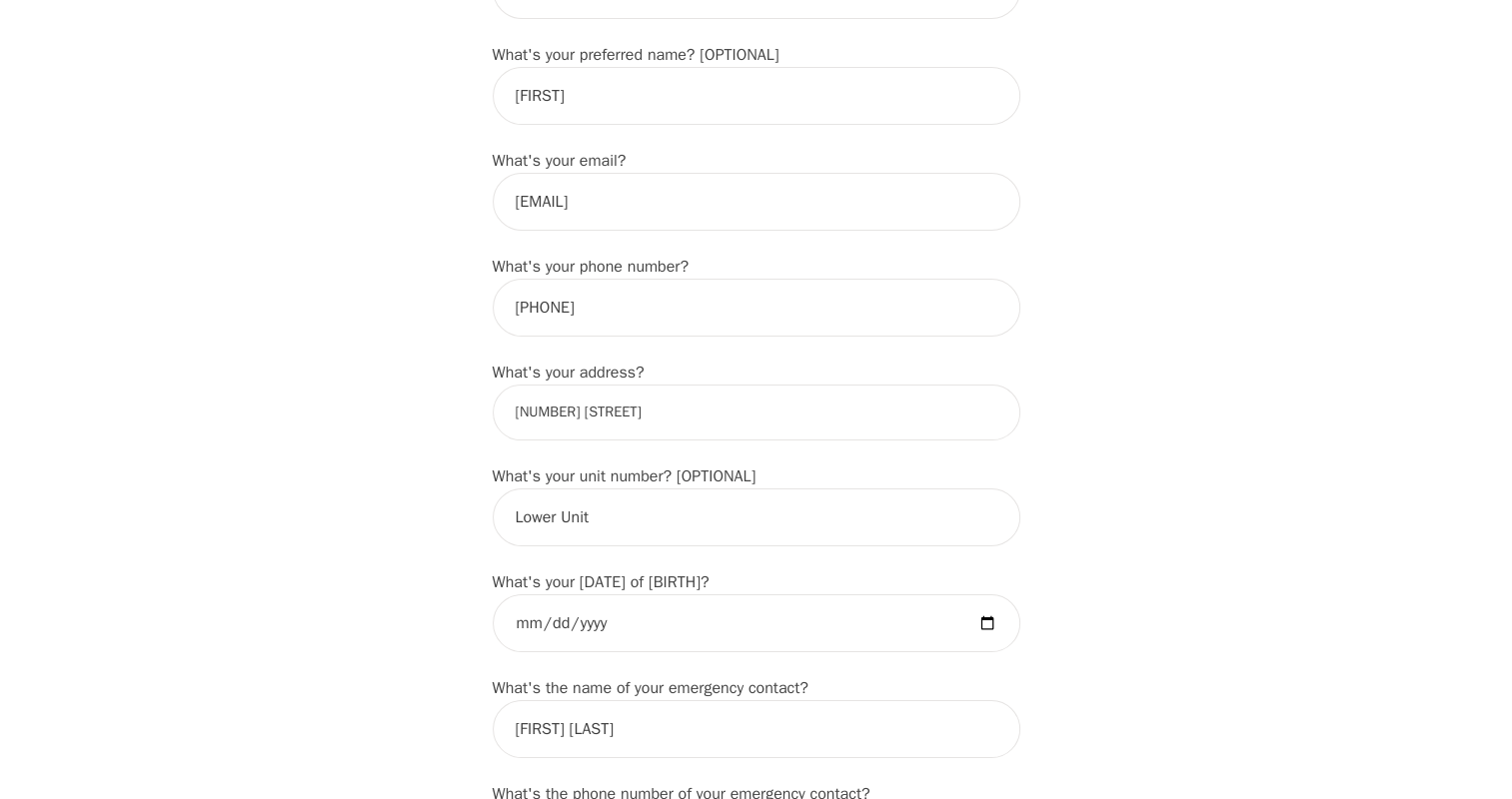 click on "Intake Assessment for [NAME] [LAST] Part 1 of 2: Tell Us About Yourself Please complete the following information before your initial session. This step is crucial to kickstart your therapeutic journey with your therapist: What's your first name? (This will be the name on your insurance receipt) [NAME] What's your last name? [LAST] What's your preferred name? [OPTIONAL] [NAME] What's your email? [EMAIL] What's your phone number? [PHONE] What's your address? [NUMBER] [STREET] What's your unit number? [OPTIONAL] Lower Unit What's your date of birth? 1993-06-22 What's the name of your emergency contact? [NAME] [LAST] What's the phone number of your emergency contact? [PHONE] What's the full name of your primary care physician? N/A What's the phone number of your primary care physician? 000 Below are optional questions - Please tell us more about yourself: What is your gender? -Select- male female non-binary transgender intersex prefer_not_to_say What are your preferred pronouns? -Select- he/him" at bounding box center [756, 1049] 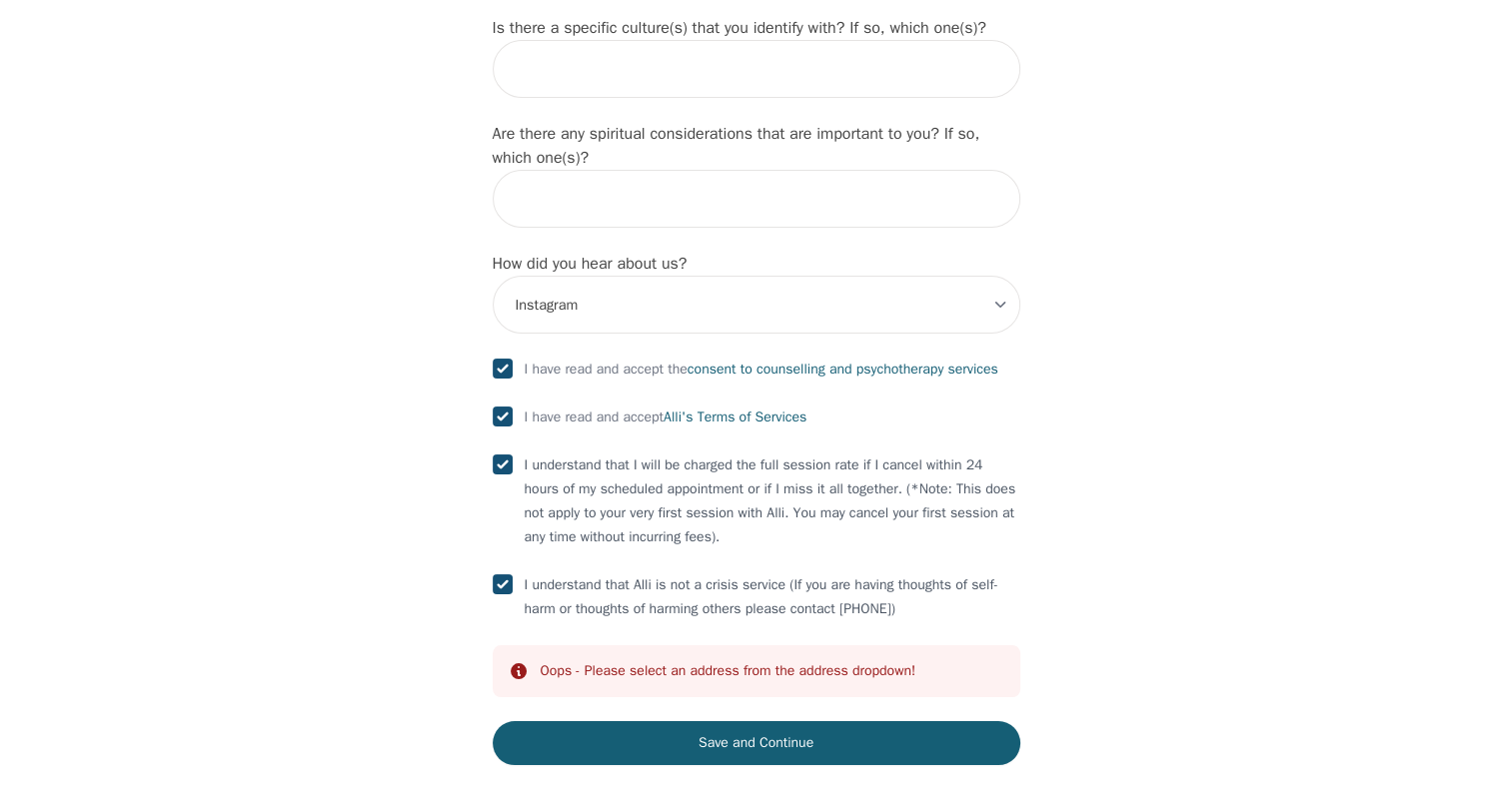 scroll, scrollTop: 2258, scrollLeft: 0, axis: vertical 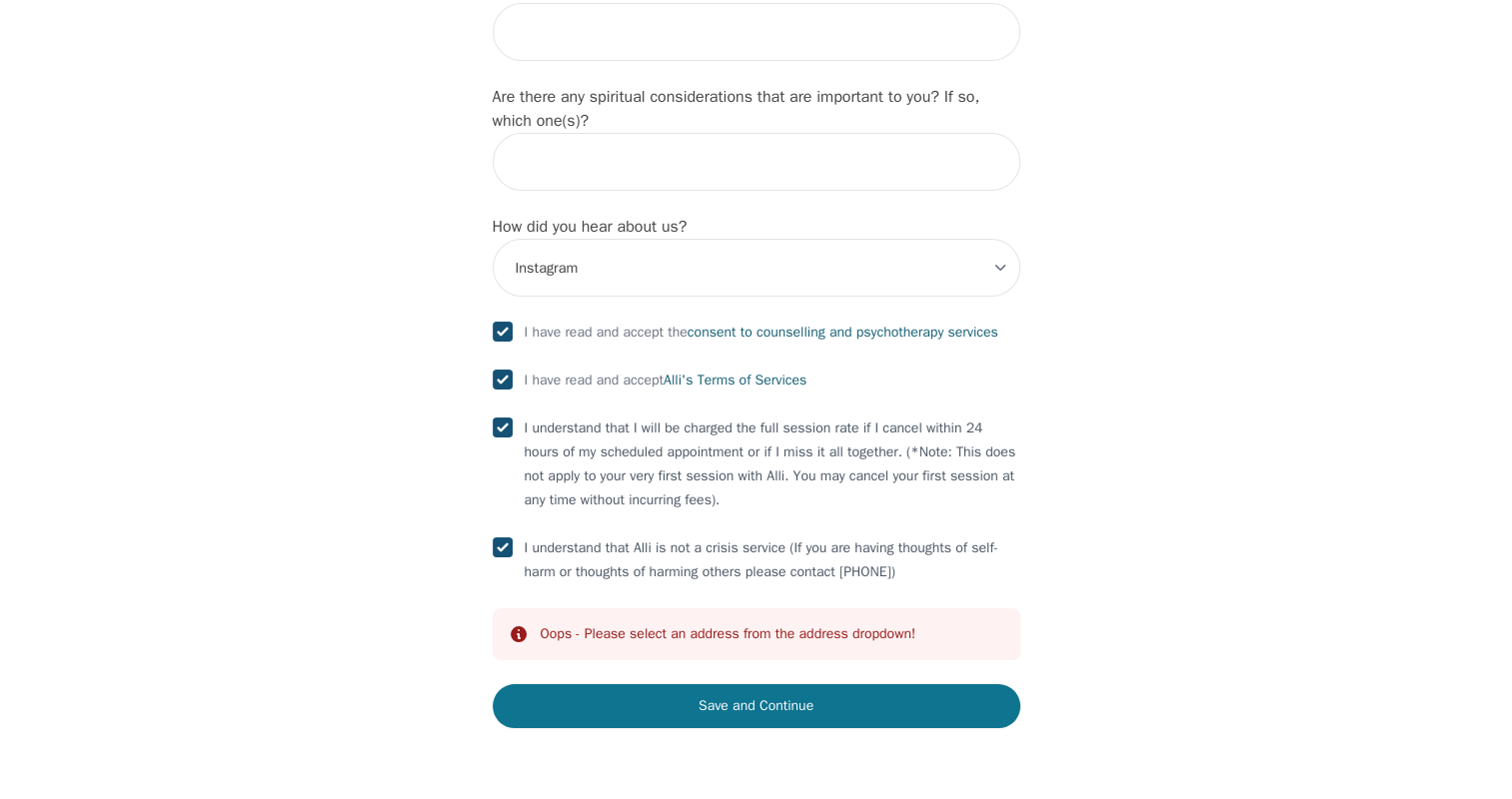 click on "Save and Continue" at bounding box center (756, 706) 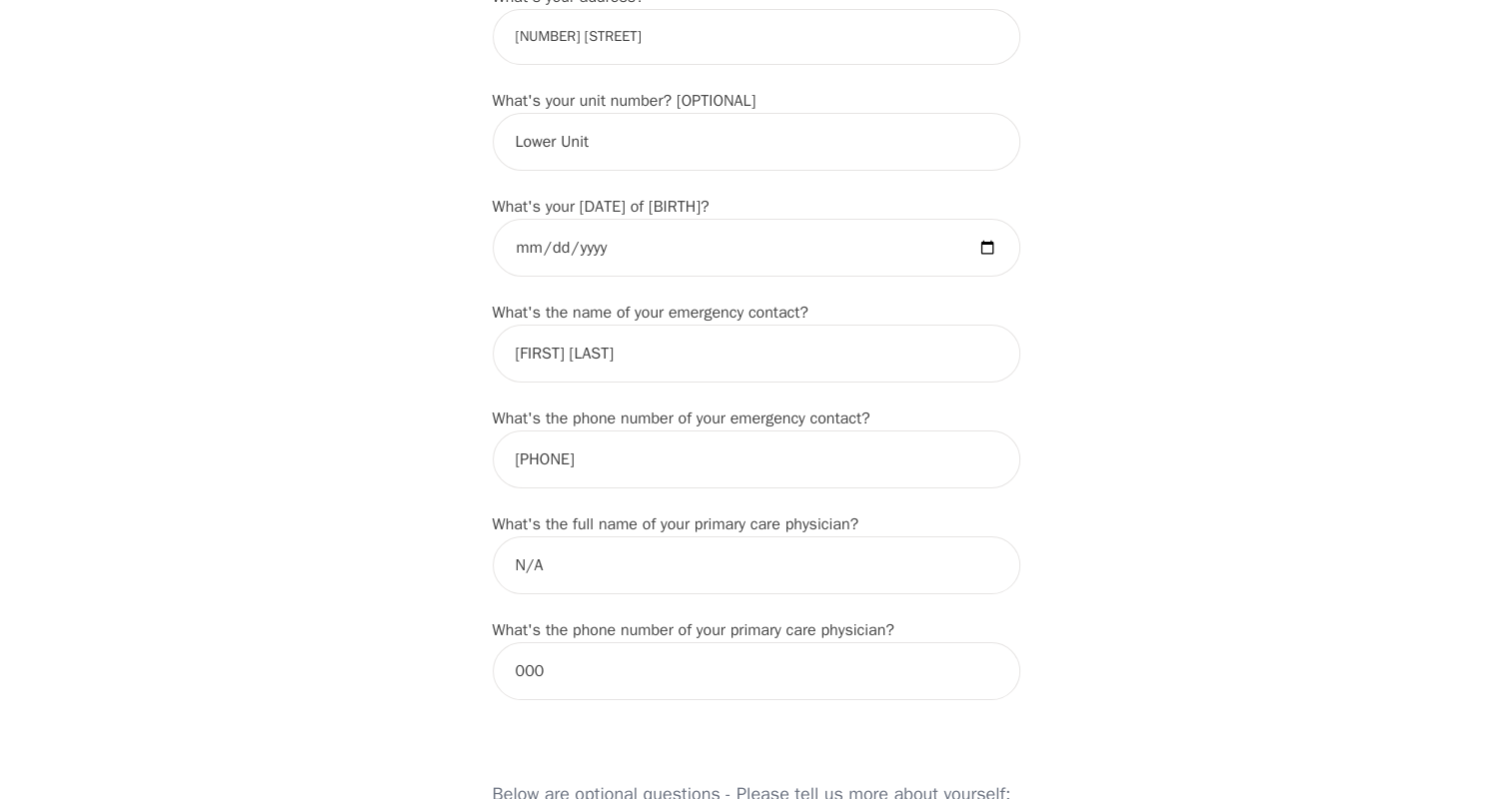 scroll, scrollTop: 361, scrollLeft: 0, axis: vertical 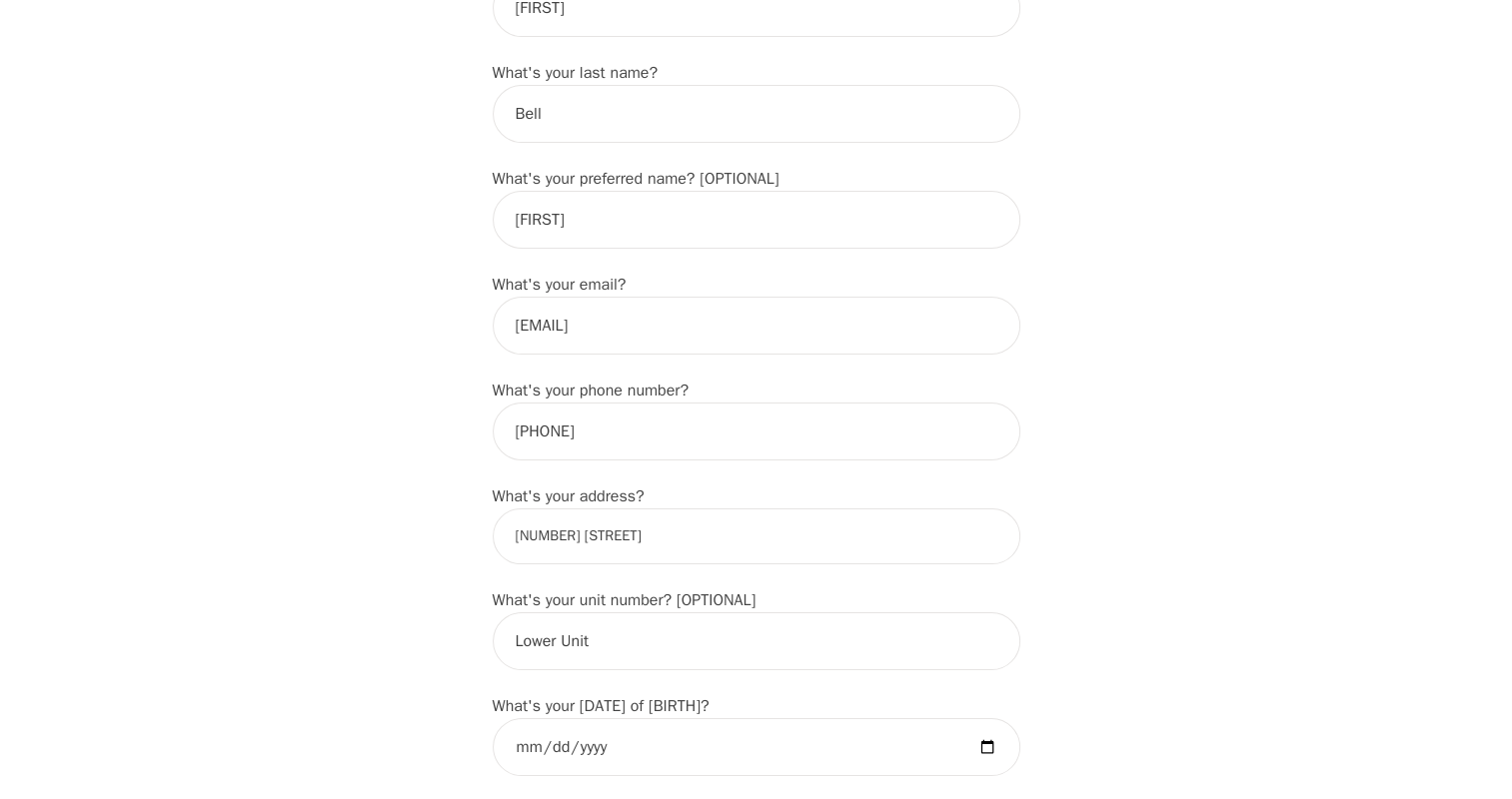click on "[NUMBER] [STREET]" at bounding box center [756, 536] 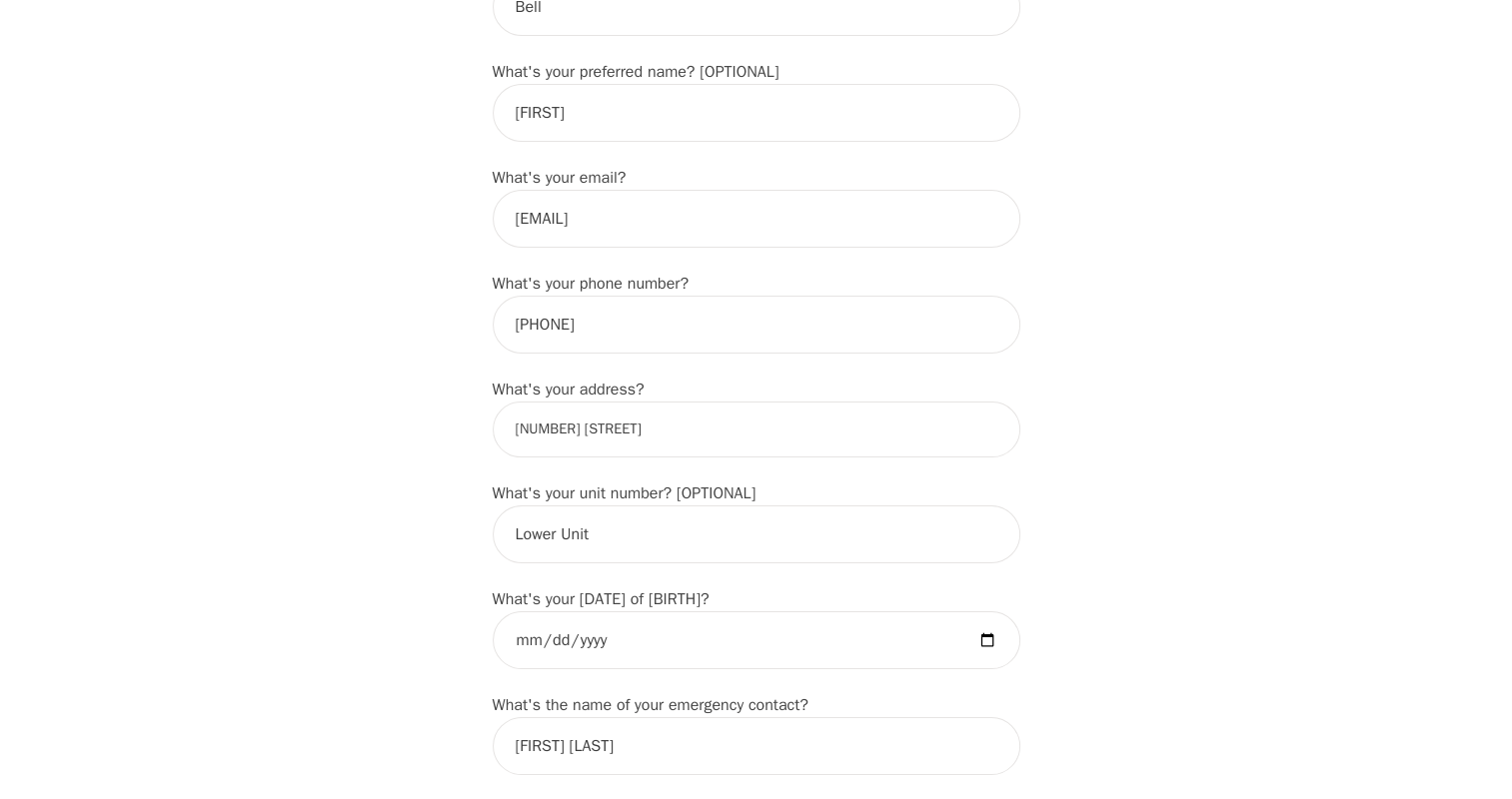 scroll, scrollTop: 499, scrollLeft: 0, axis: vertical 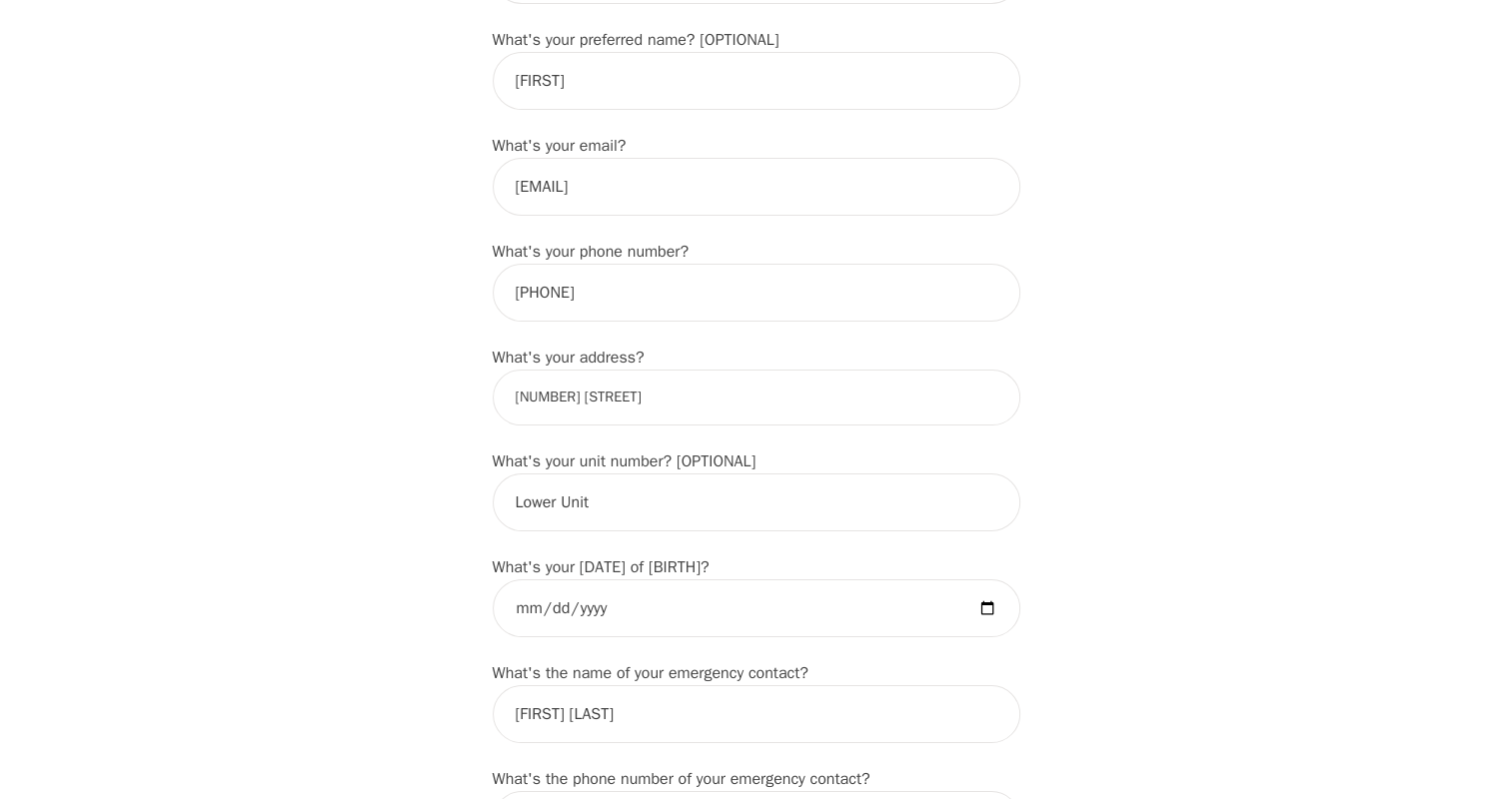 click on "[NUMBER] [STREET]" at bounding box center [756, 398] 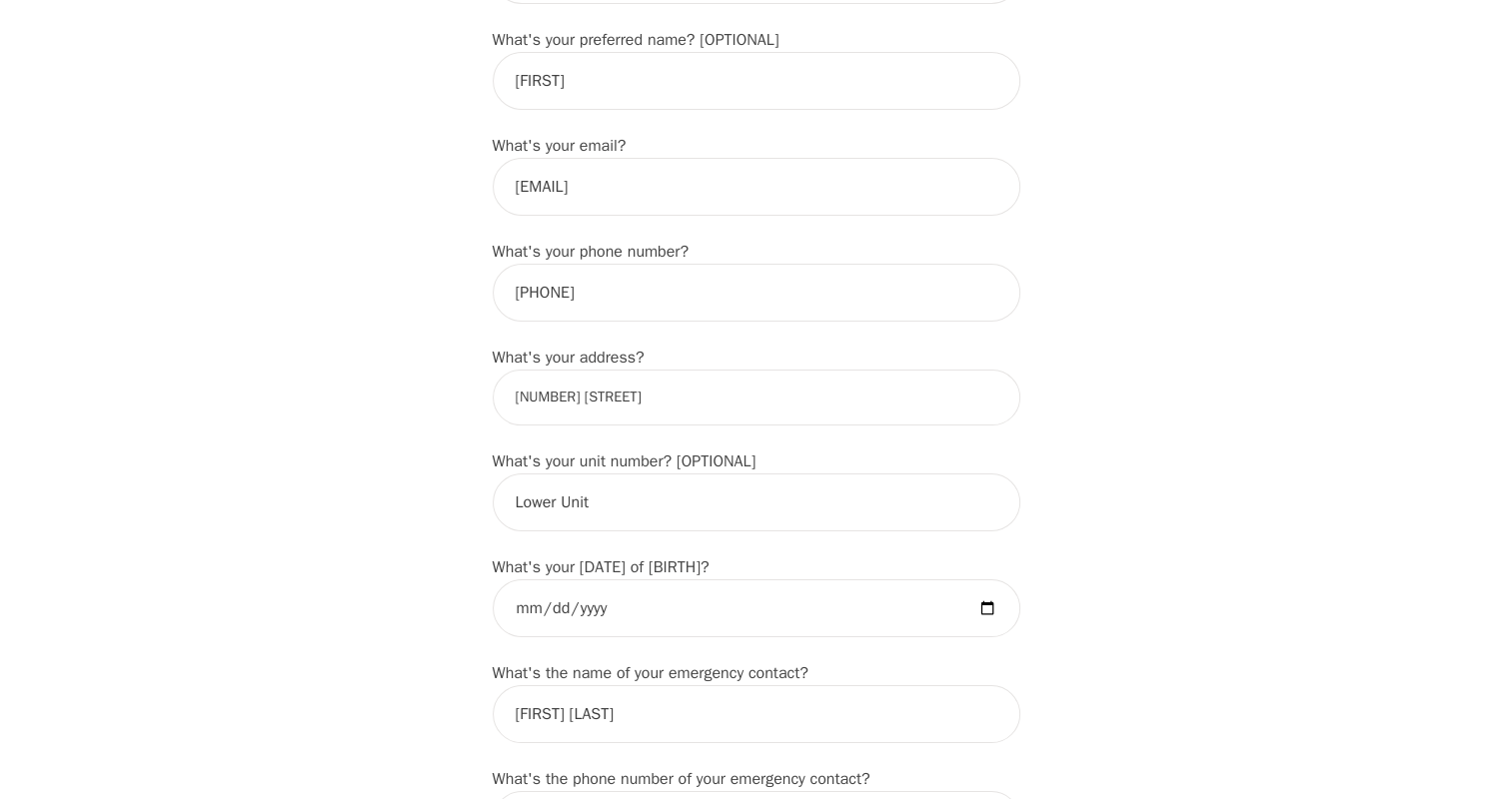 click on "[NUMBER] [STREET]" at bounding box center (756, 398) 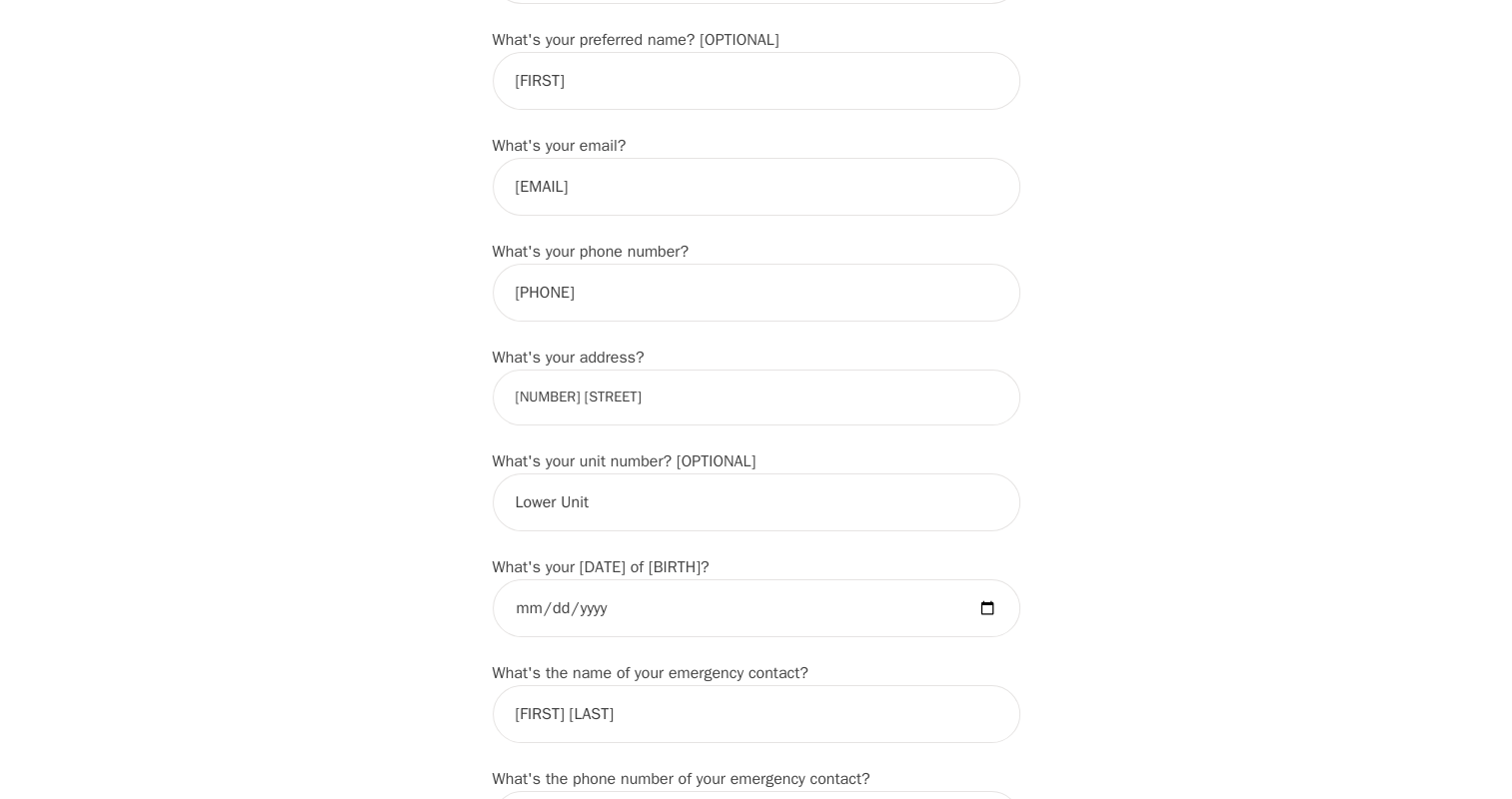 click on "[NUMBER] [STREET]" at bounding box center [756, 398] 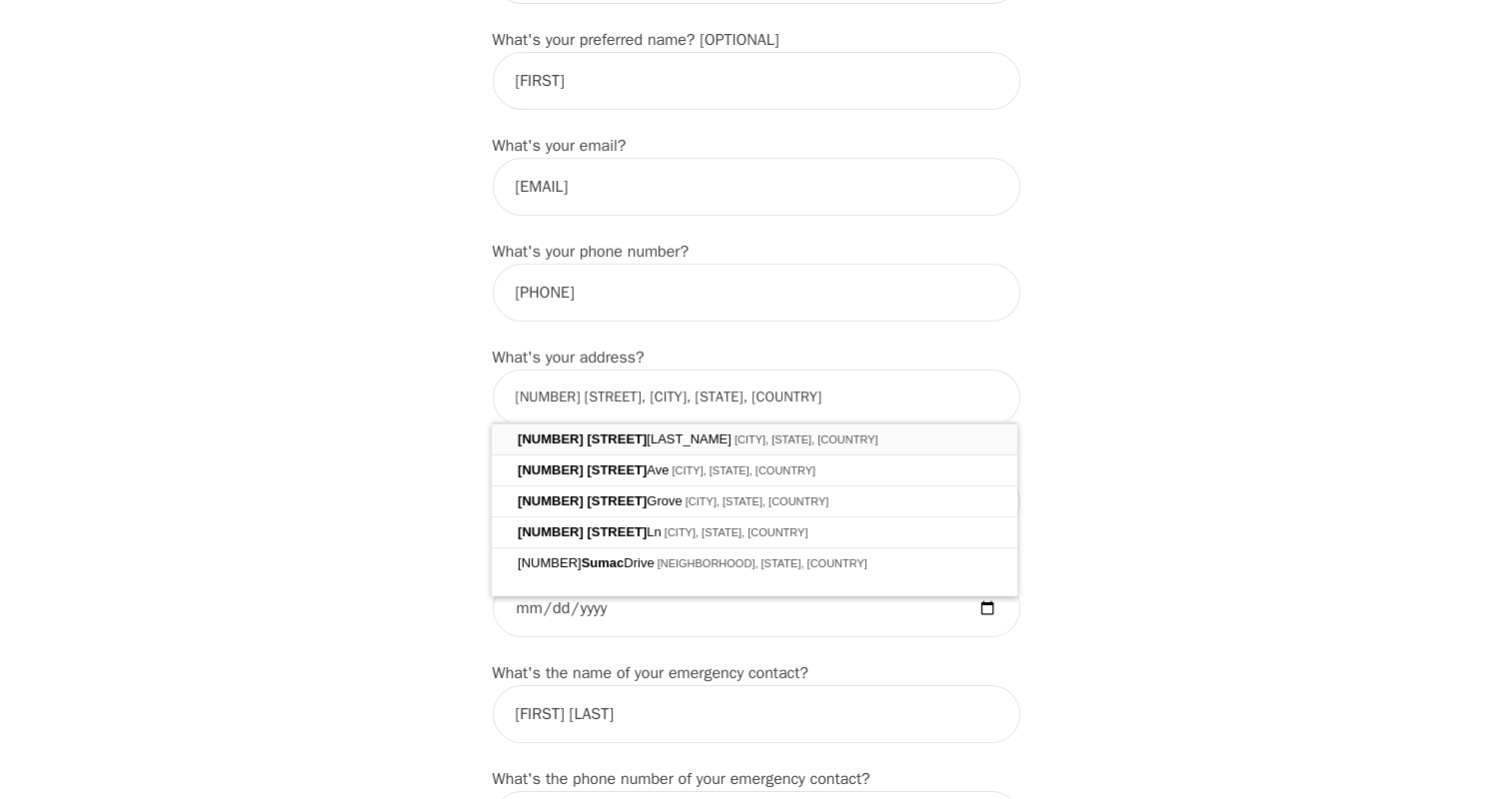 type on "[NUMBER] [STREET] Ln, [CITY], [STATE] [POSTAL CODE], Canada" 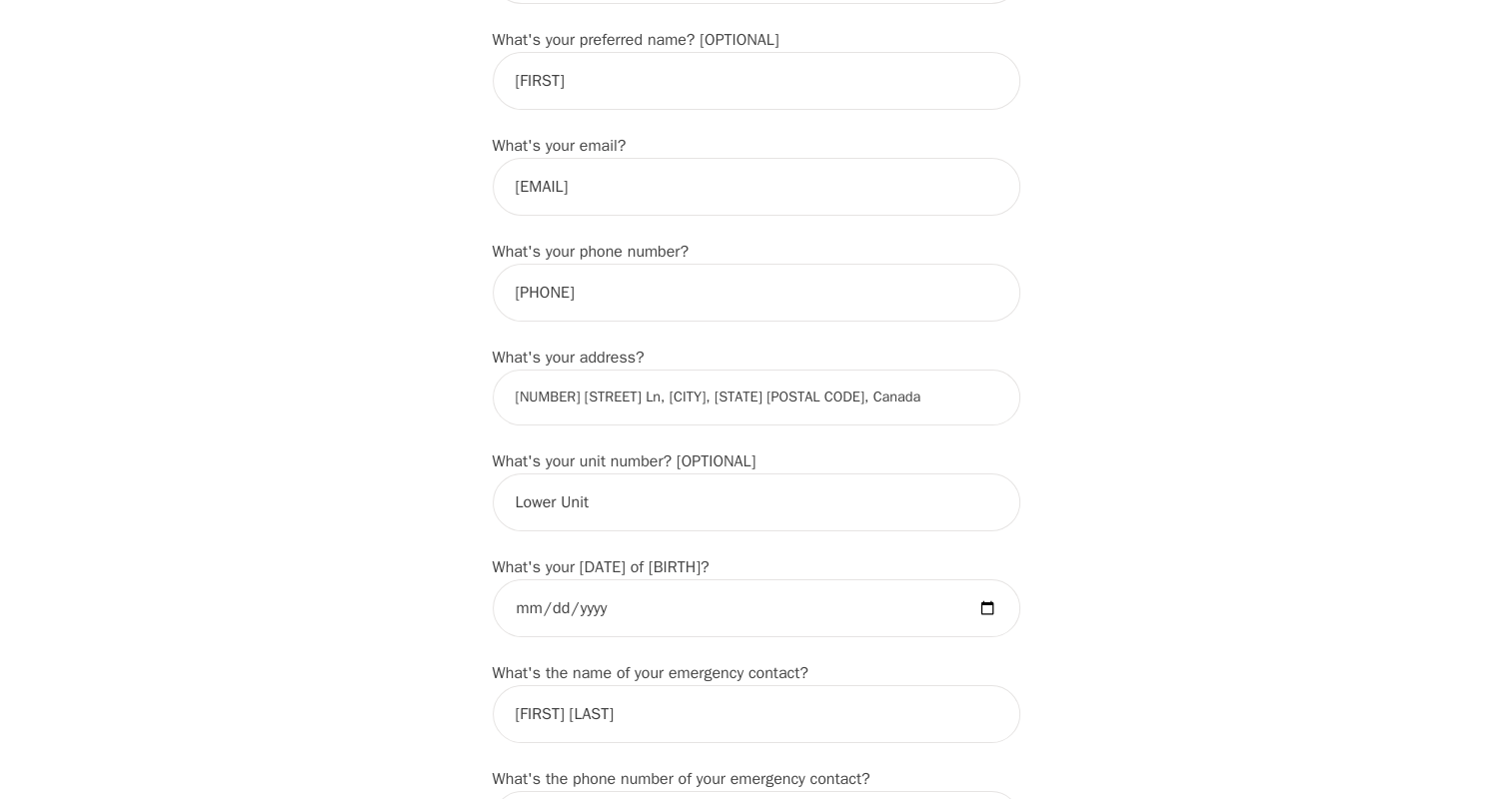 click on "Intake Assessment for [FIRST] [LAST] Part 1 of 2: Tell Us About Yourself Please complete the following information before your initial session. This step is crucial to kickstart your therapeutic journey with your therapist: What's your first name? (This will be the name on your insurance receipt) [FIRST] What's your last name? [LAST] What's your preferred name? [OPTIONAL] [FIRST] What's your email? [EMAIL] What's your phone number? [PHONE] What's your address? [NUMBER] [STREET], [CITY], [STATE] [COUNTRY] What's your unit number? [OPTIONAL] Lower Unit What's your date of birth? [DATE] What's the name of your emergency contact? [FIRST] [LAST] What's the phone number of your emergency contact? [PHONE] What's the full name of your primary care physician? N/A What's the phone number of your primary care physician? 000 Below are optional questions - Please tell us more about yourself: What is your gender? -Select- male female non-binary transgender intersex prefer_not_to_say -Select- he/zir" at bounding box center (756, 1034) 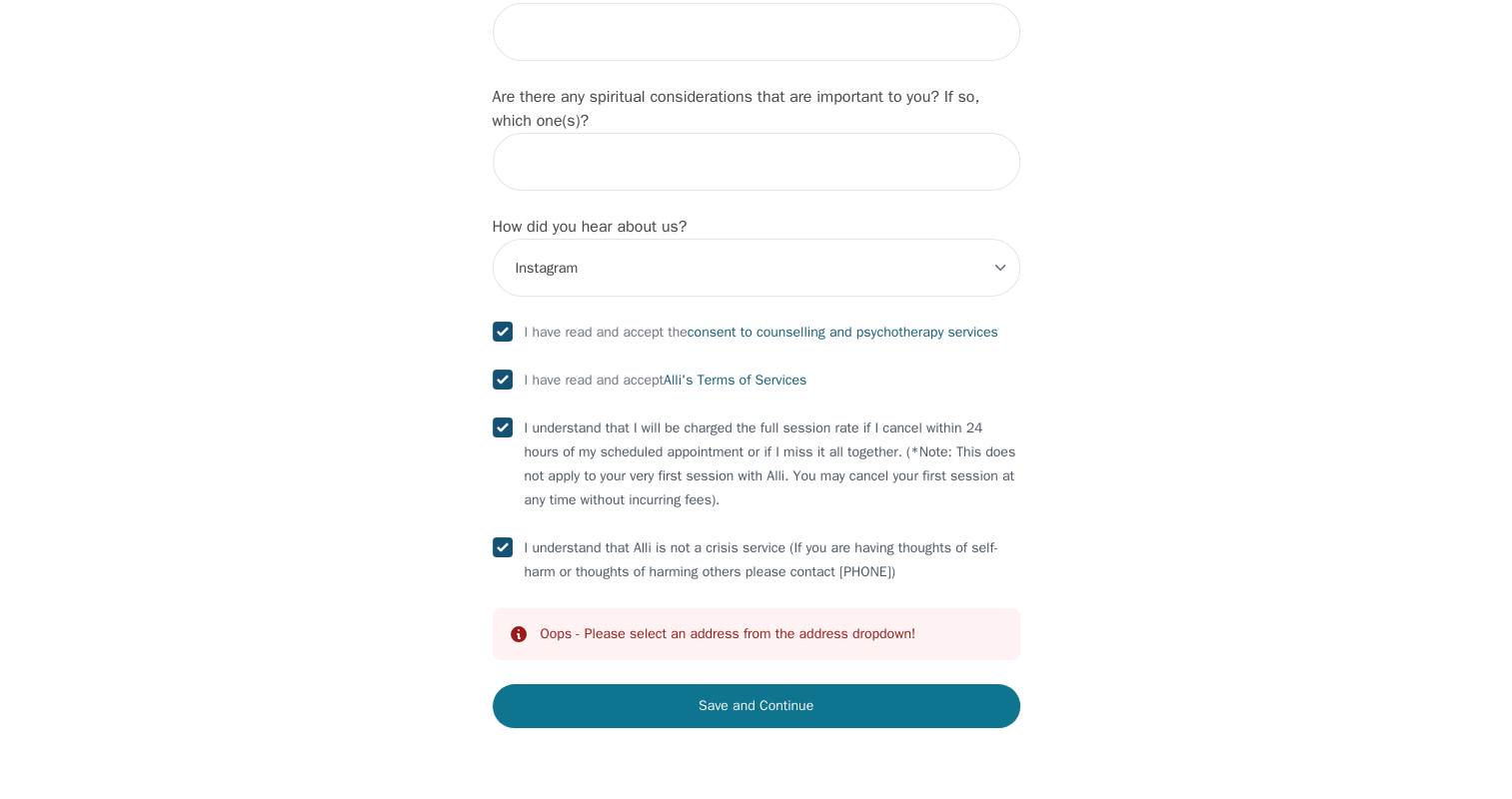 click on "Save and Continue" at bounding box center (756, 706) 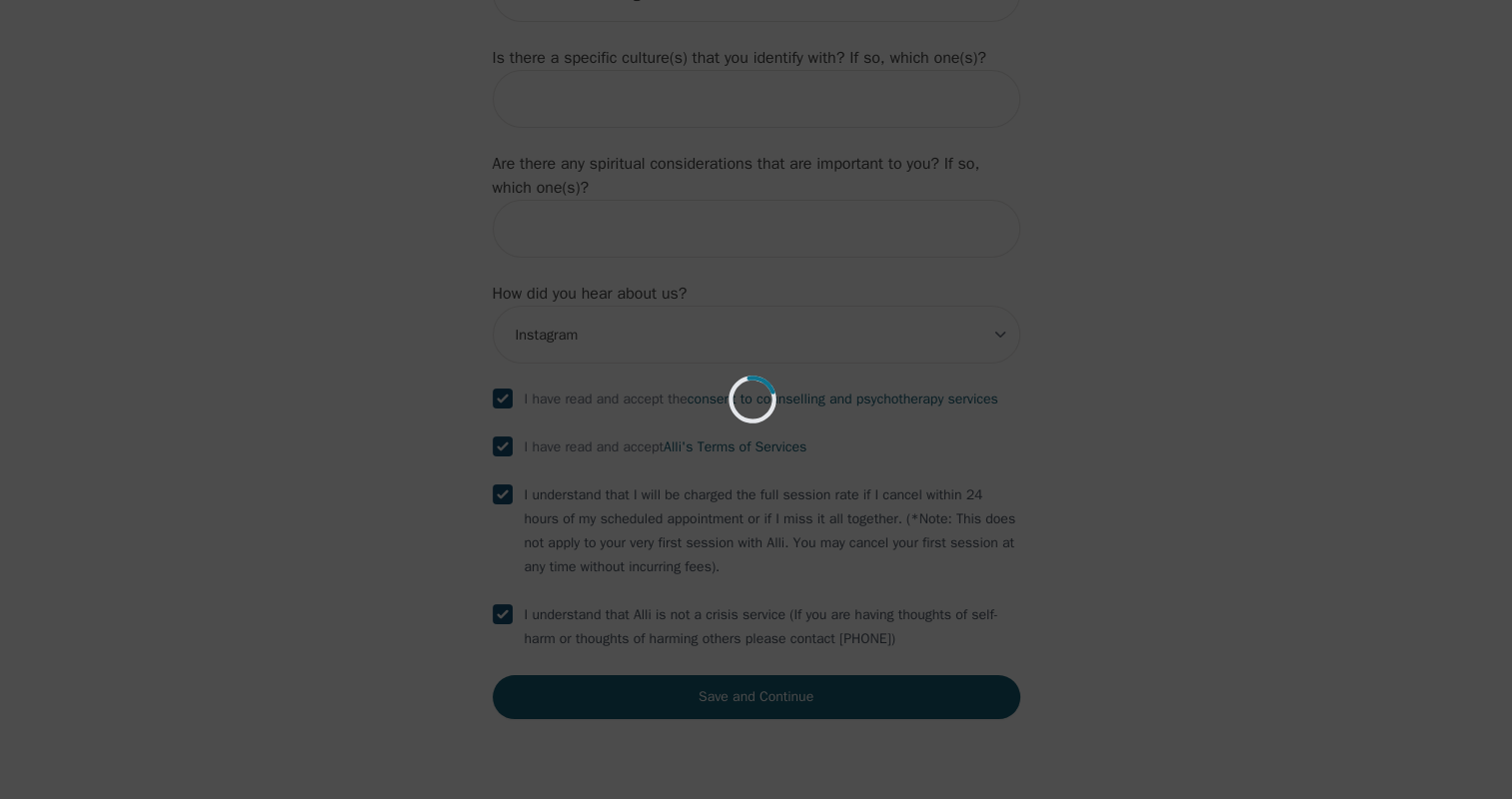 scroll, scrollTop: 2182, scrollLeft: 0, axis: vertical 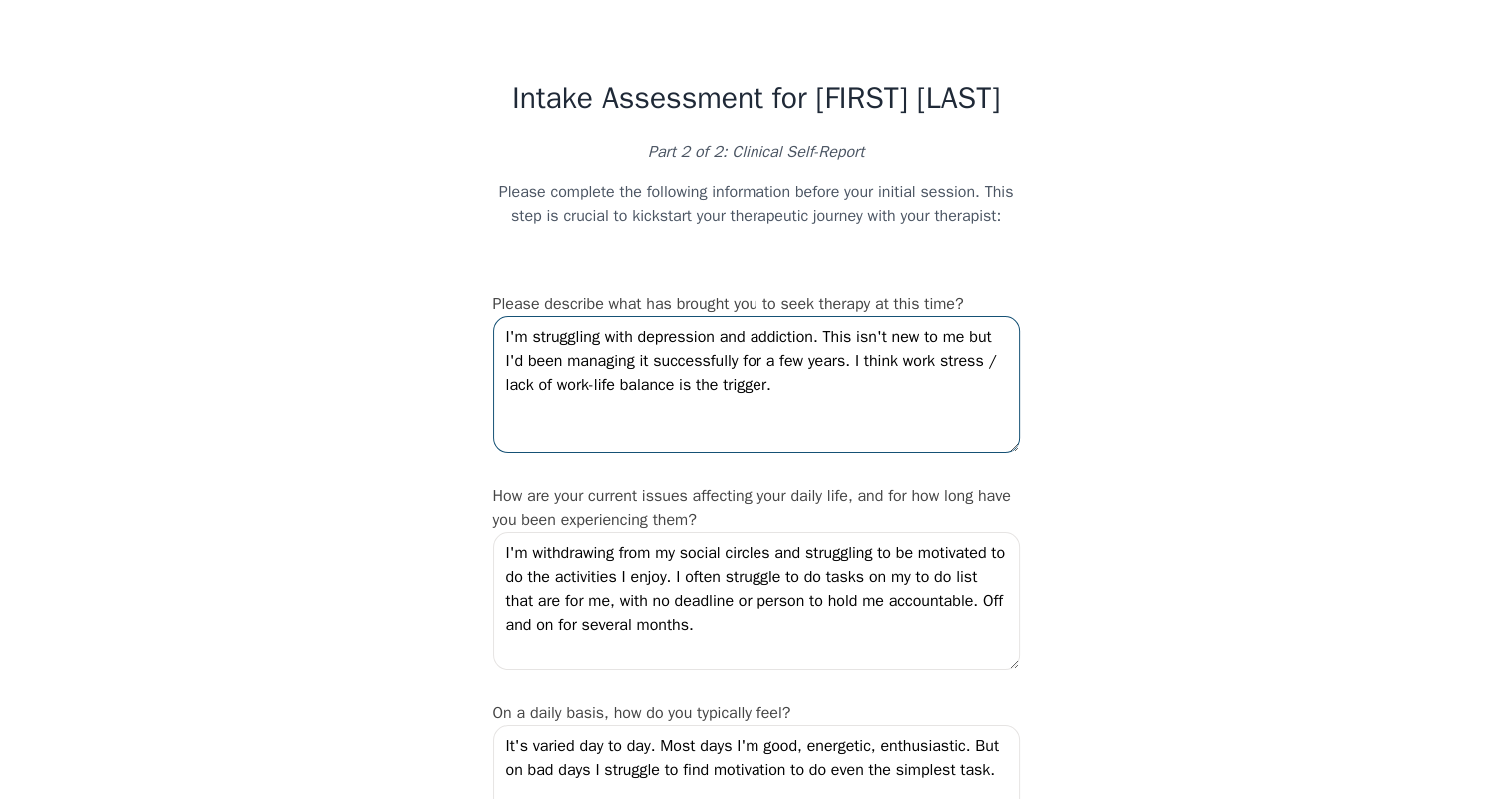 click on "I'm struggling with depression and addiction. This isn't new to me but I'd been managing it successfully for a few years. I think work stress / lack of work-life balance is the trigger." at bounding box center [756, 385] 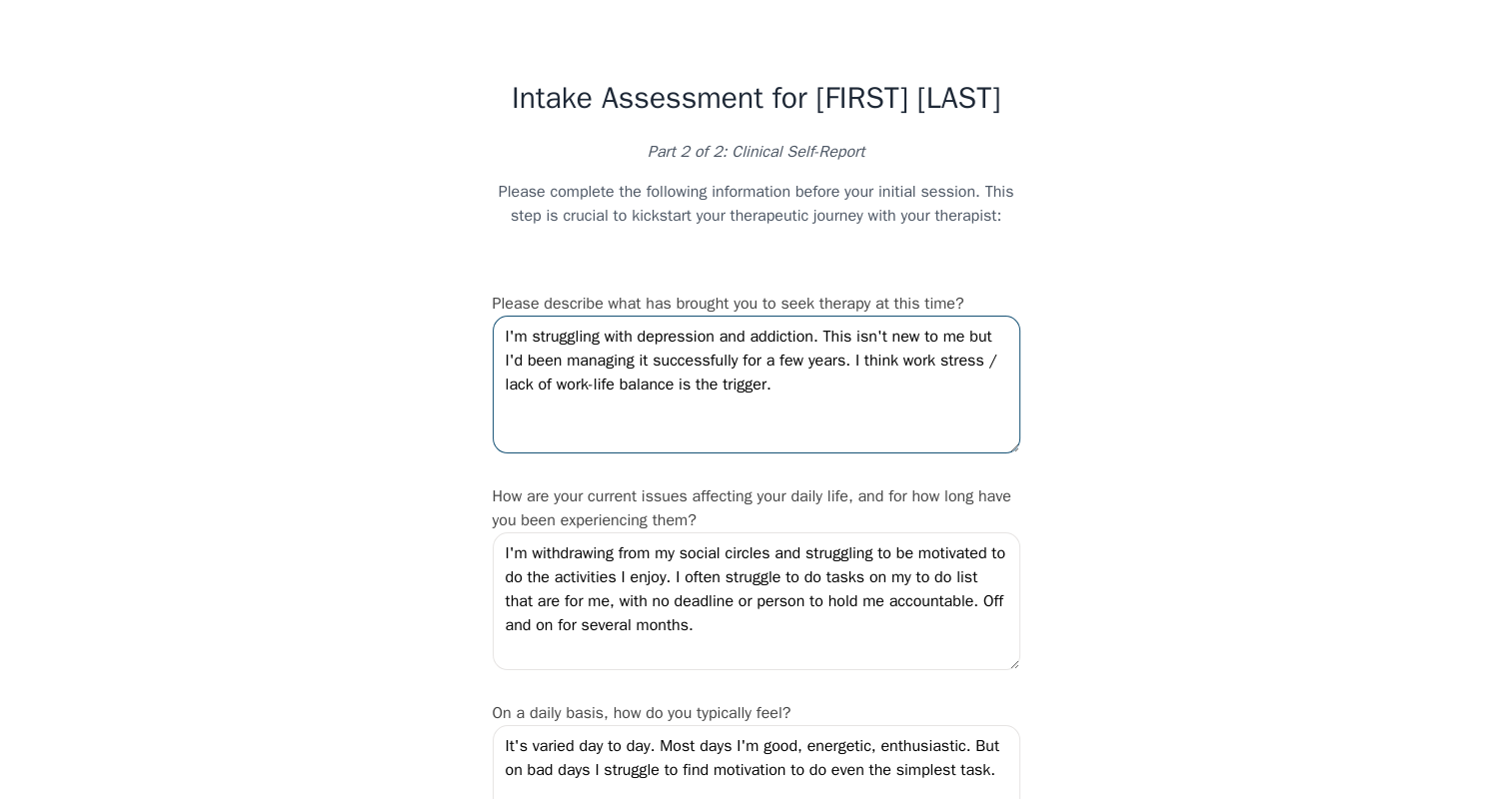 drag, startPoint x: 798, startPoint y: 394, endPoint x: 468, endPoint y: 316, distance: 339.09291 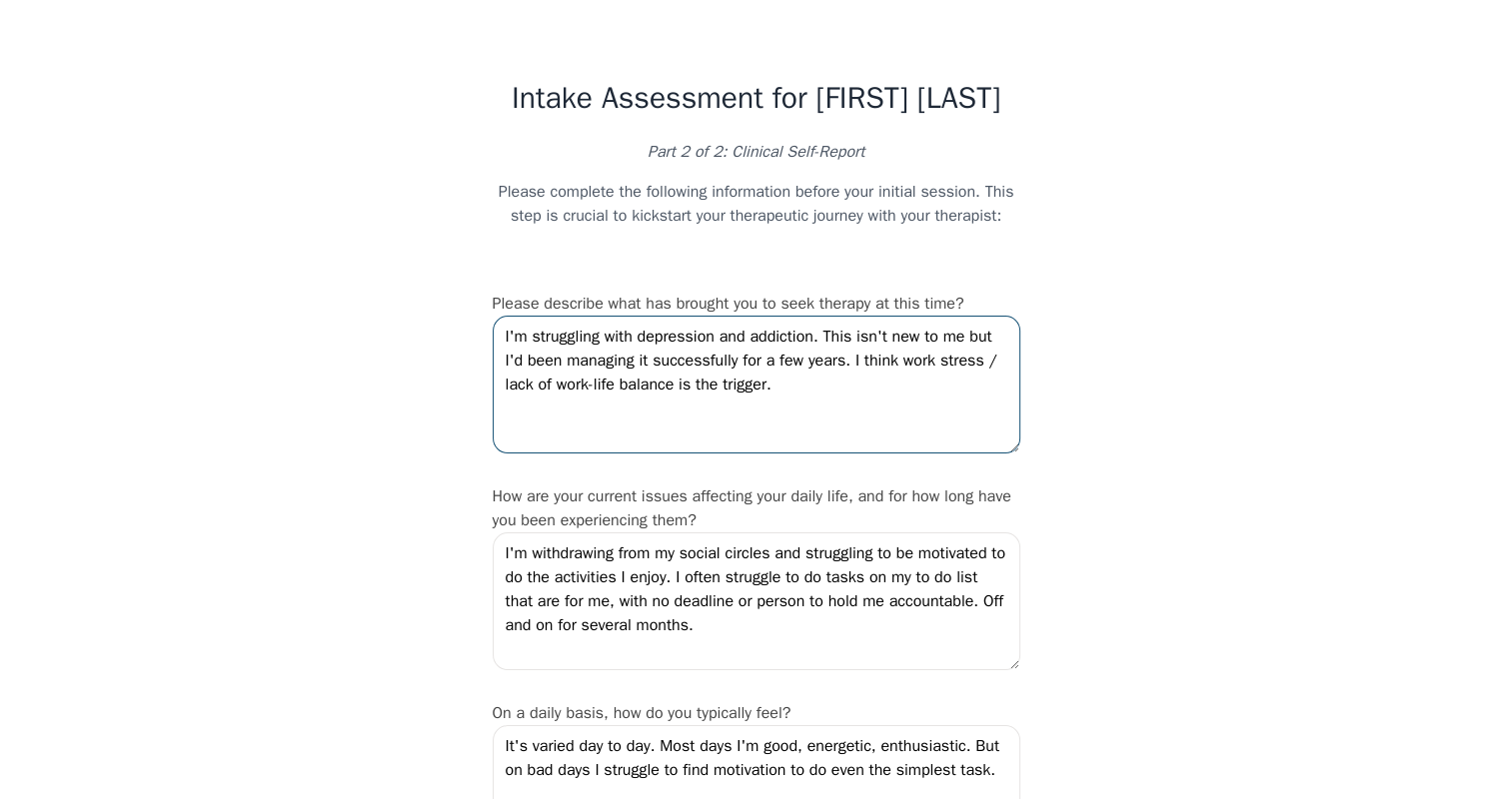 click on "Intake Assessment for [PERSON] Part 2 of 2: Clinical Self-Report Please complete the following information before your initial session. This step is crucial to kickstart your therapeutic journey with your therapist: Please describe what has brought you to seek therapy at this time? I'm struggling with depression and addiction. This isn't new to me but I'd been managing it successfully for a few years. I think work stress / lack of work-life balance is the trigger.  How are your current issues affecting your daily life, and for how long have you been experiencing them? I'm withdrawing from my social circles and struggling to be motivated to do the activities I enjoy. I often struggle to do tasks on my to do list that are for me, with no deadline or person to hold me accountable. Off and on for several months.  On a daily basis, how do you typically feel? It's varied day to day. Most days I'm good, energetic, enthusiastic. But on bad days I struggle to find motivation to do even the simplest task.  1 2 3 4 5" at bounding box center [756, 2141] 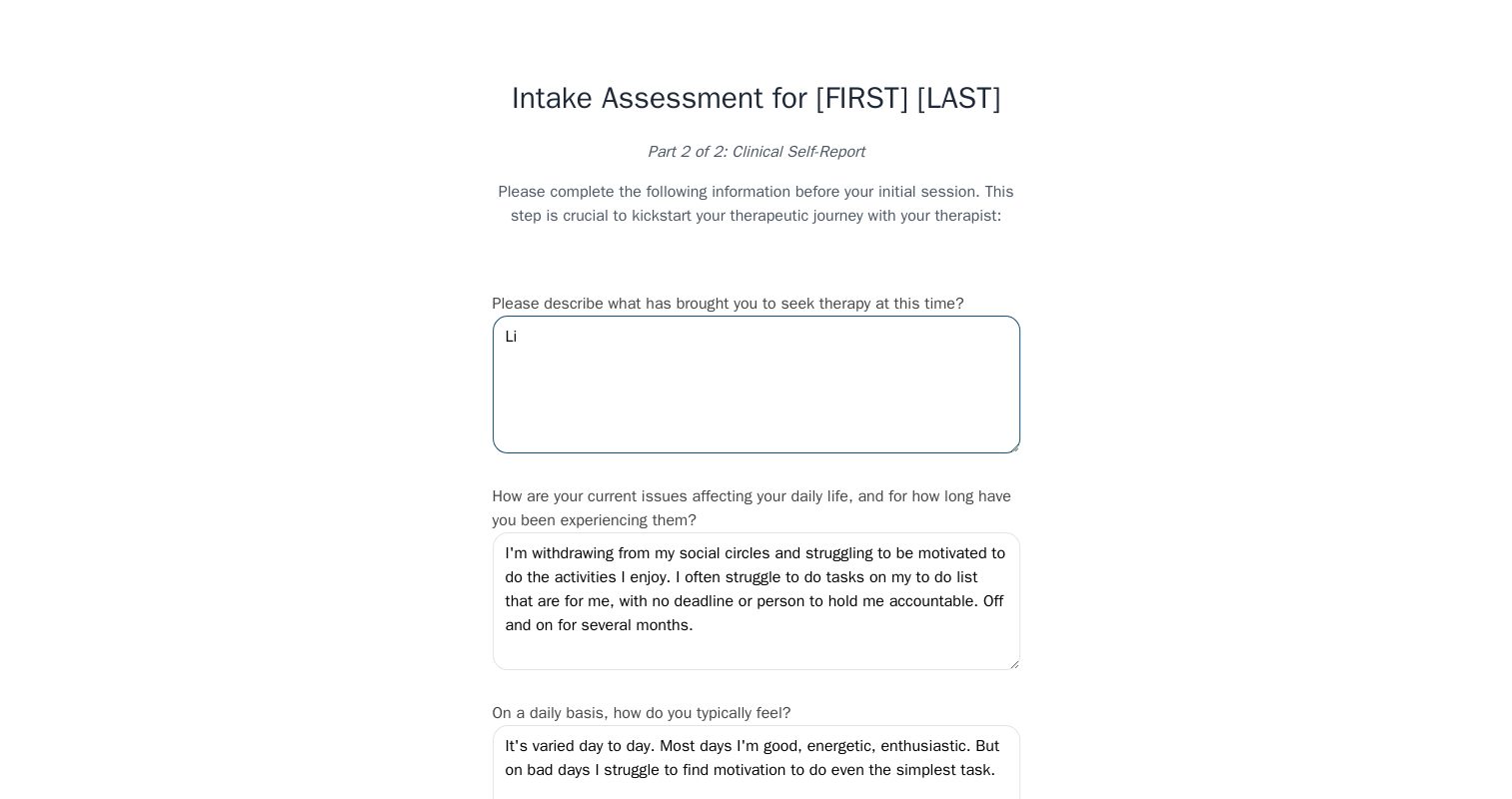 type on "L" 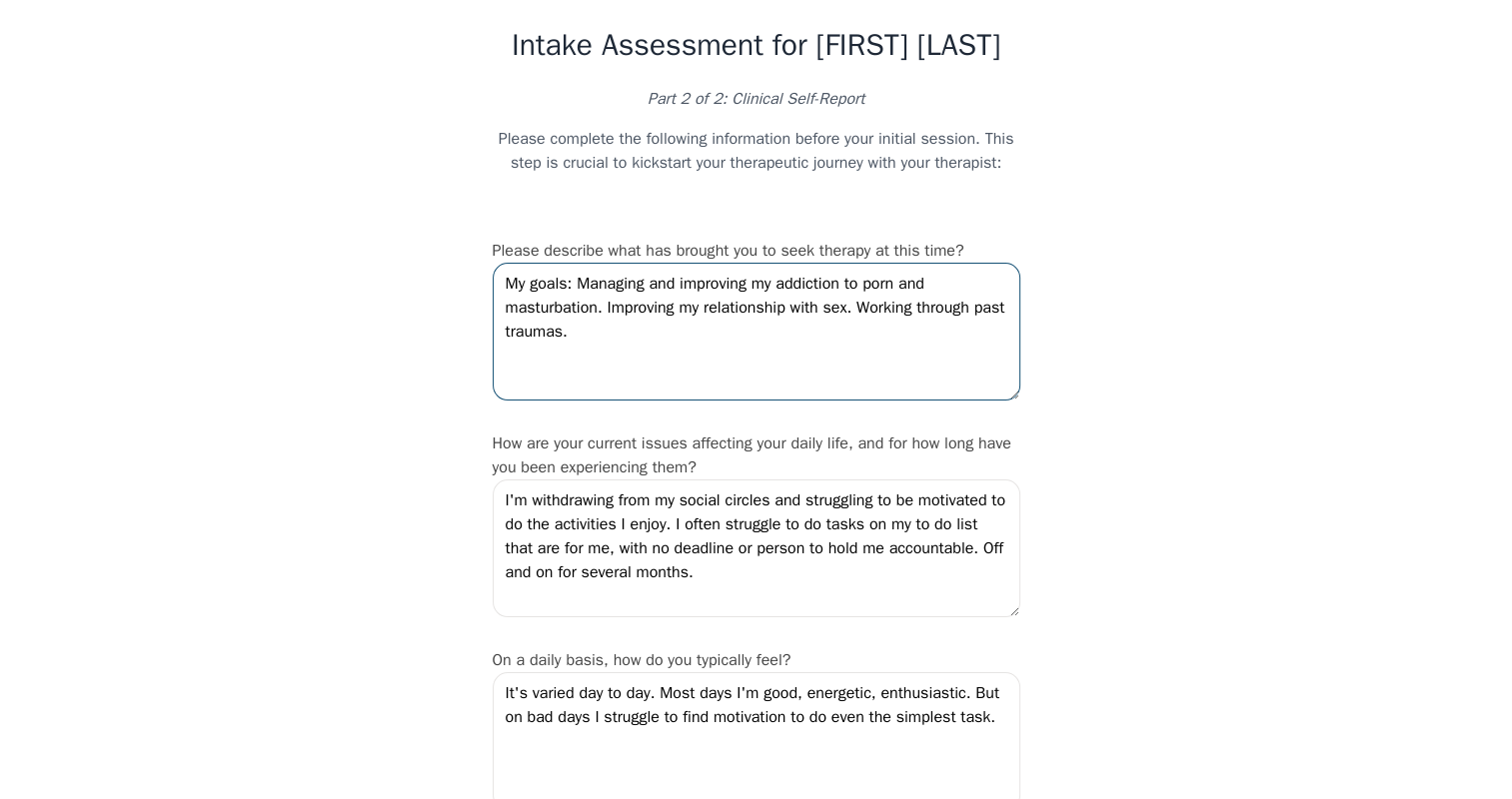 scroll, scrollTop: 100, scrollLeft: 0, axis: vertical 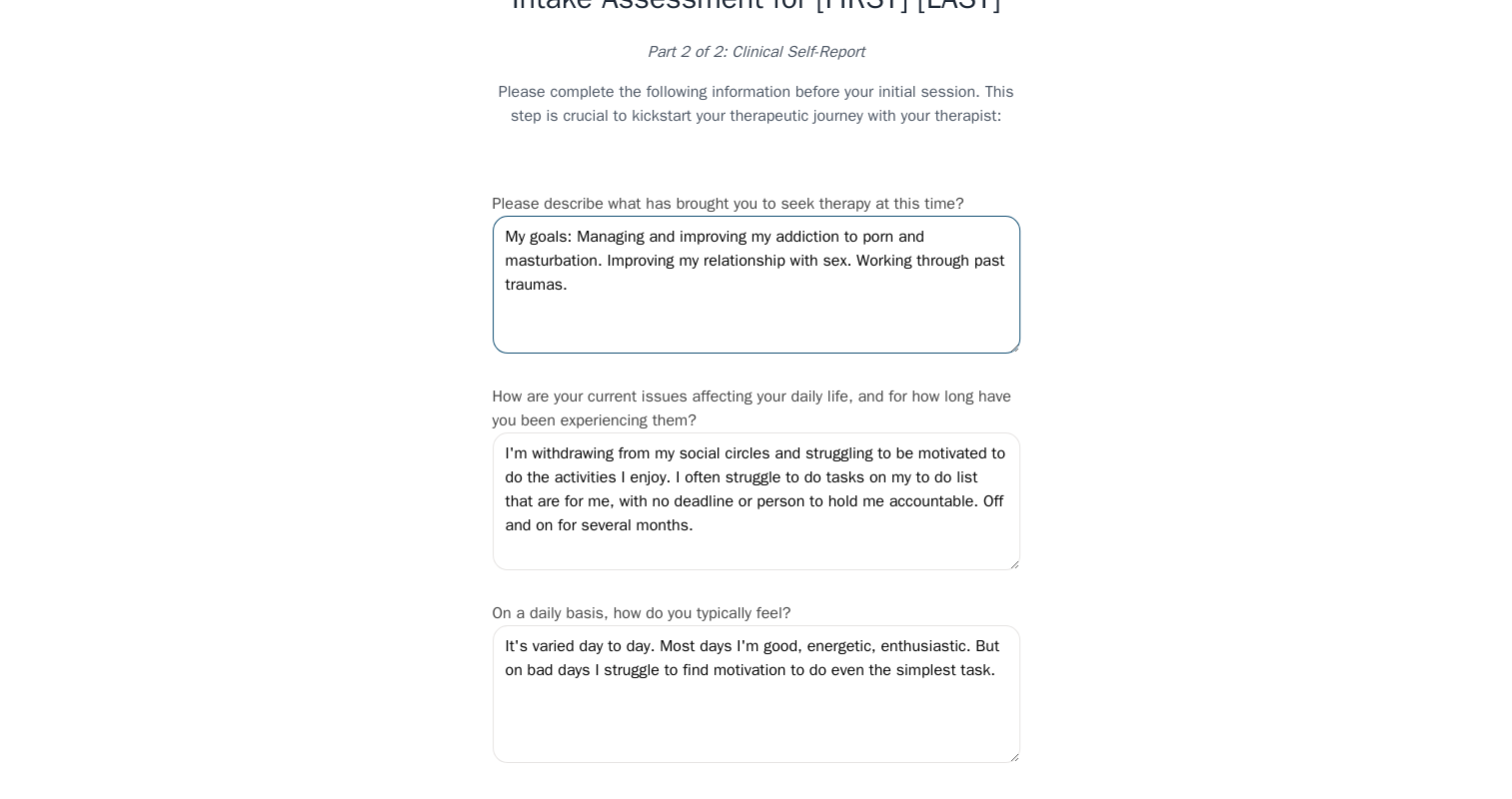 type on "My goals: Managing and improving my addiction to porn and masturbation. Improving my relationship with sex. Working through past traumas." 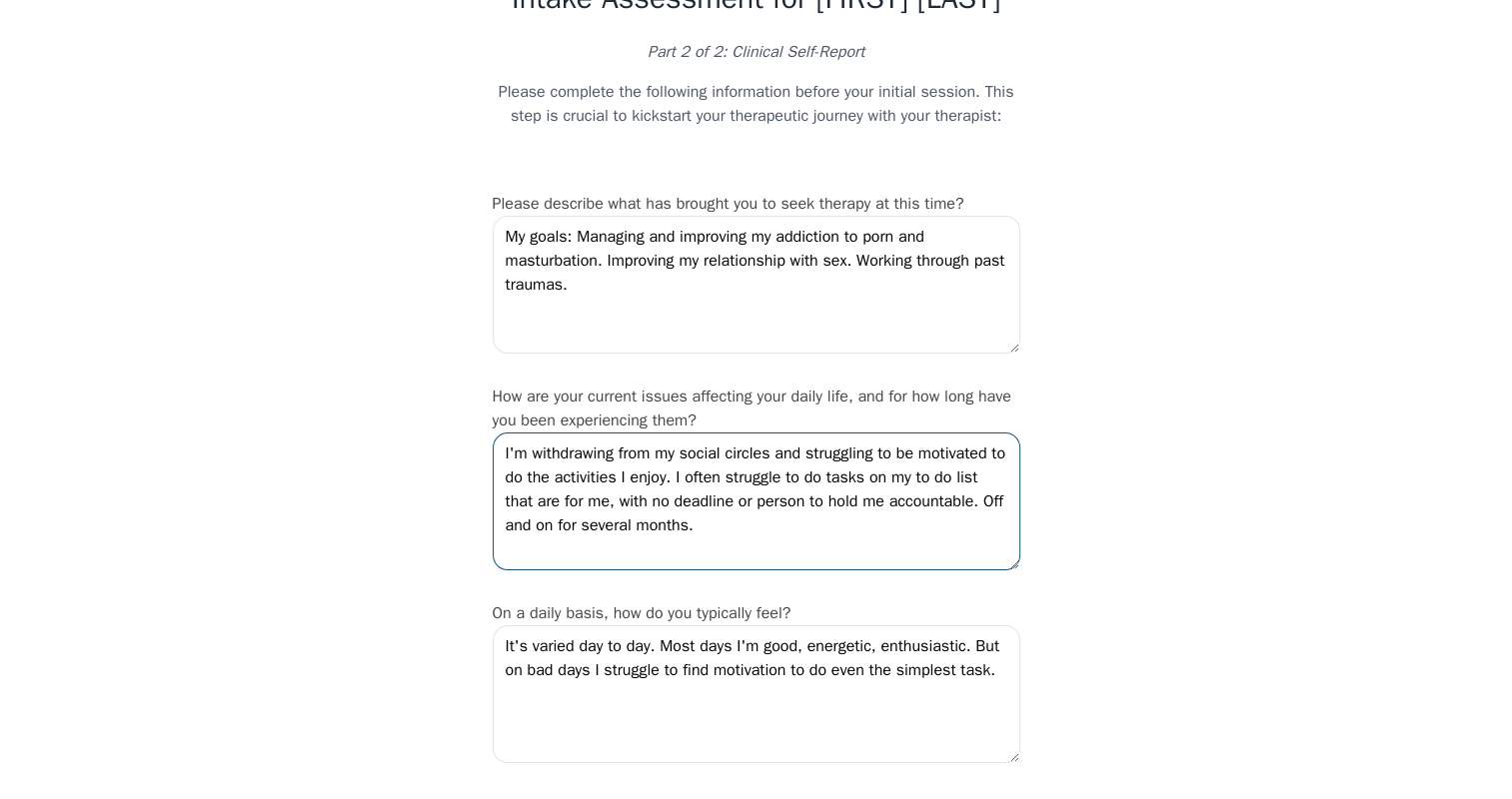 drag, startPoint x: 732, startPoint y: 528, endPoint x: 501, endPoint y: 447, distance: 244.7897 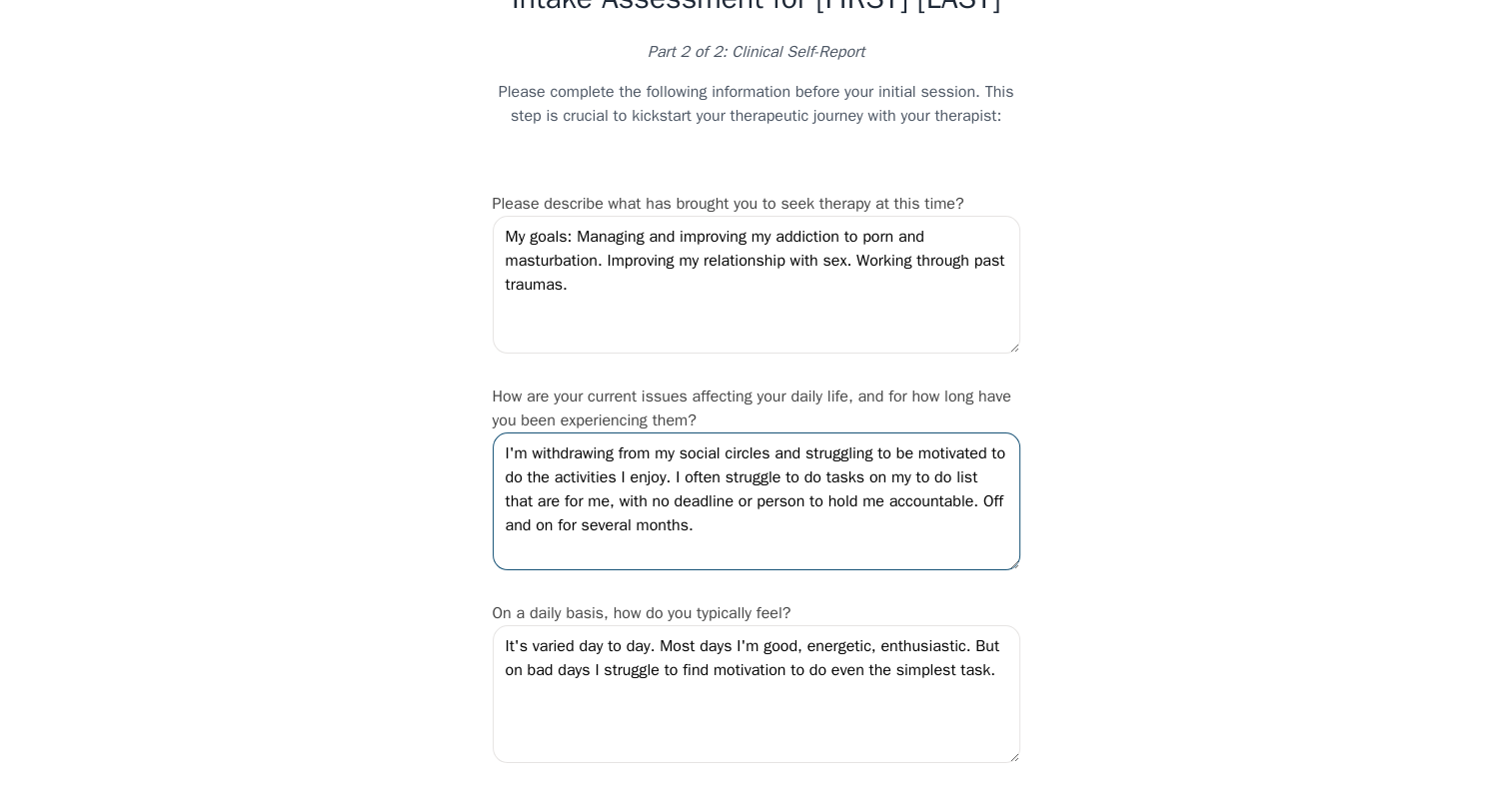 click on "I'm withdrawing from my social circles and struggling to be motivated to do the activities I enjoy. I often struggle to do tasks on my to do list that are for me, with no deadline or person to hold me accountable. Off and on for several months." at bounding box center [756, 501] 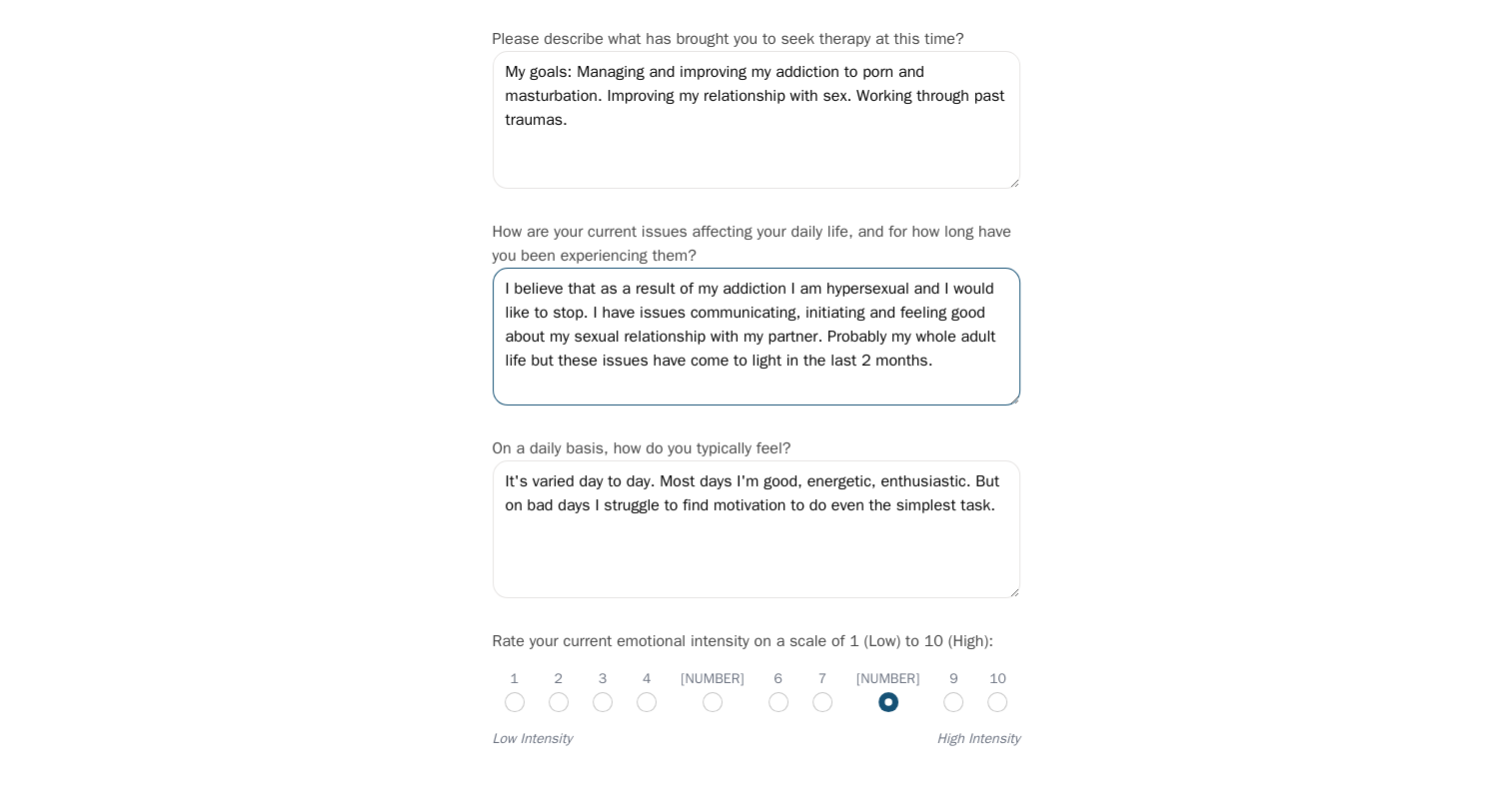 scroll, scrollTop: 300, scrollLeft: 0, axis: vertical 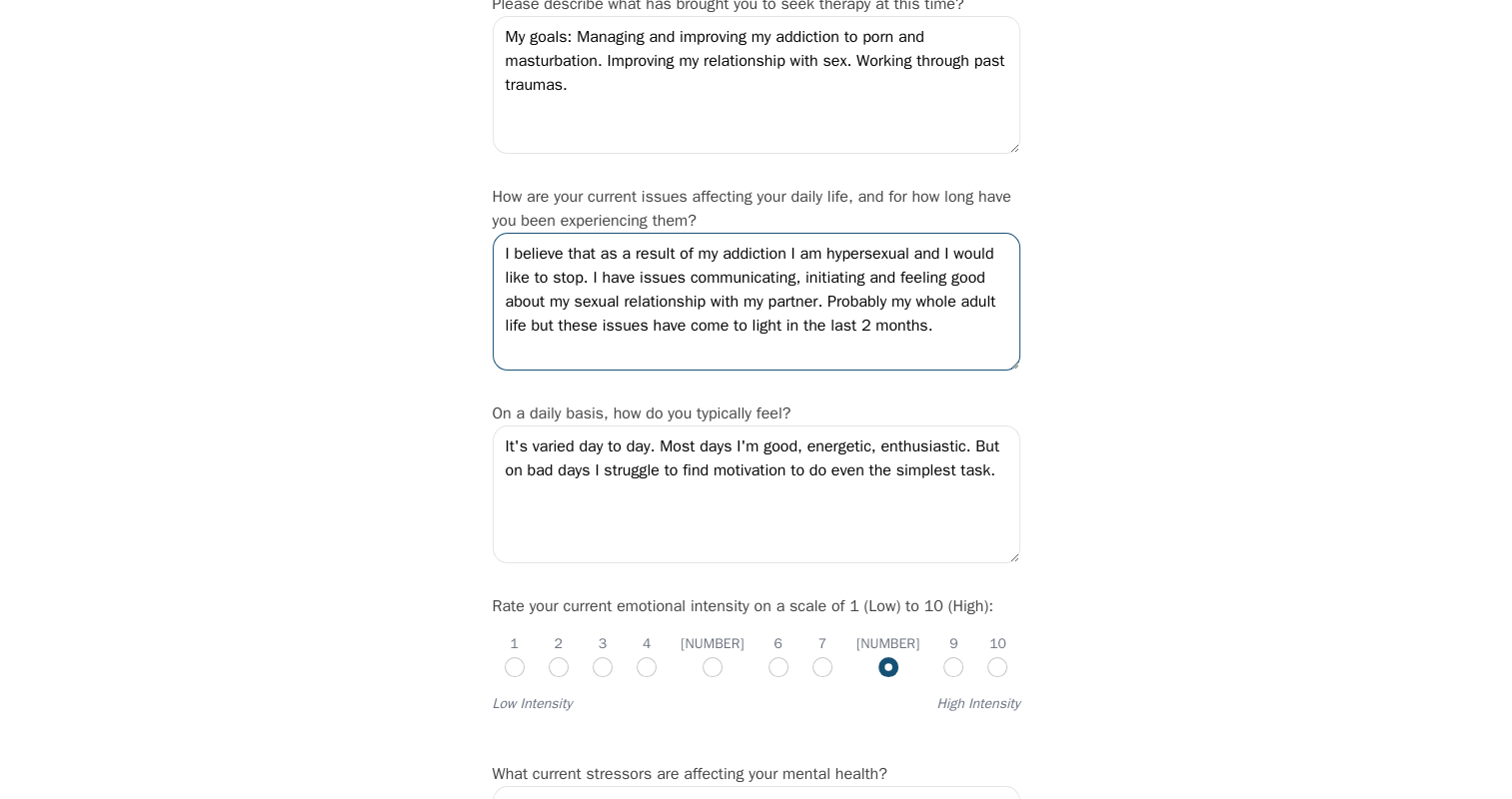 type on "I believe that as a result of my addiction I am hypersexual and I would like to stop. I have issues communicating, initiating and feeling good about my sexual relationship with my partner. Probably my whole adult life but these issues have come to light in the last 2 months." 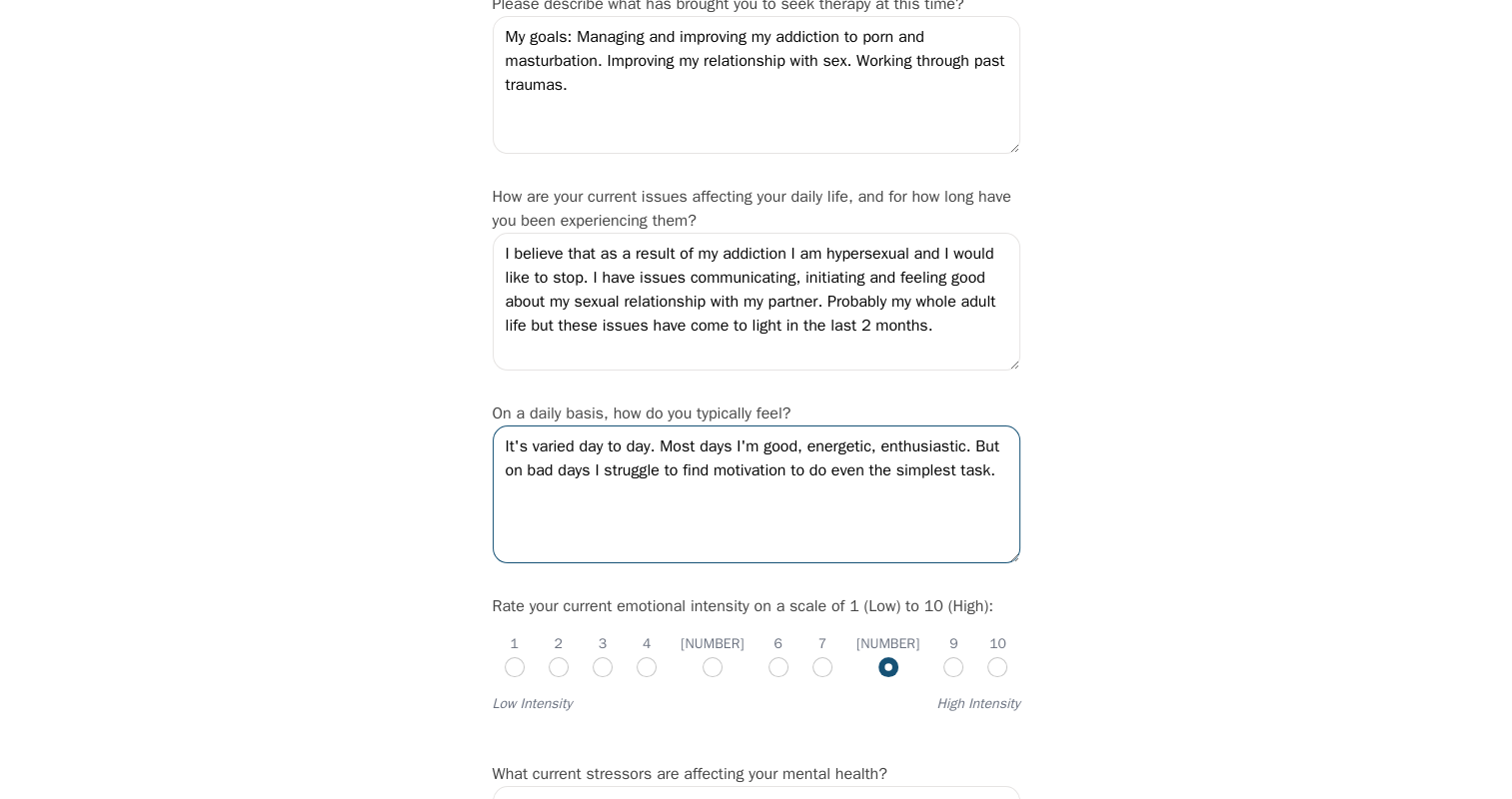 drag, startPoint x: 720, startPoint y: 495, endPoint x: 562, endPoint y: 458, distance: 162.27446 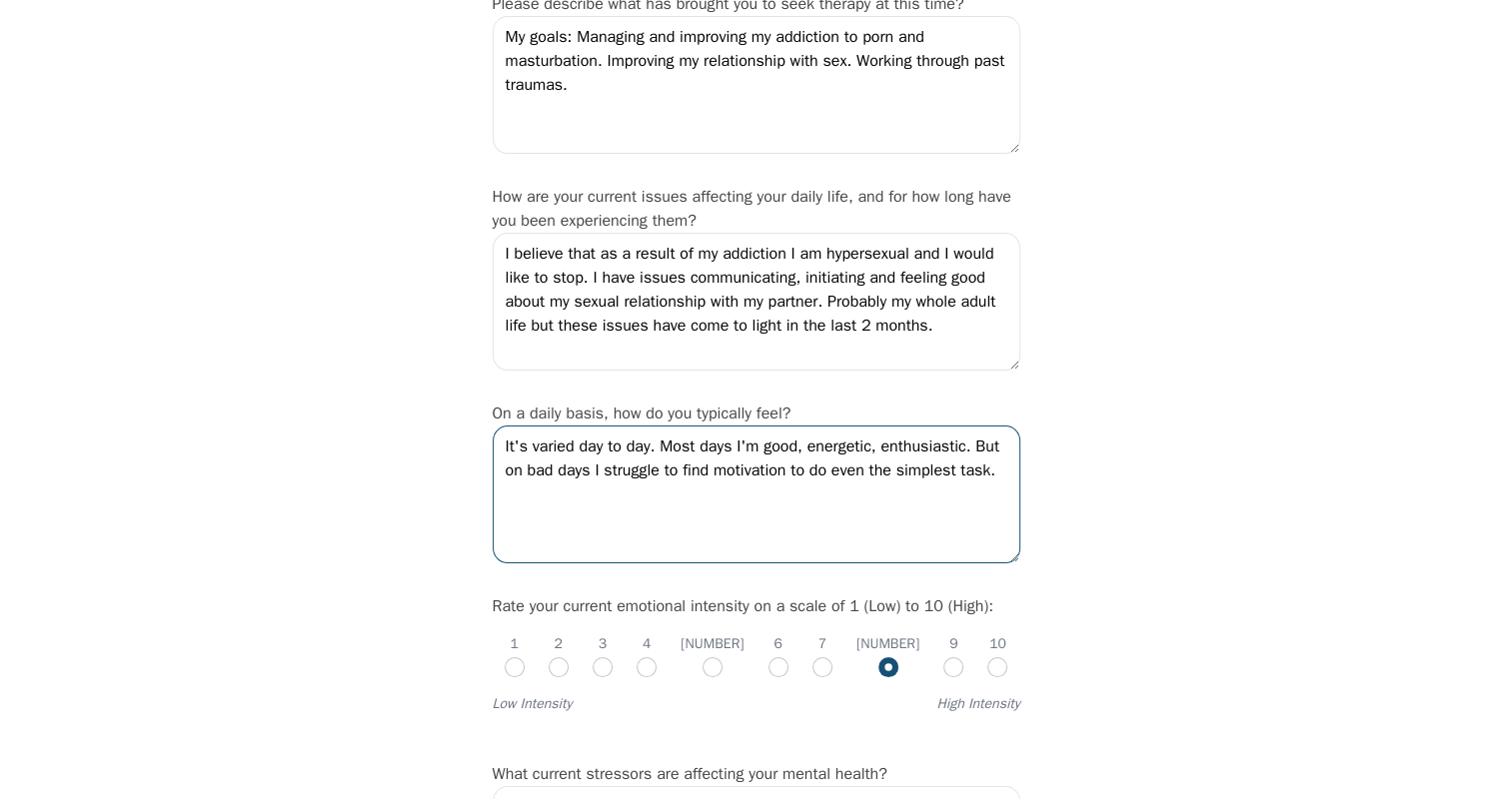 click on "It's varied day to day. Most days I'm good, energetic, enthusiastic. But on bad days I struggle to find motivation to do even the simplest task." at bounding box center (756, 494) 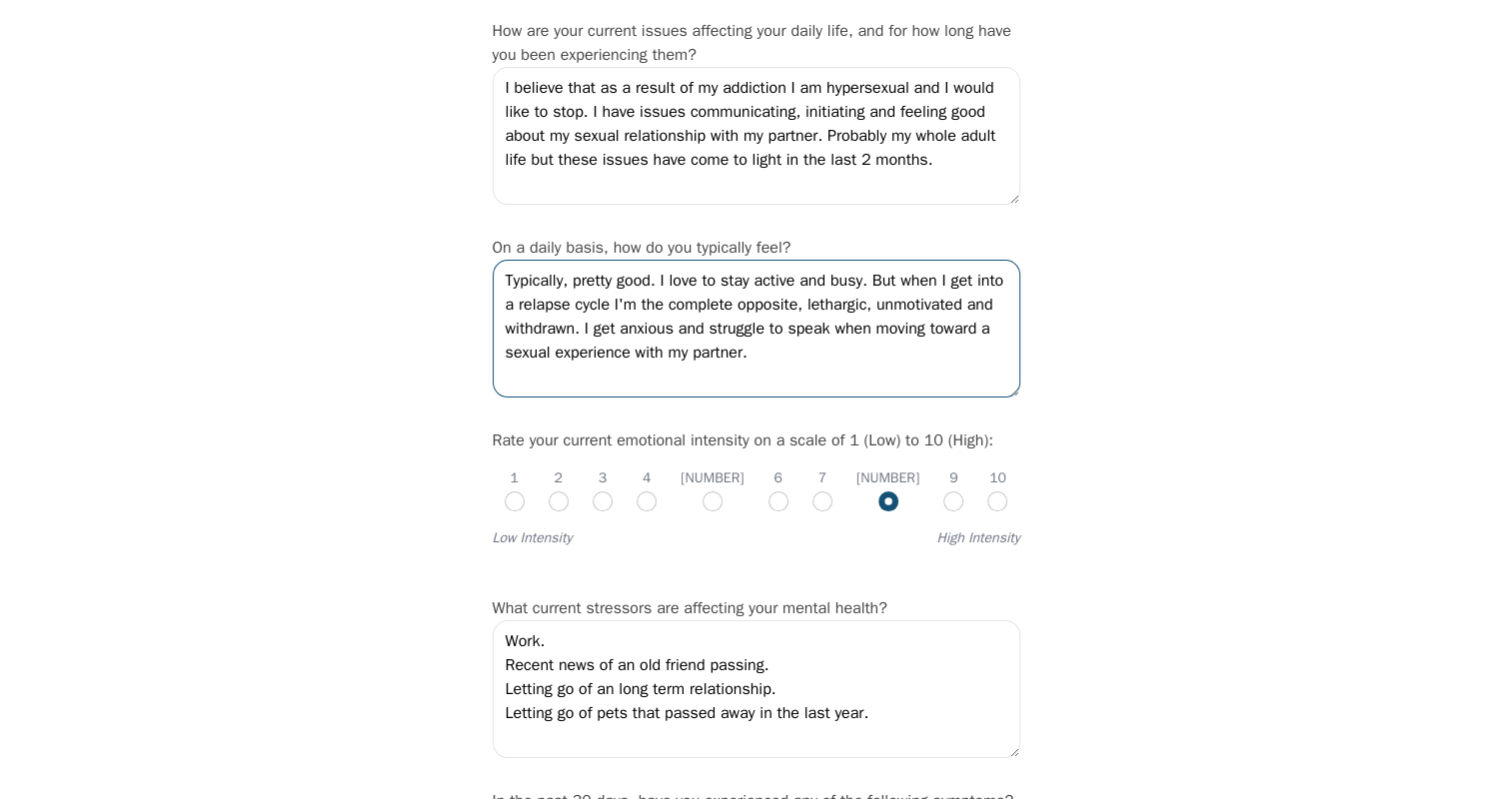 scroll, scrollTop: 499, scrollLeft: 0, axis: vertical 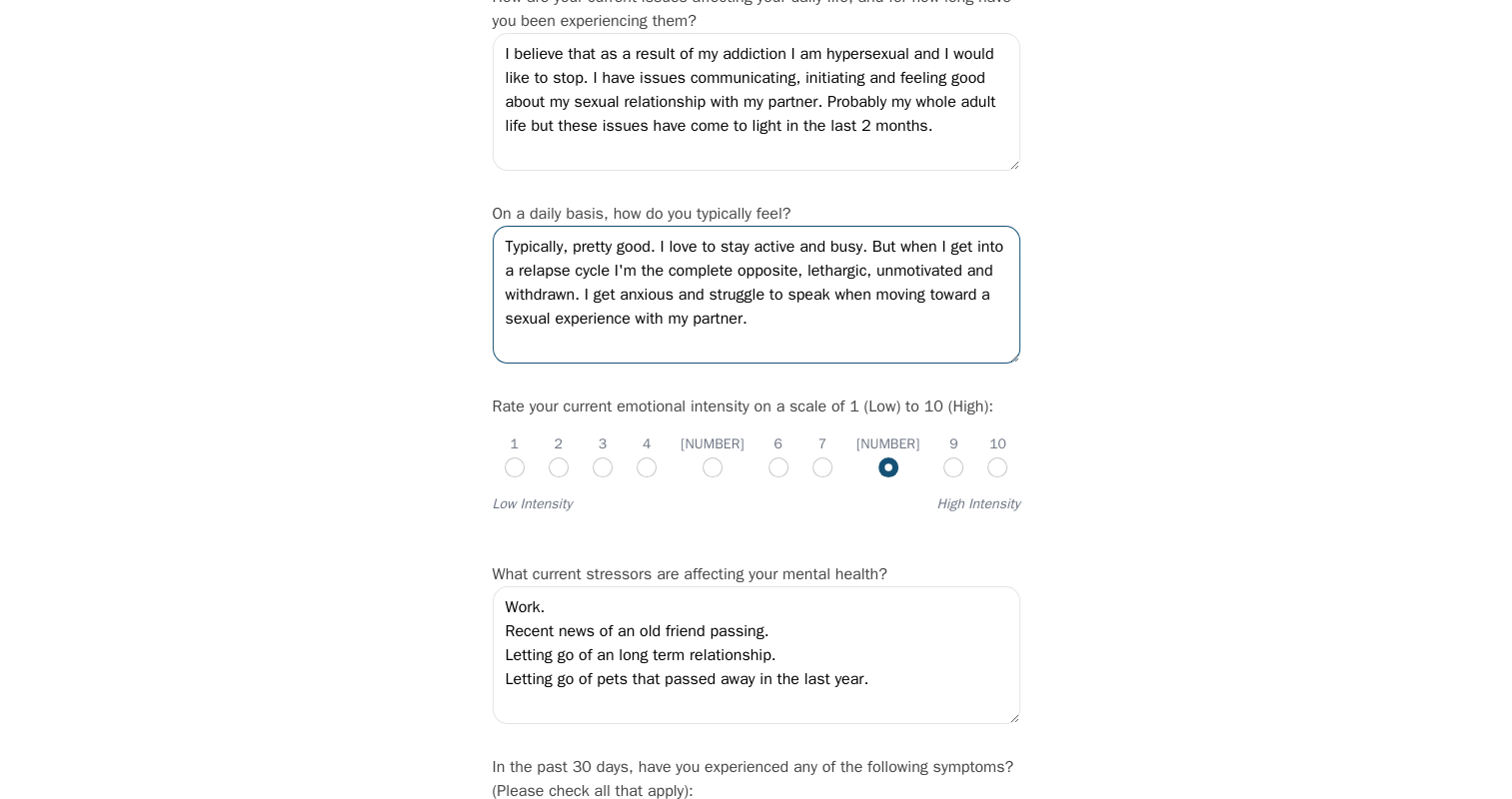 type on "Typically, pretty good. I love to stay active and busy. But when I get into a relapse cycle I'm the complete opposite, lethargic, unmotivated and withdrawn. I get anxious and struggle to speak when moving toward a sexual experience with my partner." 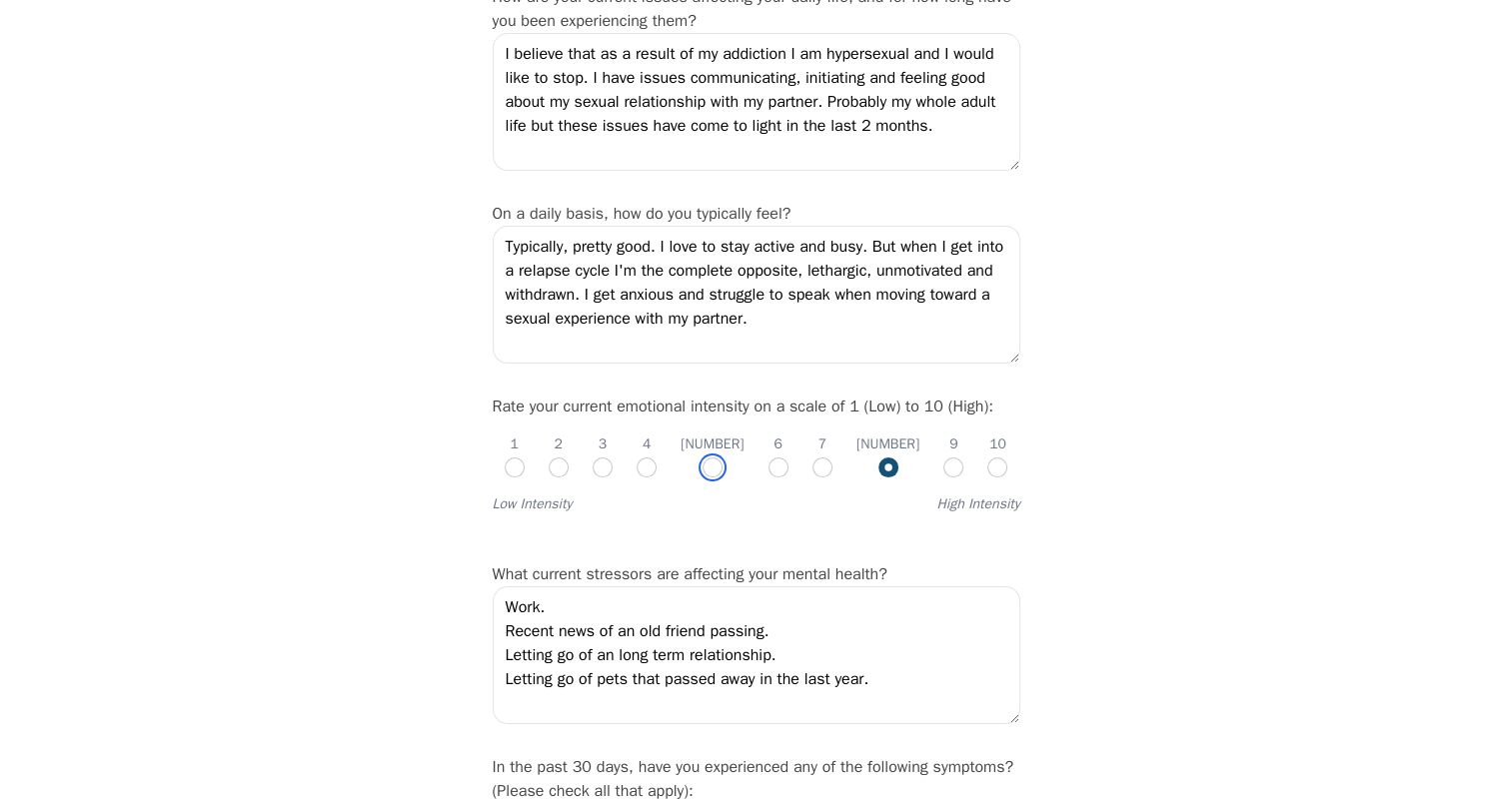 click at bounding box center [713, 467] 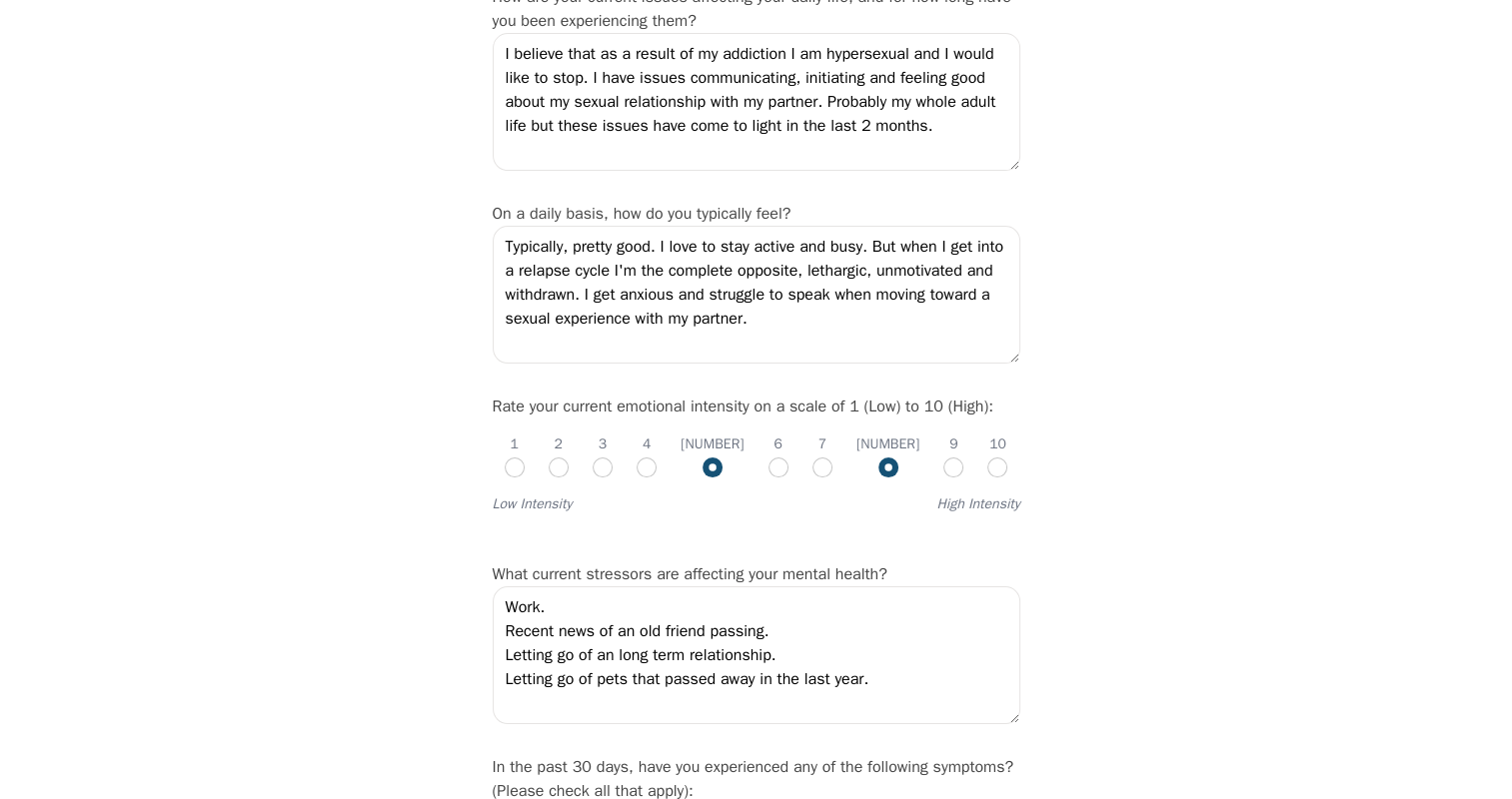 radio on "false" 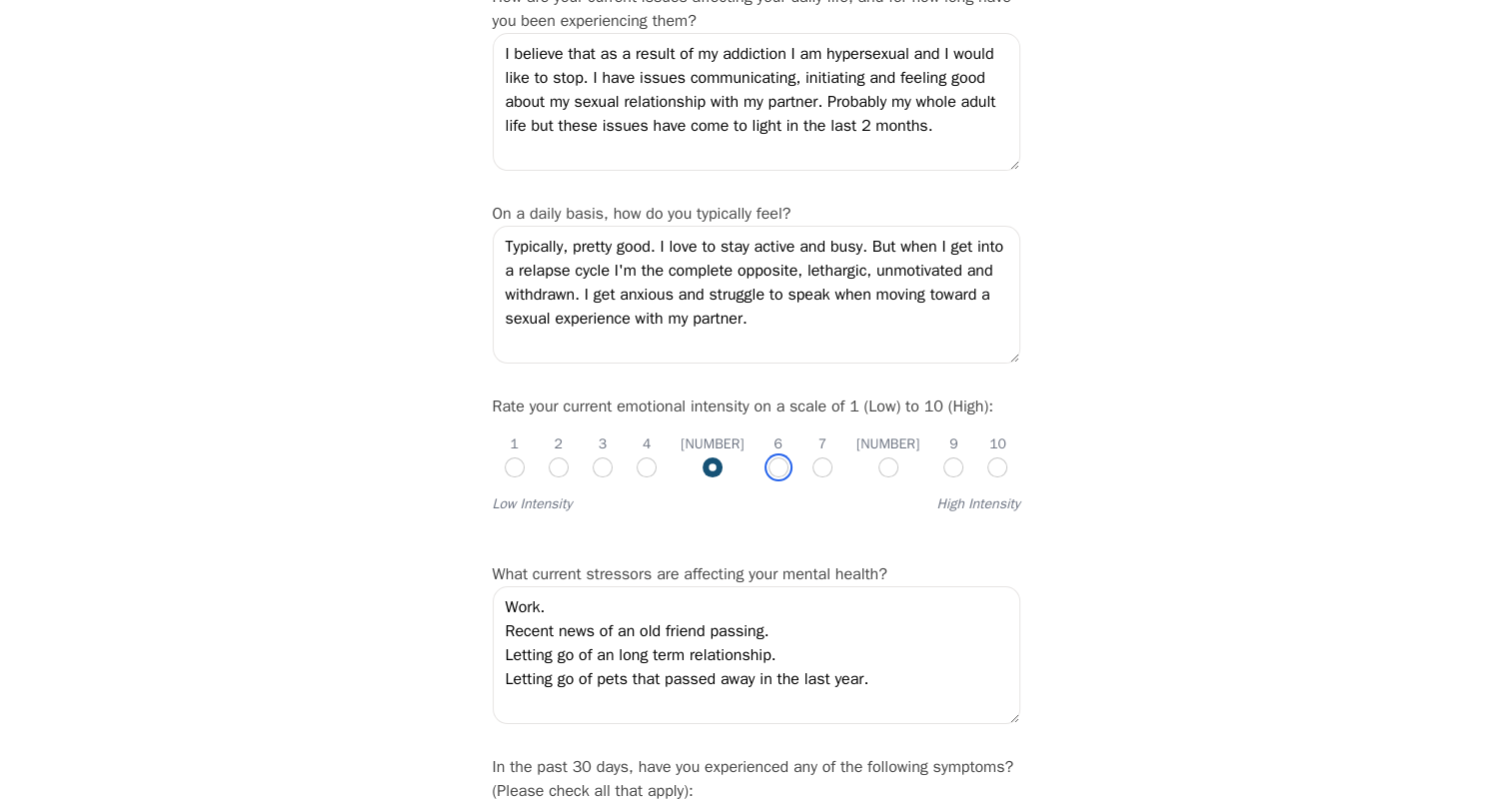 click at bounding box center [778, 467] 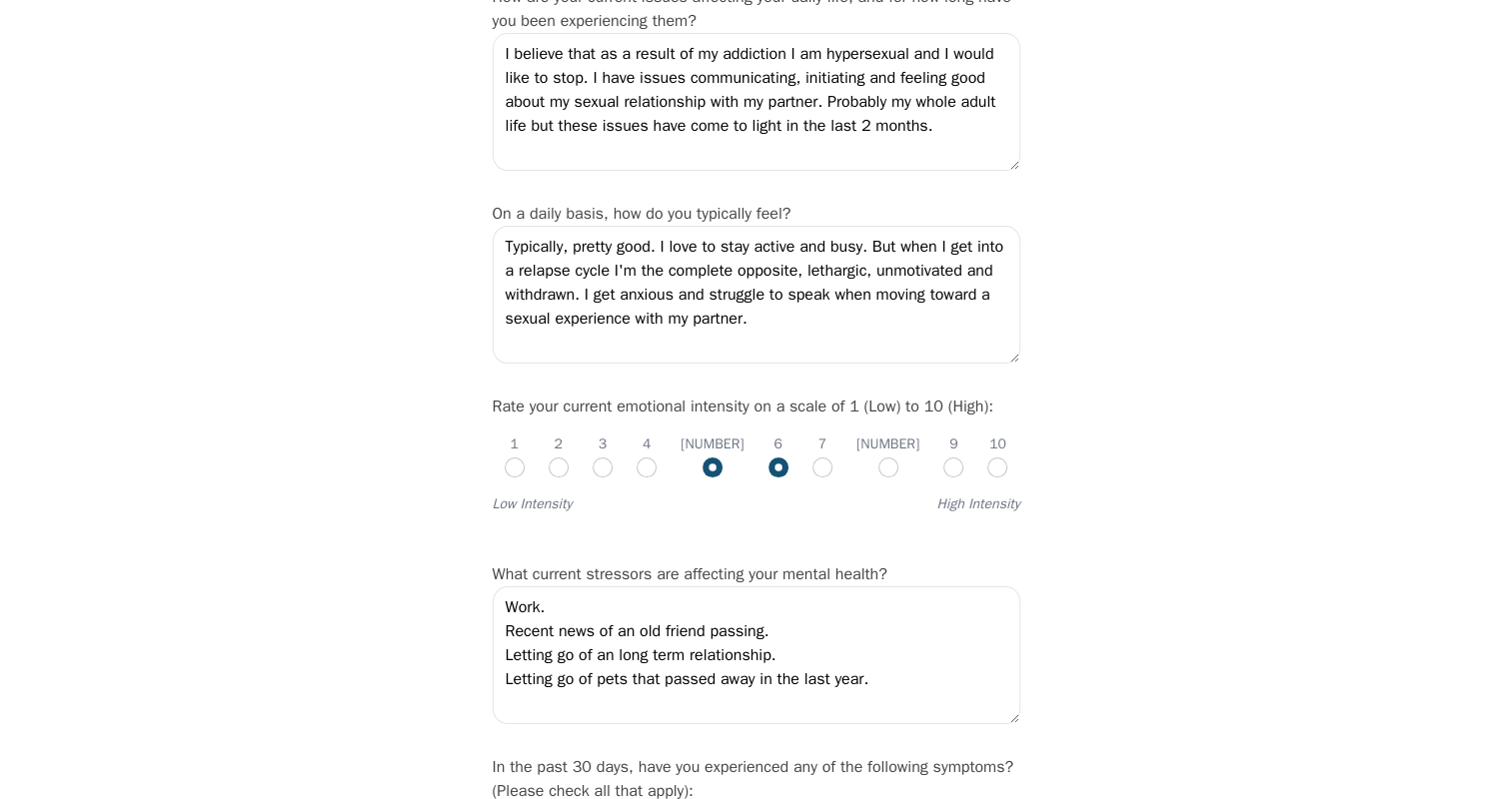 radio on "true" 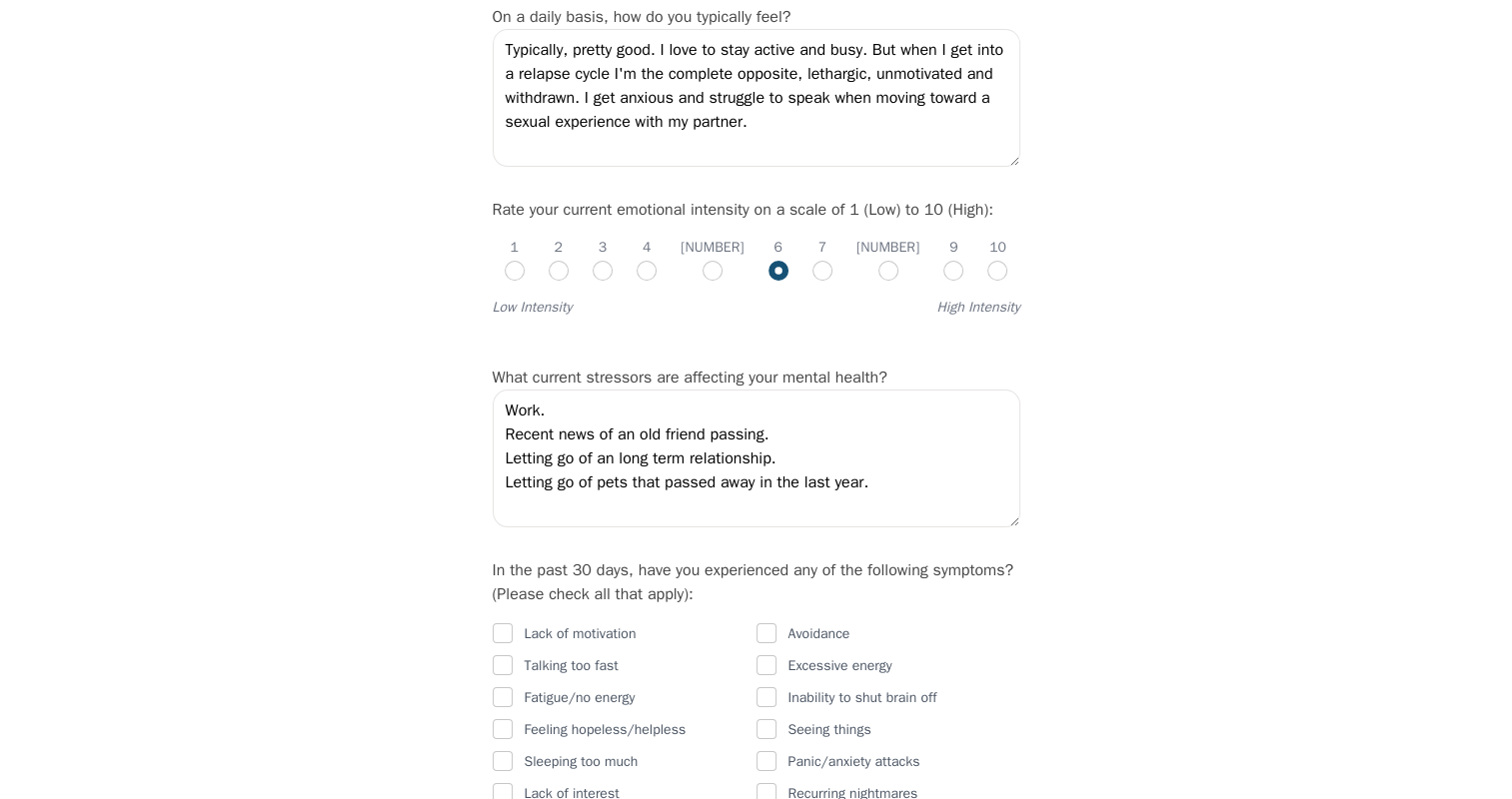 scroll, scrollTop: 699, scrollLeft: 0, axis: vertical 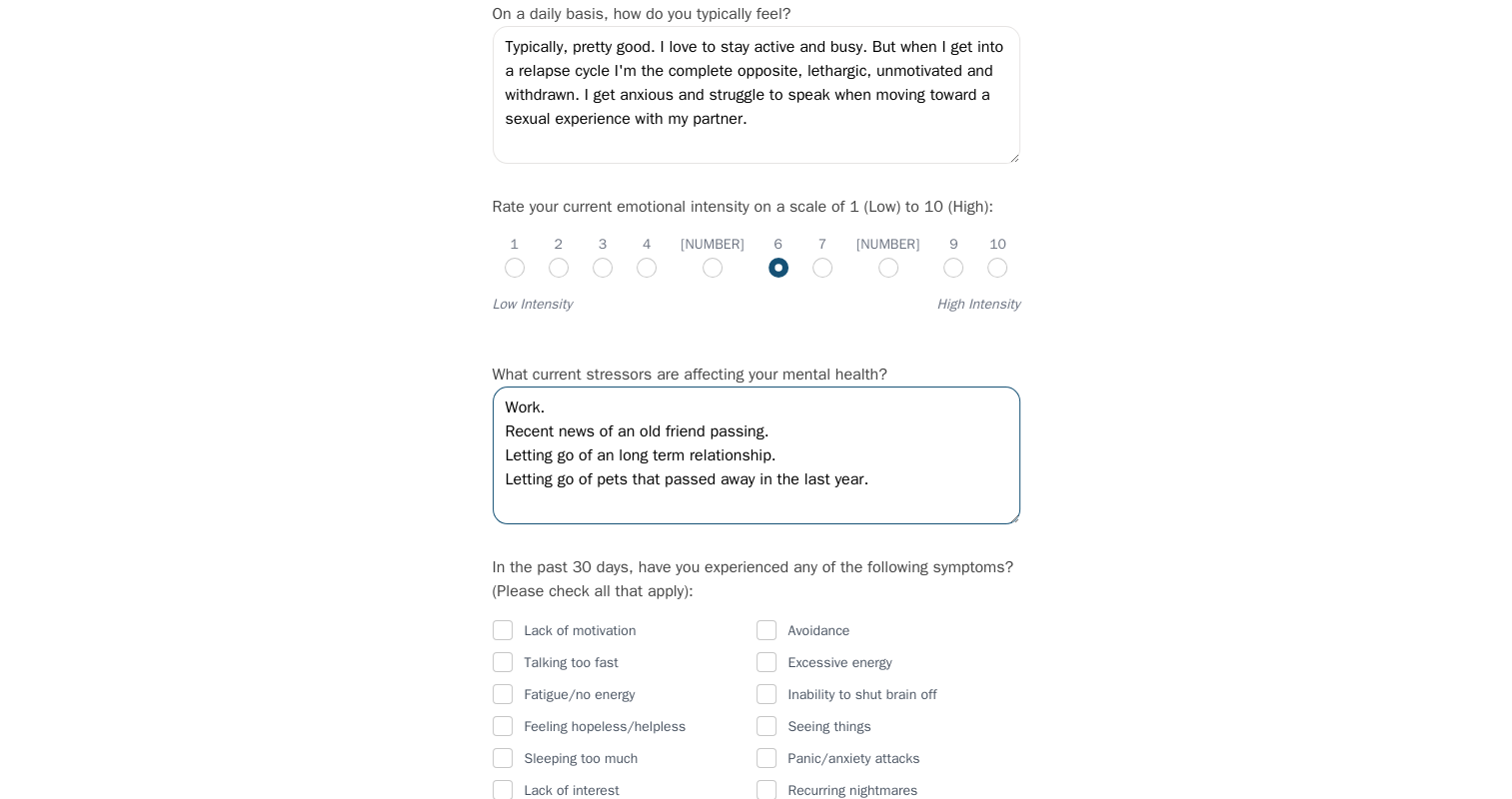 click on "Work.
Recent news of an old friend passing.
Letting go of an long term relationship.
Letting go of pets that passed away in the last year." at bounding box center (756, 455) 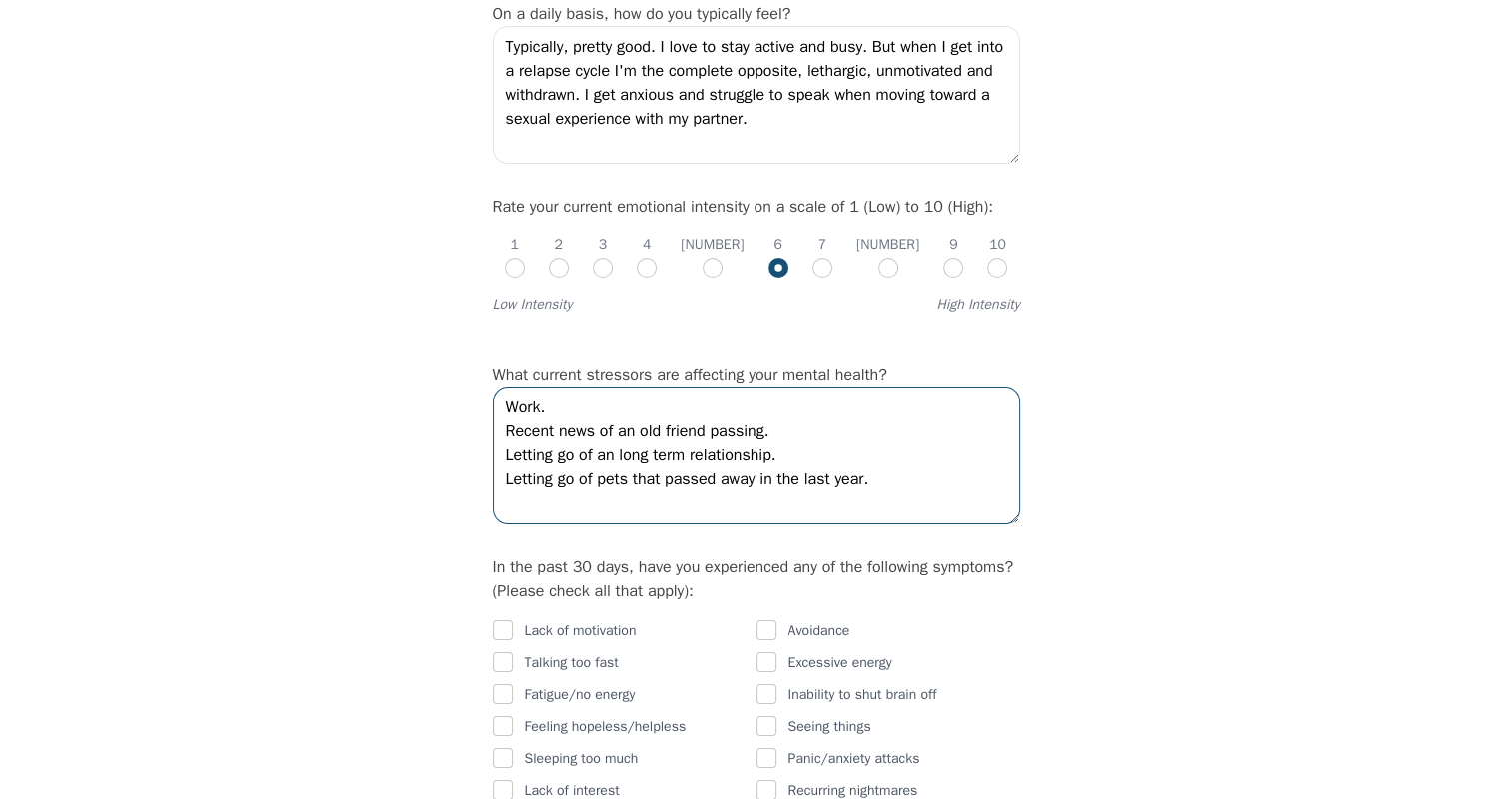 click on "Work.
Recent news of an old friend passing.
Letting go of an long term relationship.
Letting go of pets that passed away in the last year." at bounding box center [756, 455] 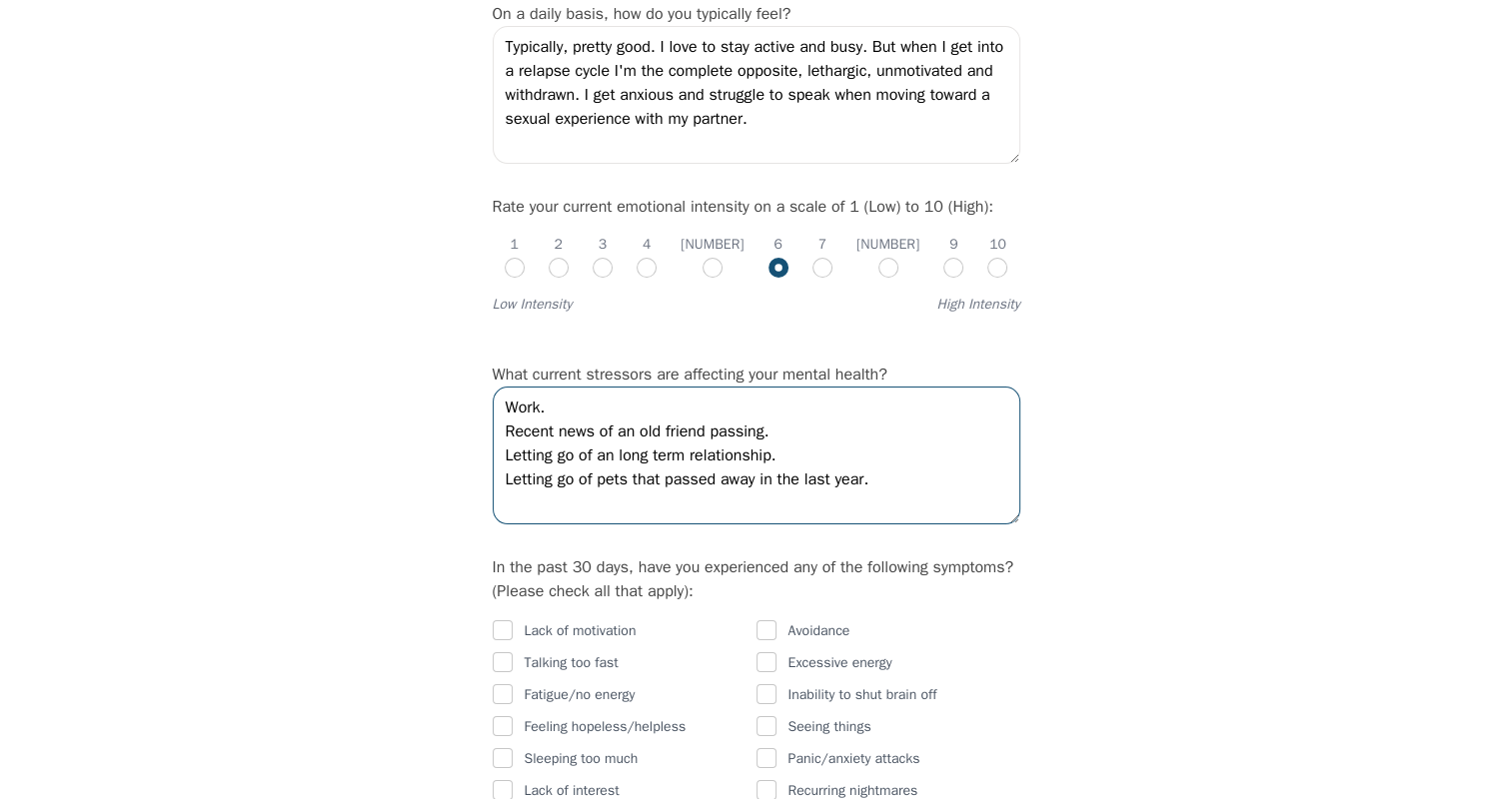 drag, startPoint x: 768, startPoint y: 425, endPoint x: 499, endPoint y: 423, distance: 269.00743 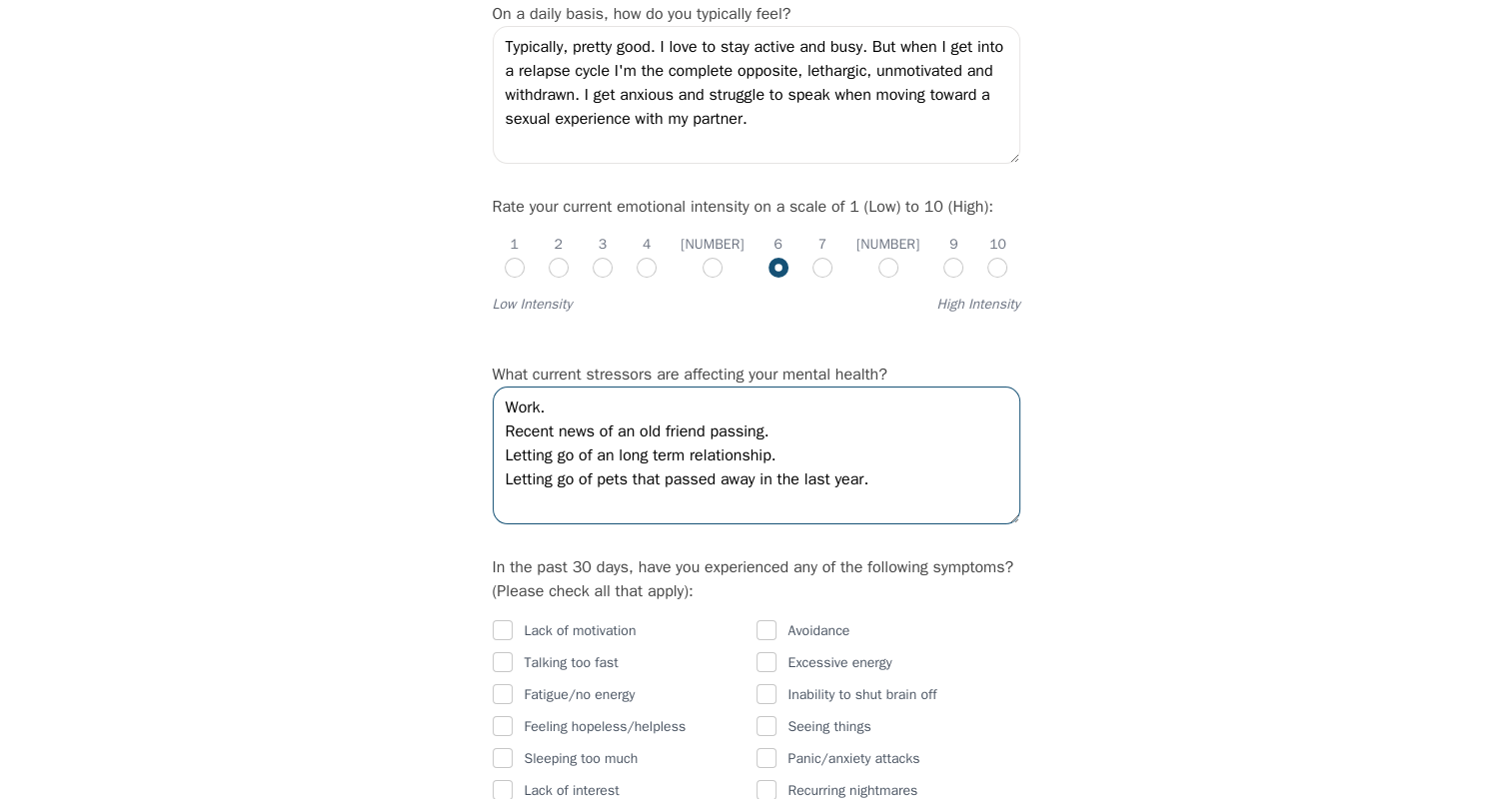 click on "Work.
Recent news of an old friend passing.
Letting go of an long term relationship.
Letting go of pets that passed away in the last year." at bounding box center (756, 455) 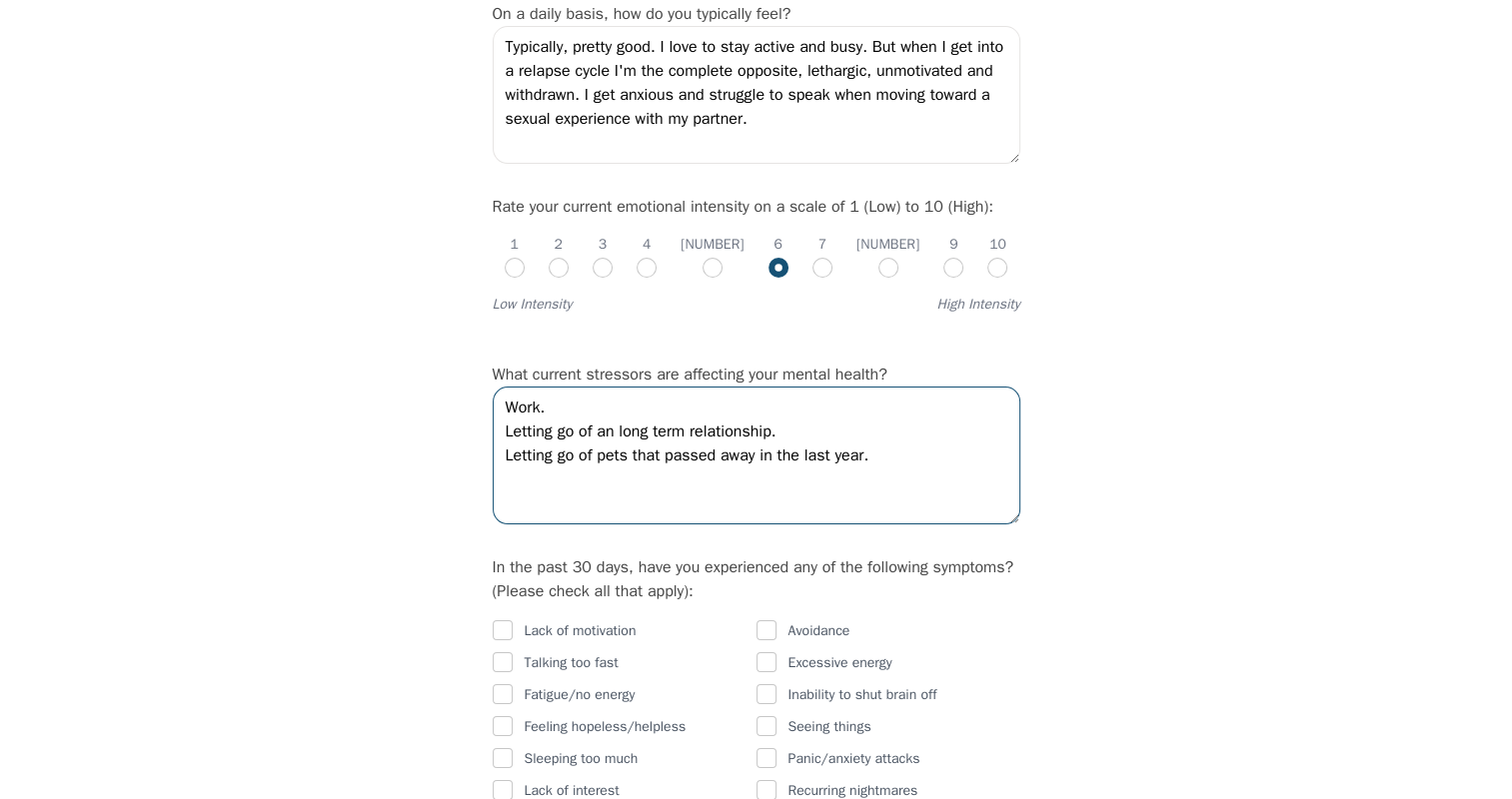 click on "Work.
Letting go of an long term relationship.
Letting go of pets that passed away in the last year." at bounding box center [756, 455] 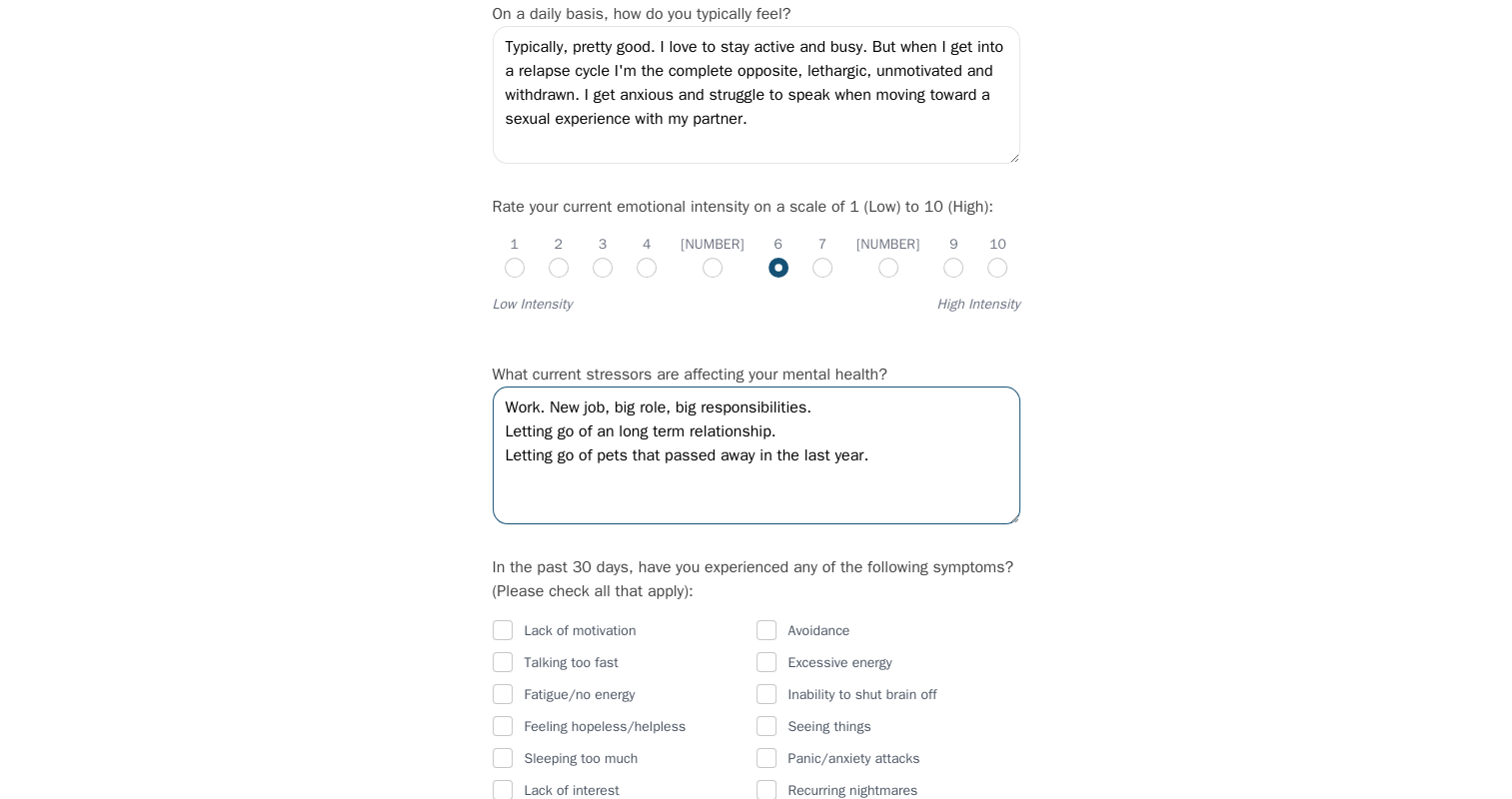 click on "Work. New job, big role, big responsibilities.
Letting go of an long term relationship.
Letting go of pets that passed away in the last year." at bounding box center [756, 455] 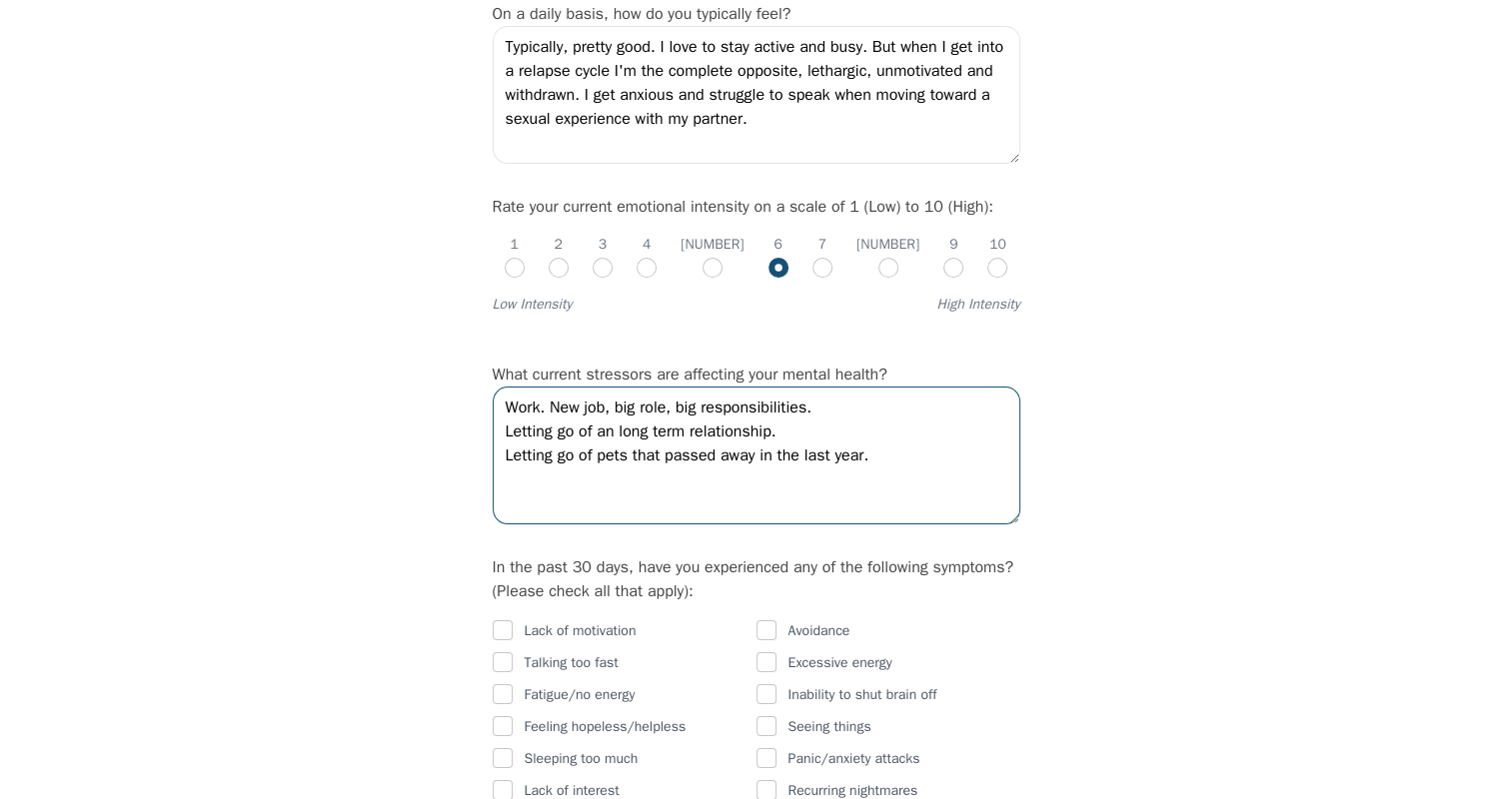 drag, startPoint x: 867, startPoint y: 451, endPoint x: 503, endPoint y: 459, distance: 364.0879 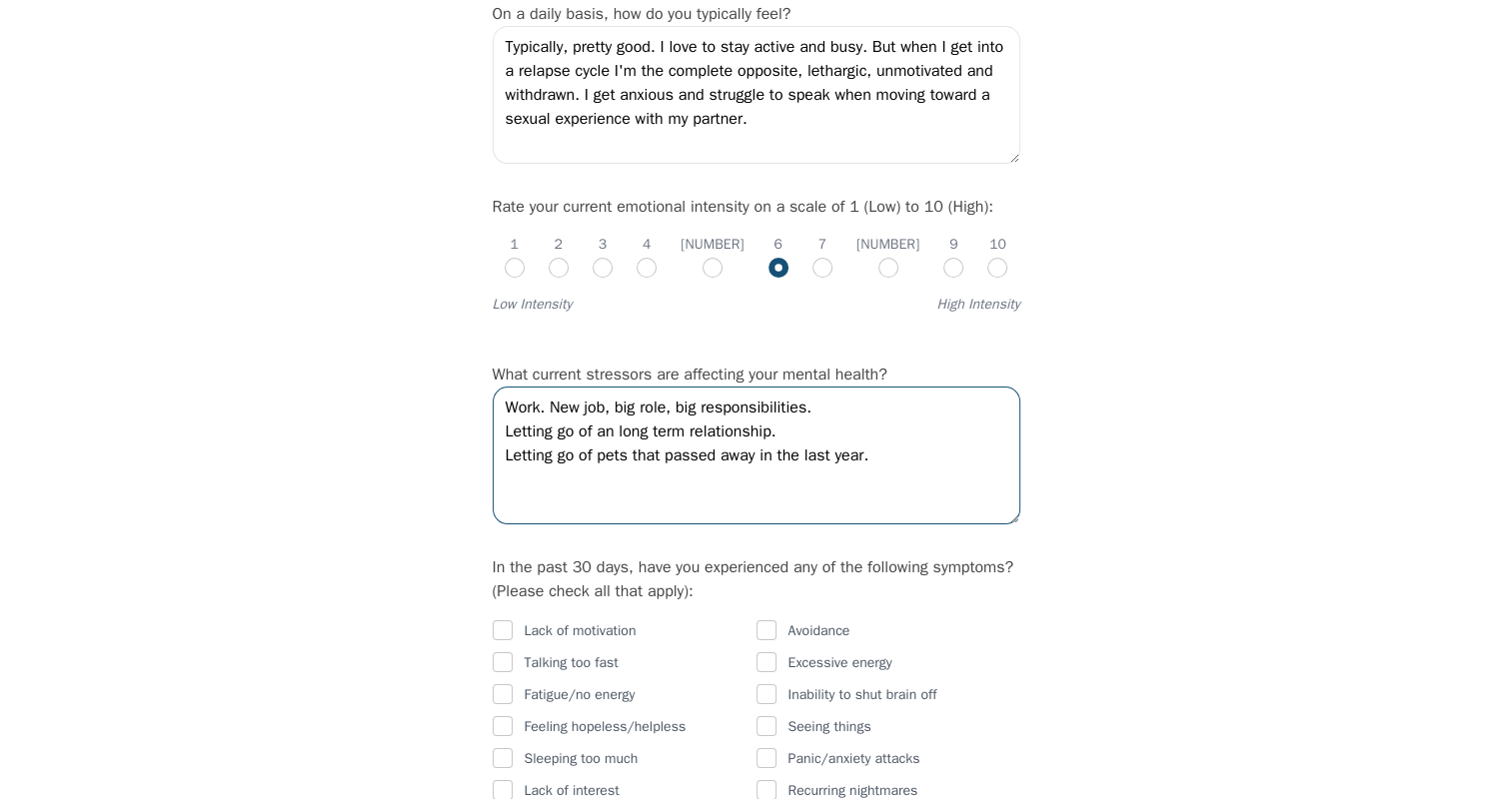 click on "Work. New job, big role, big responsibilities.
Letting go of an long term relationship.
Letting go of pets that passed away in the last year." at bounding box center (756, 455) 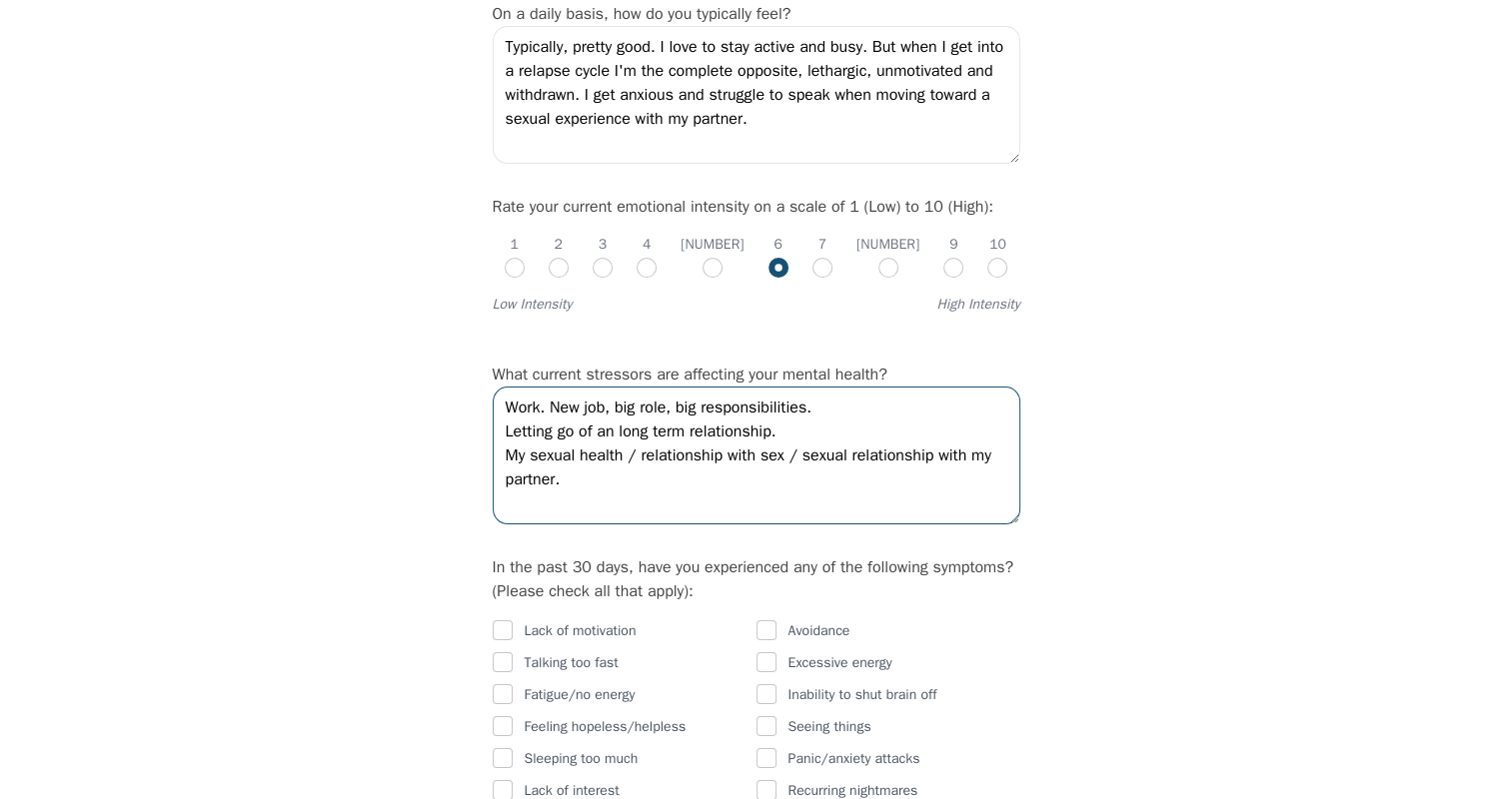 click on "Work. New job, big role, big responsibilities.
Letting go of an long term relationship.
My sexual health / relationship with sex / sexual relationship with my partner." at bounding box center (756, 455) 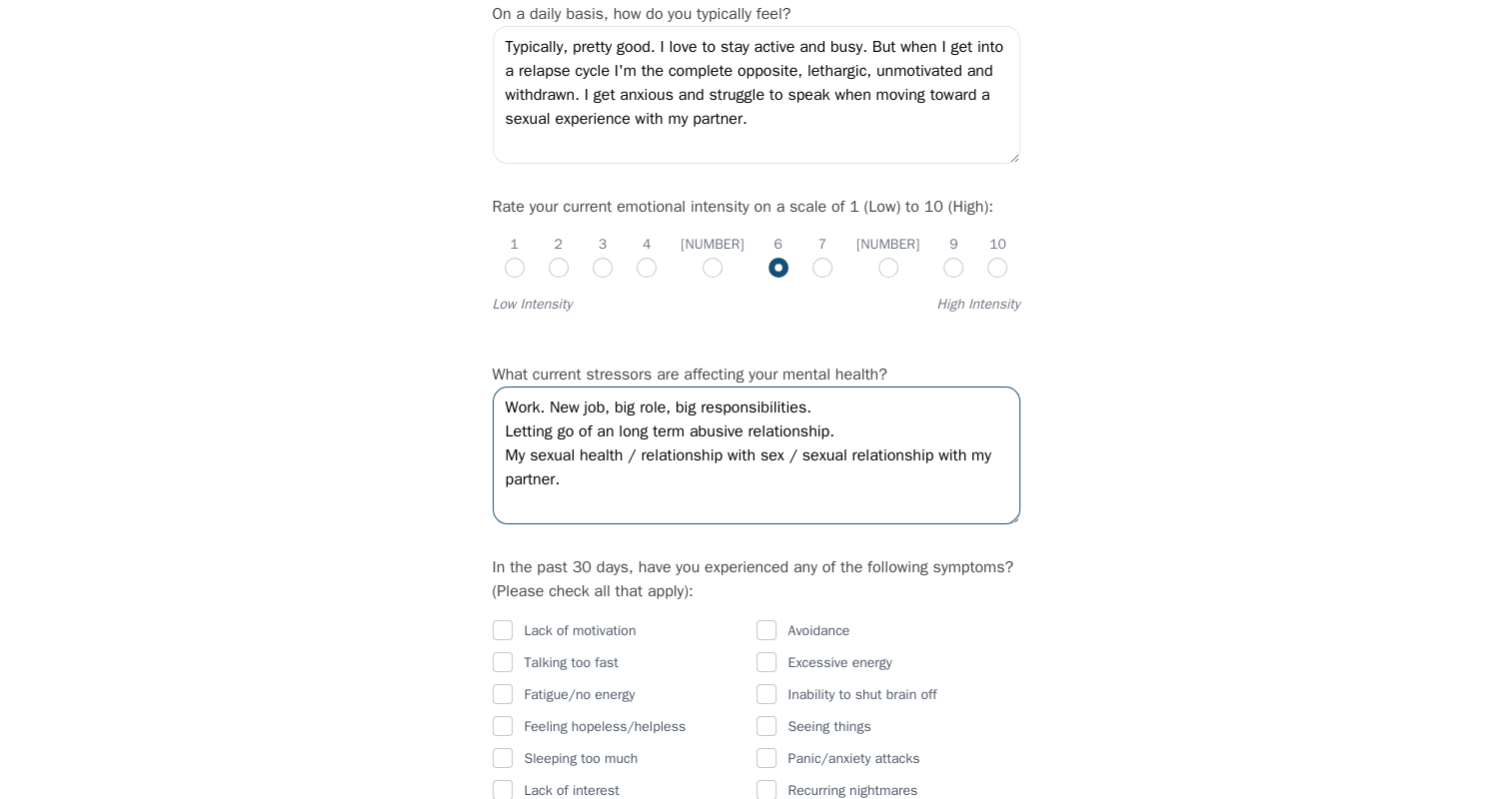 type on "Work. New job, big role, big responsibilities.
Letting go of an long term abusive relationship.
My sexual health / relationship with sex / sexual relationship with my partner." 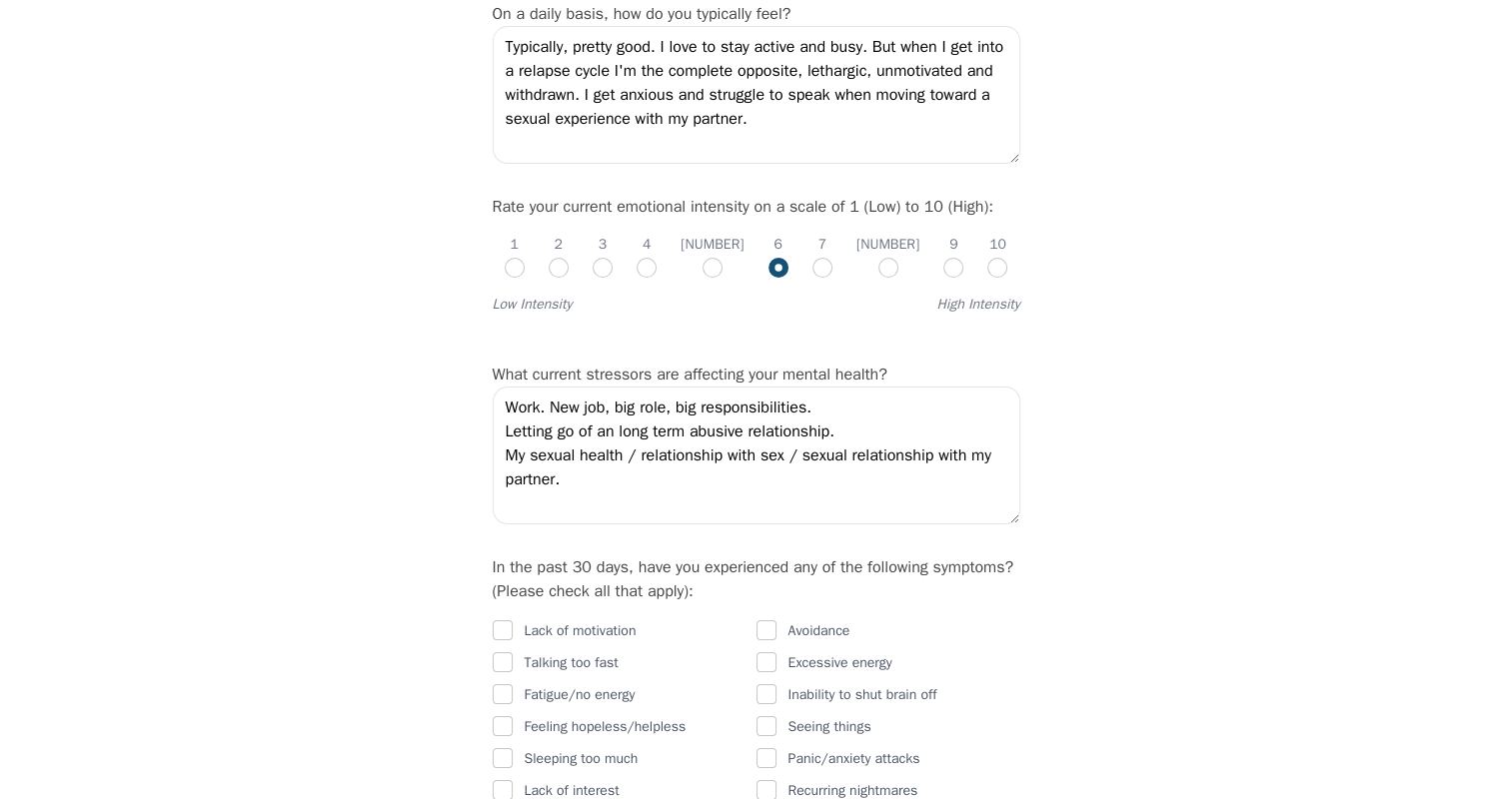 click on "Intake Assessment for Jordan Bell Part 2 of 2: Clinical Self-Report Please complete the following information before your initial session. This step is crucial to kickstart your therapeutic journey with your therapist: Please describe what has brought you to seek therapy at this time? My goals: Managing and improving my addiction to porn and masturbation. Improving my relationship with sex. Working through past traumas.  How are your current issues affecting your daily life, and for how long have you been experiencing them? I believe that as a result of my addiction I am hypersexual and I would like to stop. I have issues communicating, initiating and feeling good about my sexual relationship with my partner. Probably my whole adult life but these issues have come to light in the last 2 months.  On a daily basis, how do you typically feel? Rate your current emotional intensity on a scale of 1 (Low) to 10 (High): 1 2 3 4 5 6 7 8 9 10 Low Intensity High Intensity Lack of motivation Talking too fast Overeating" at bounding box center [756, 1442] 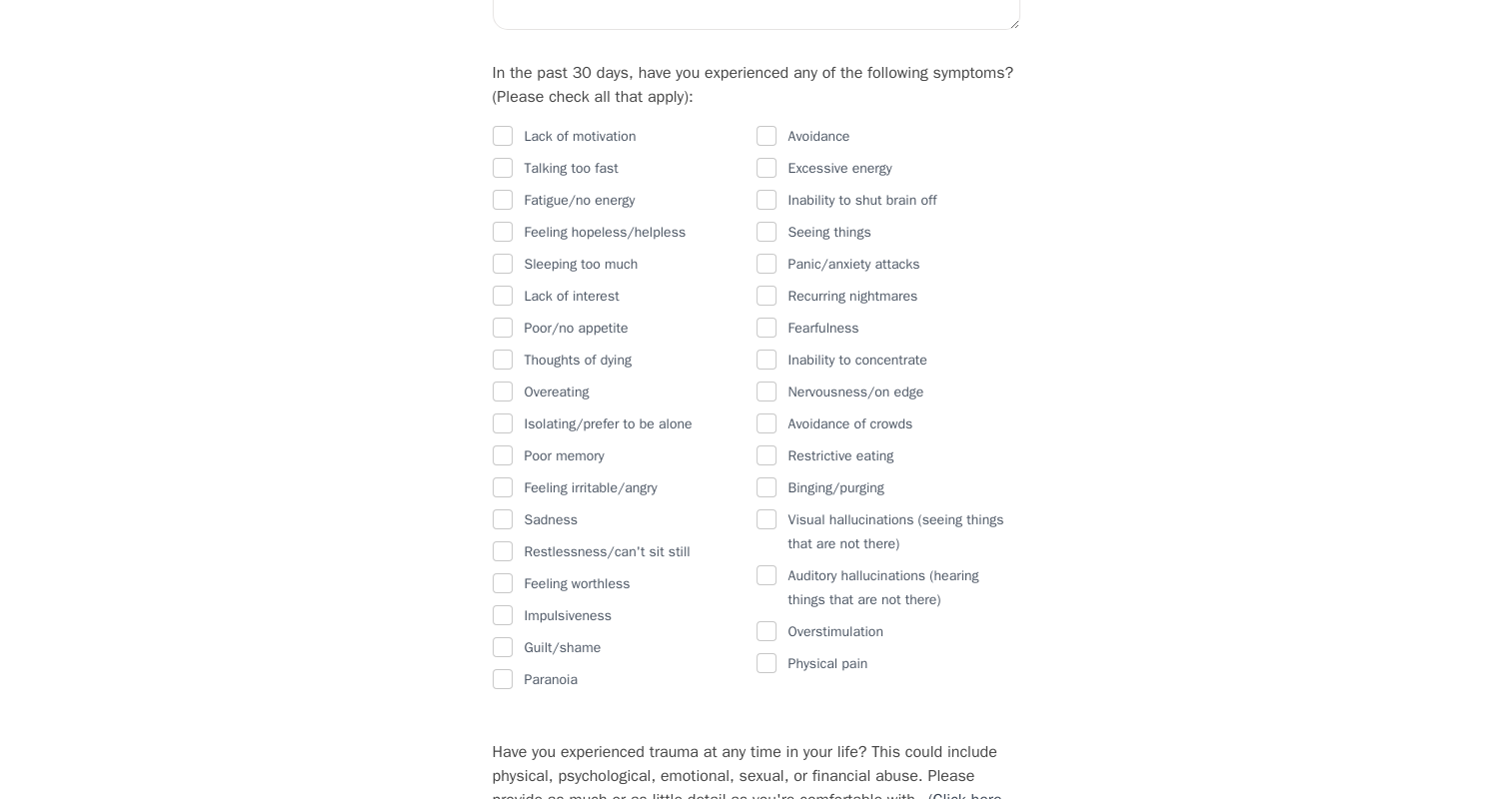 scroll, scrollTop: 1198, scrollLeft: 0, axis: vertical 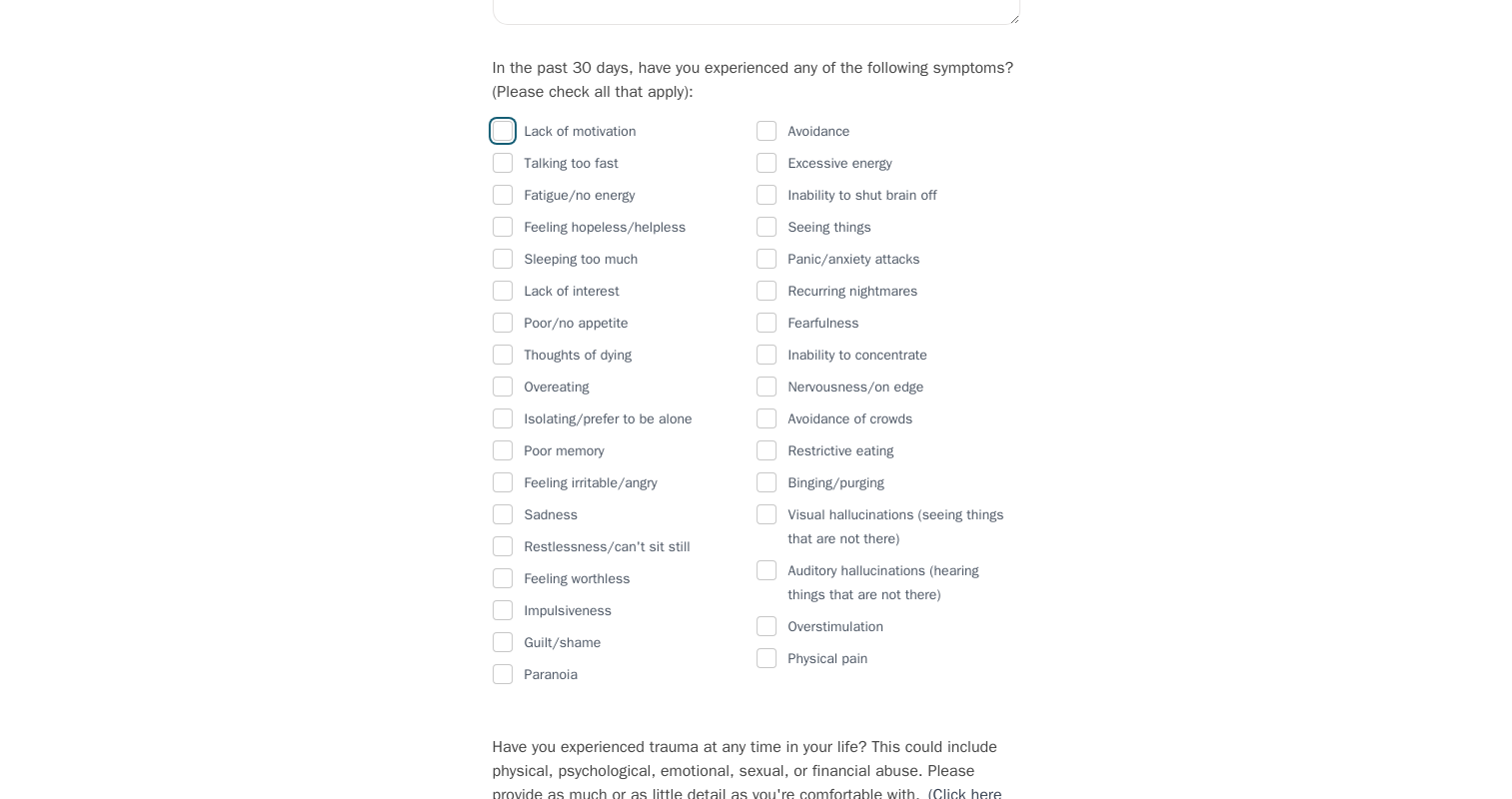 click at bounding box center (503, 131) 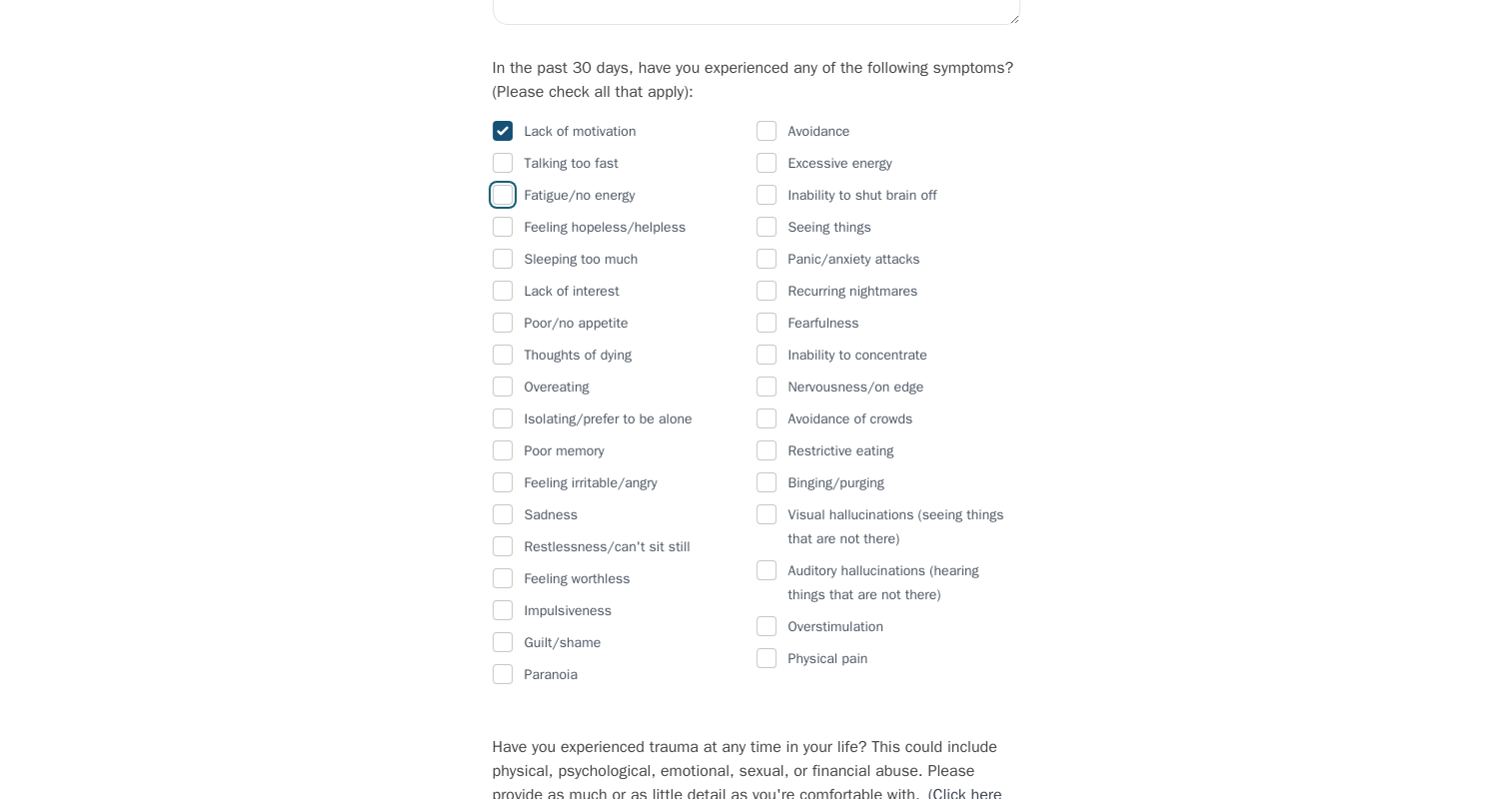 click at bounding box center [503, 195] 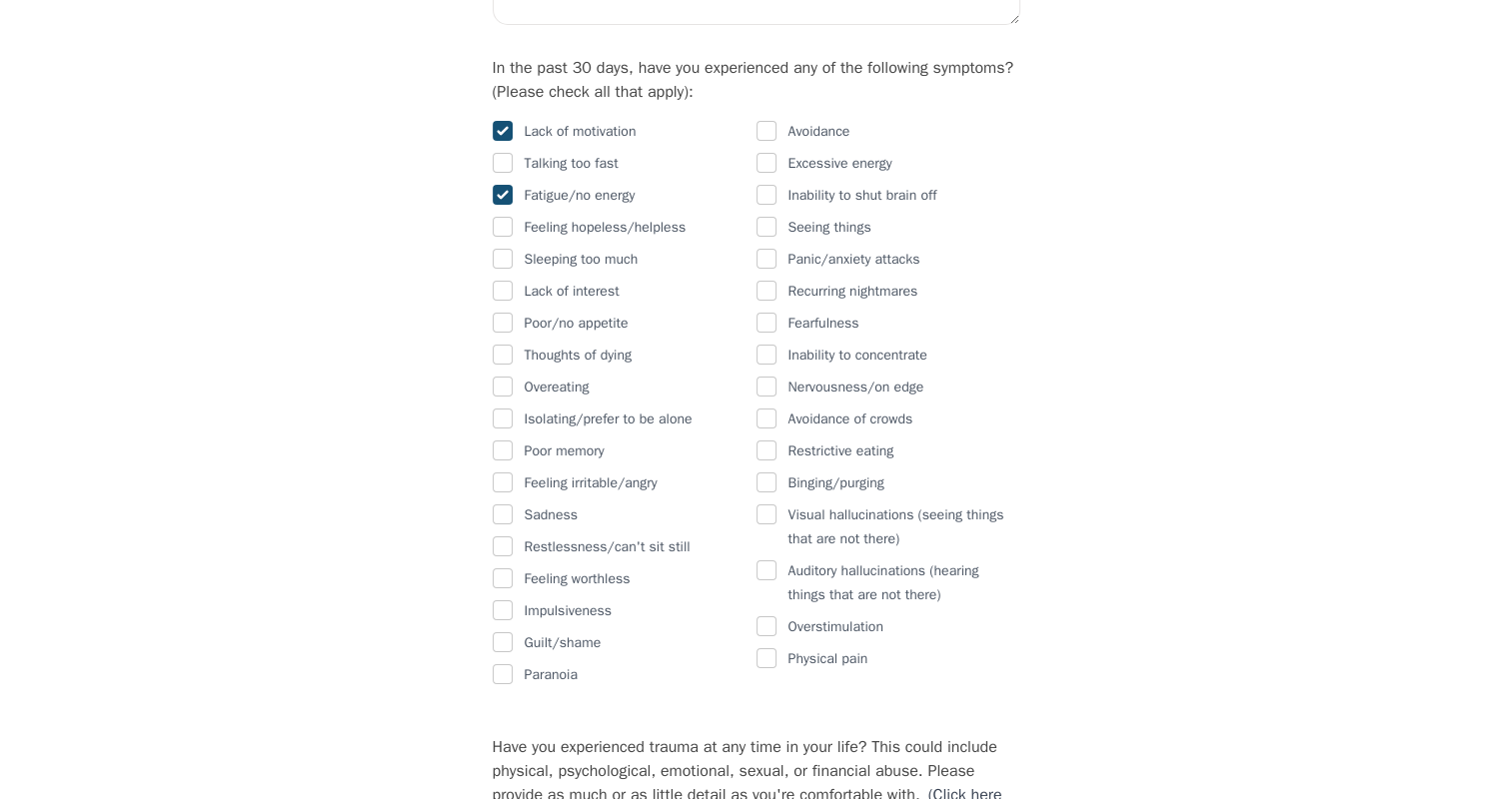 checkbox on "true" 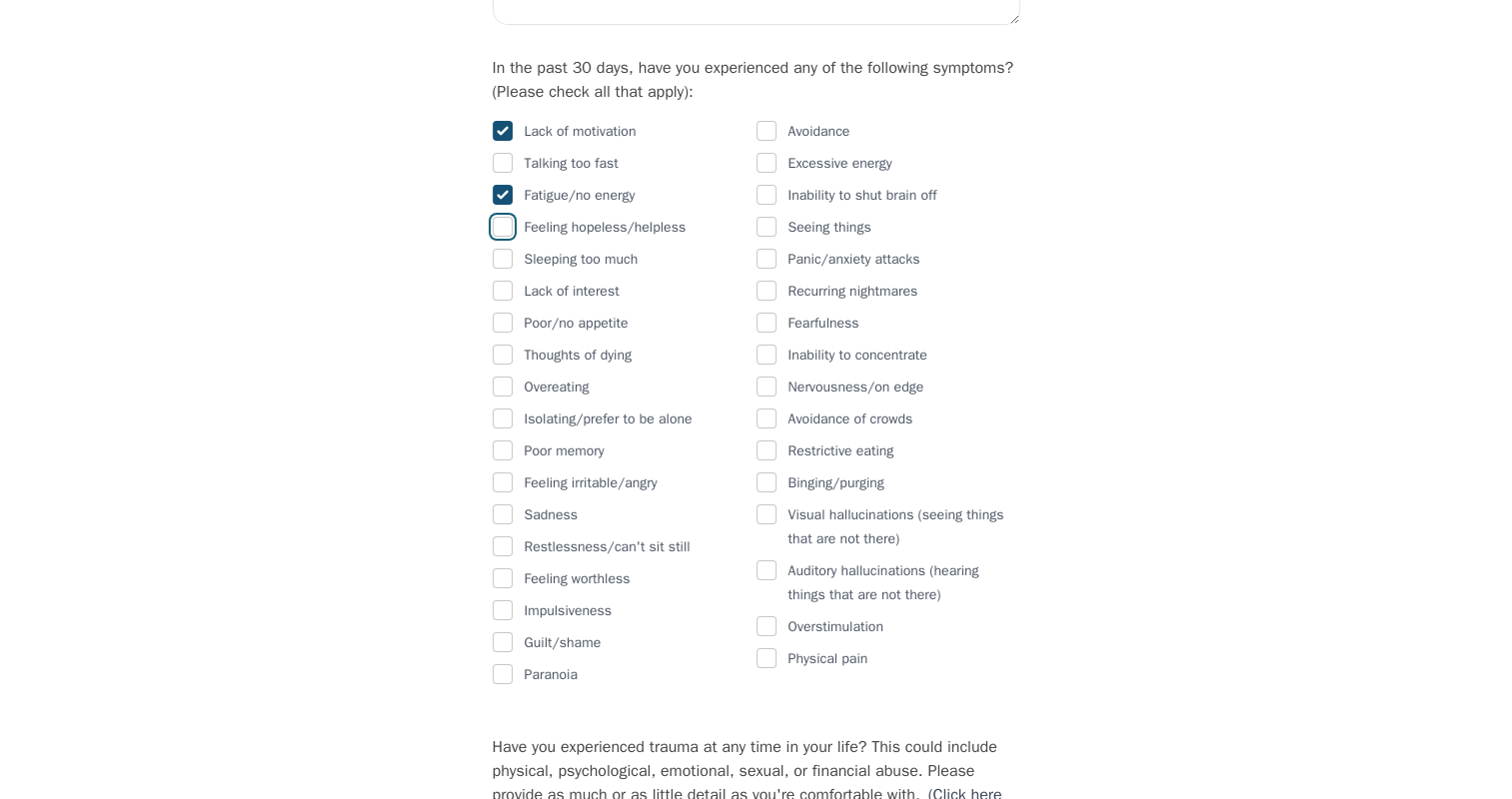 click at bounding box center [503, 227] 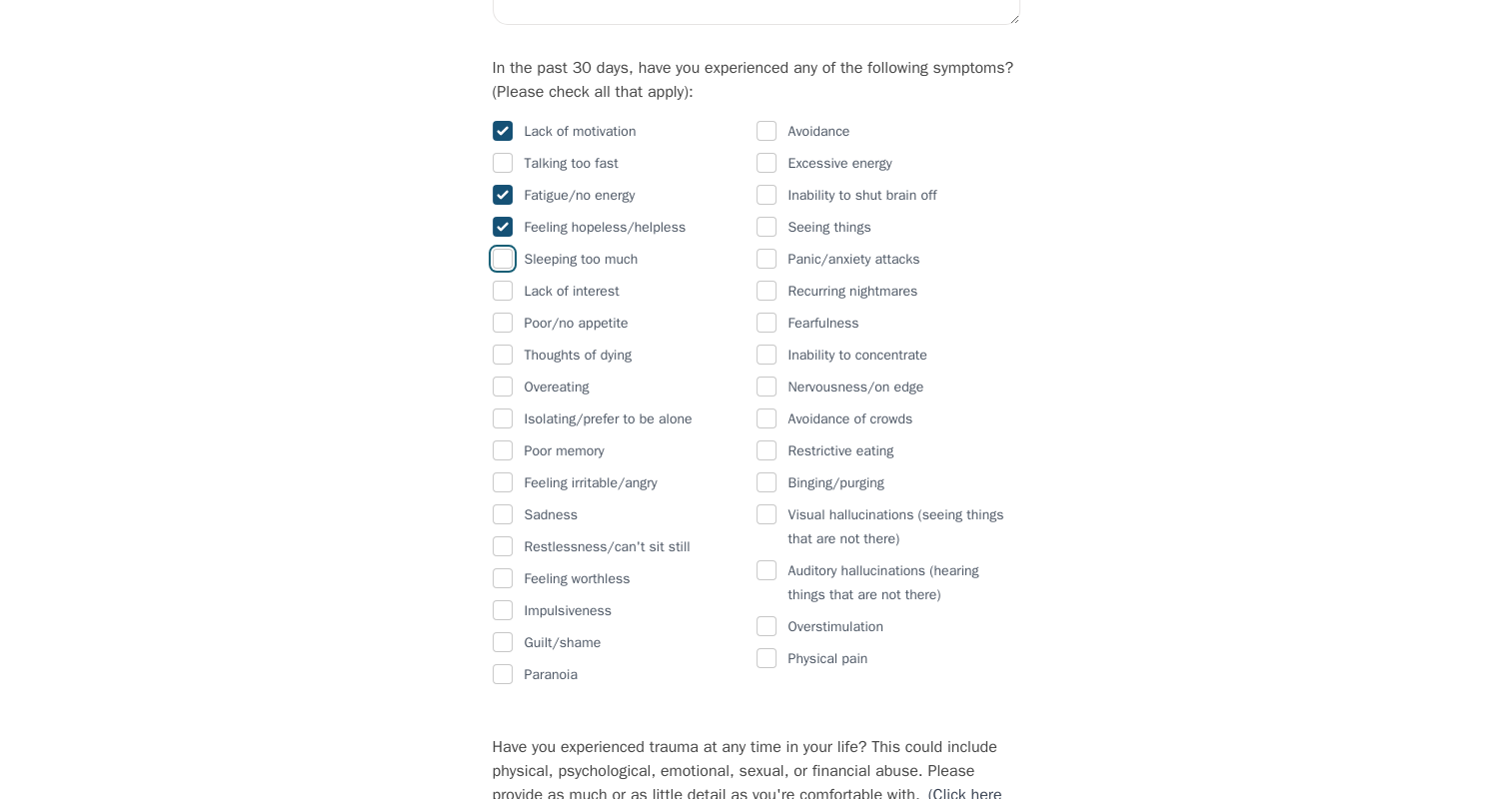 click at bounding box center [503, 259] 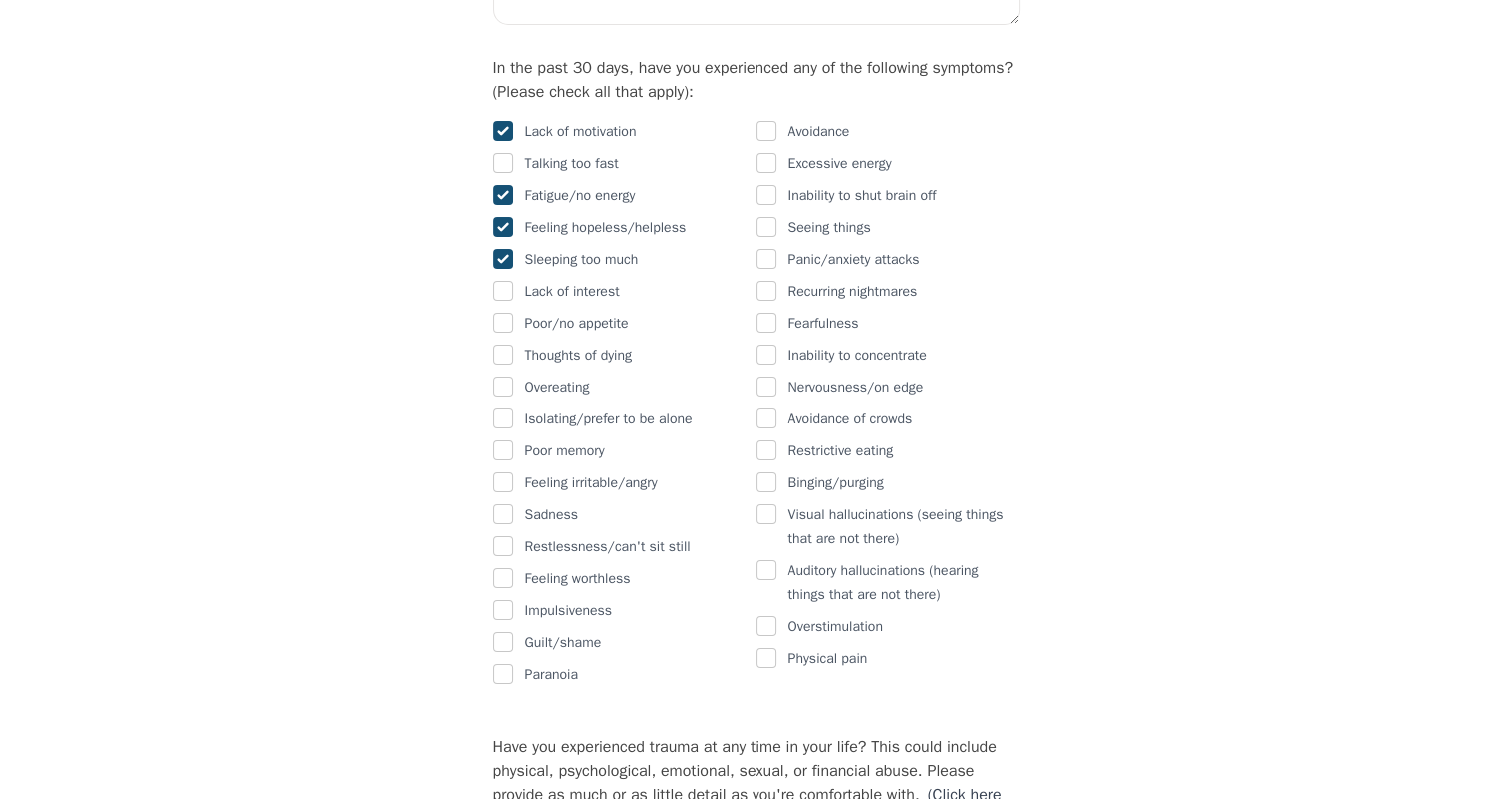 checkbox on "true" 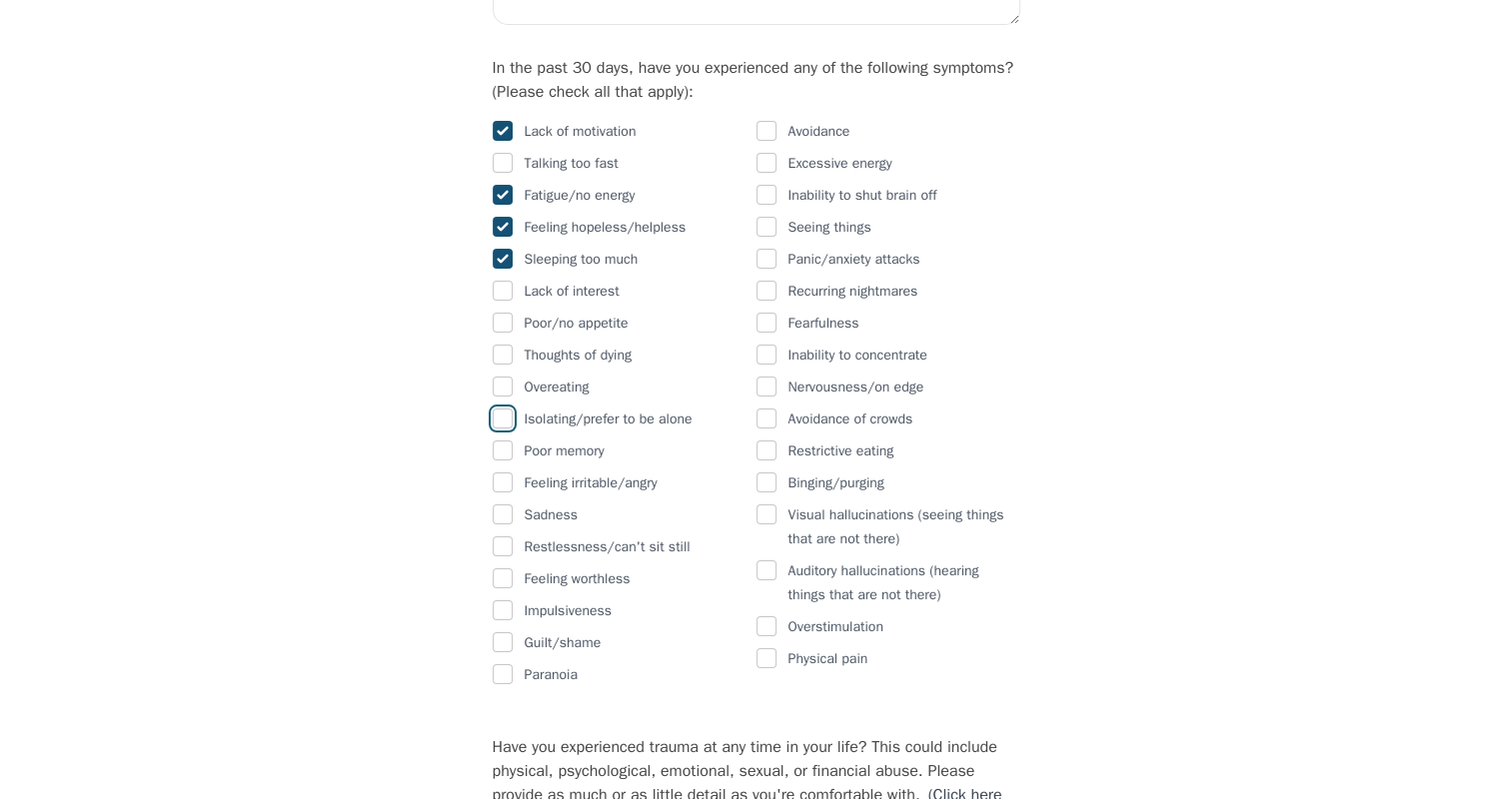 click at bounding box center (503, 418) 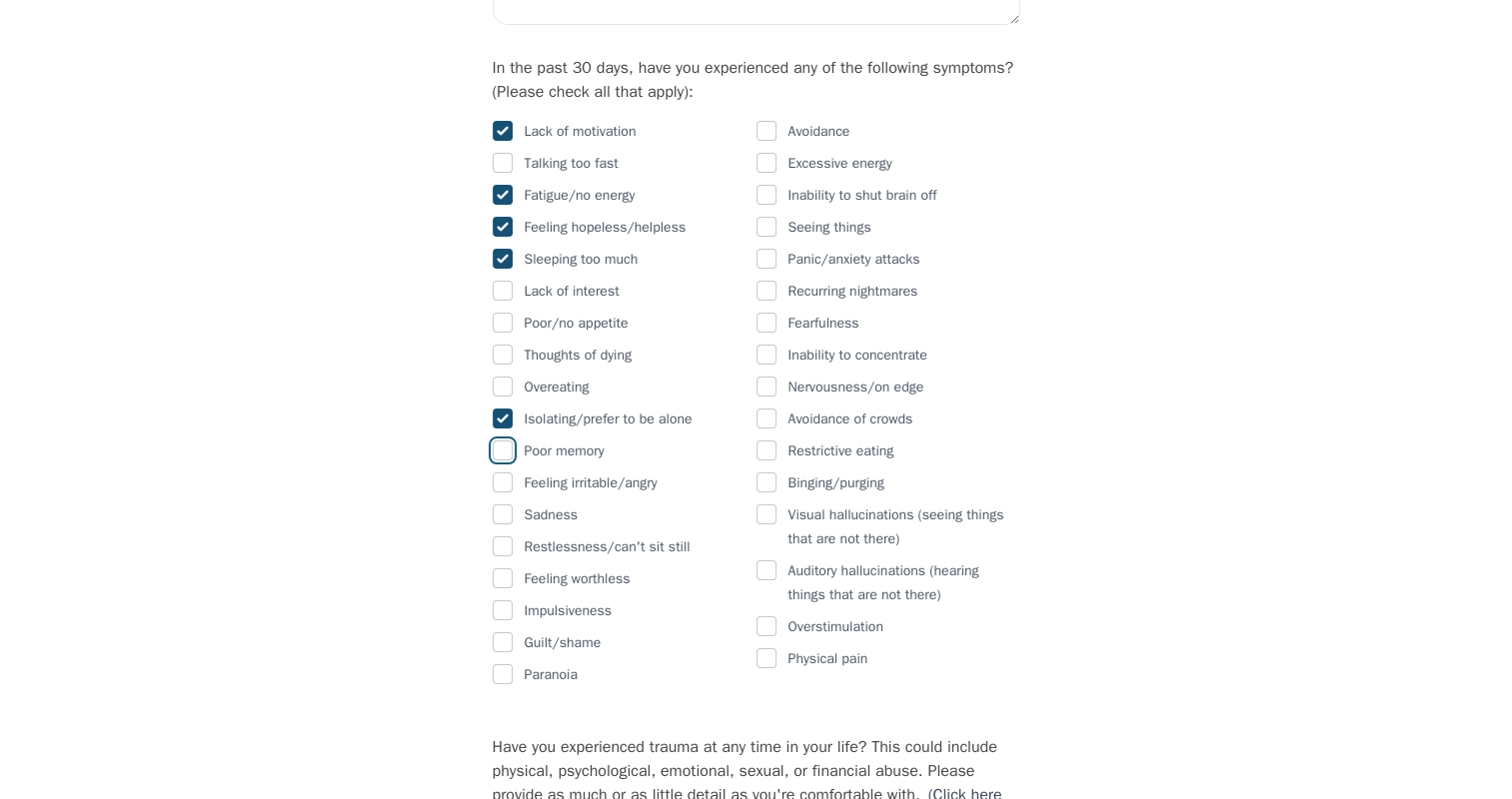 click at bounding box center [503, 450] 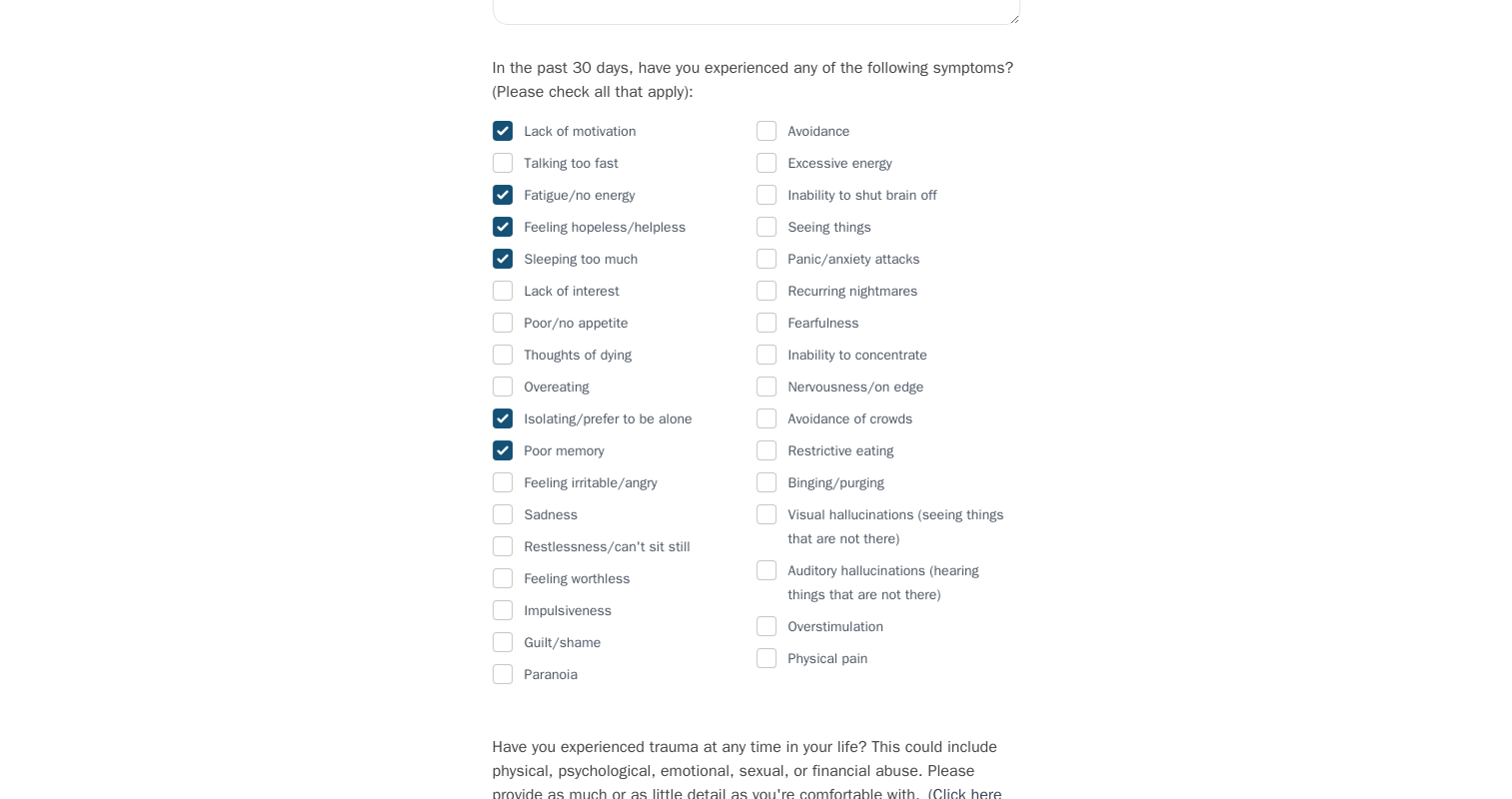 checkbox on "true" 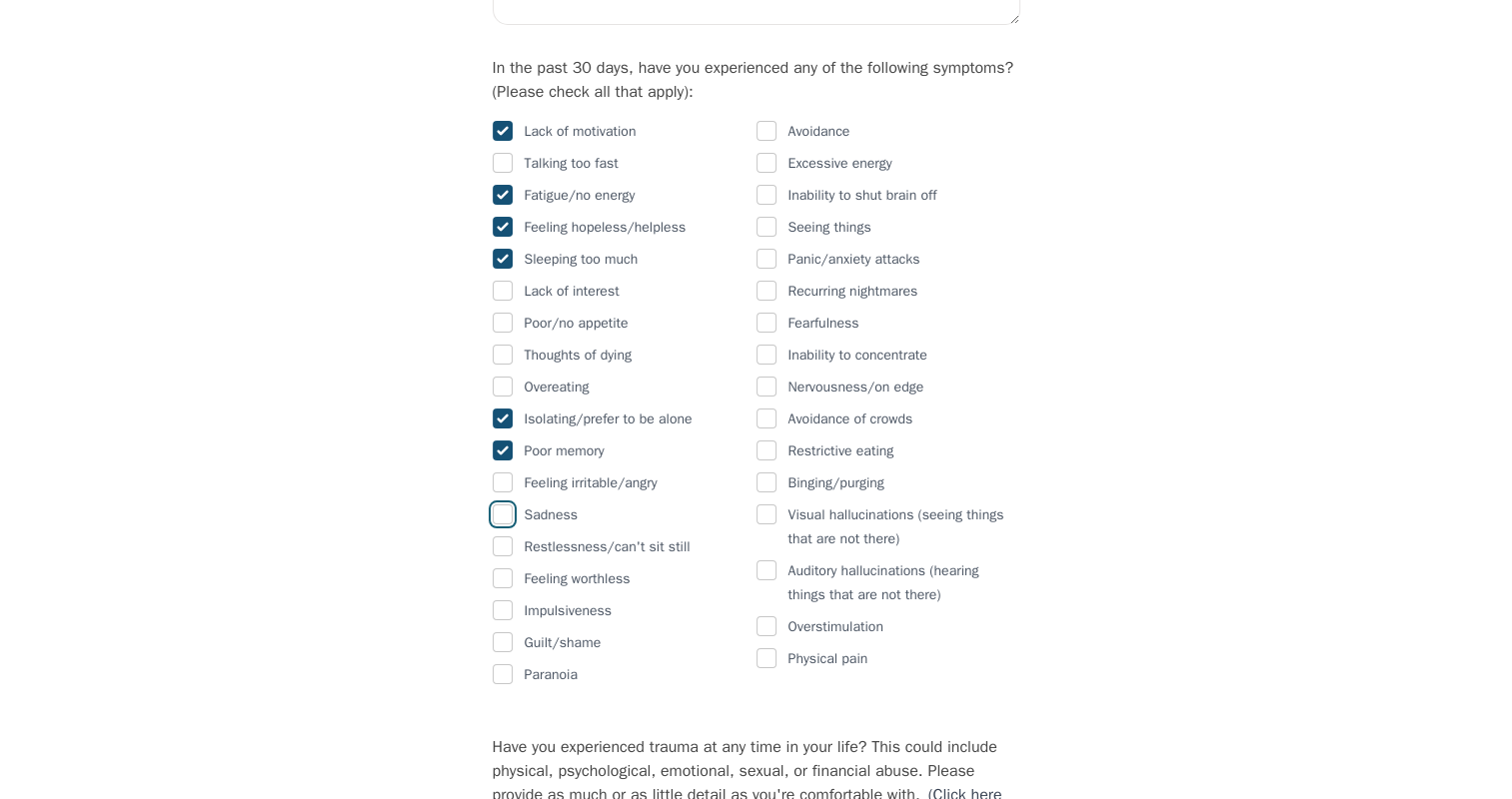 click at bounding box center [503, 514] 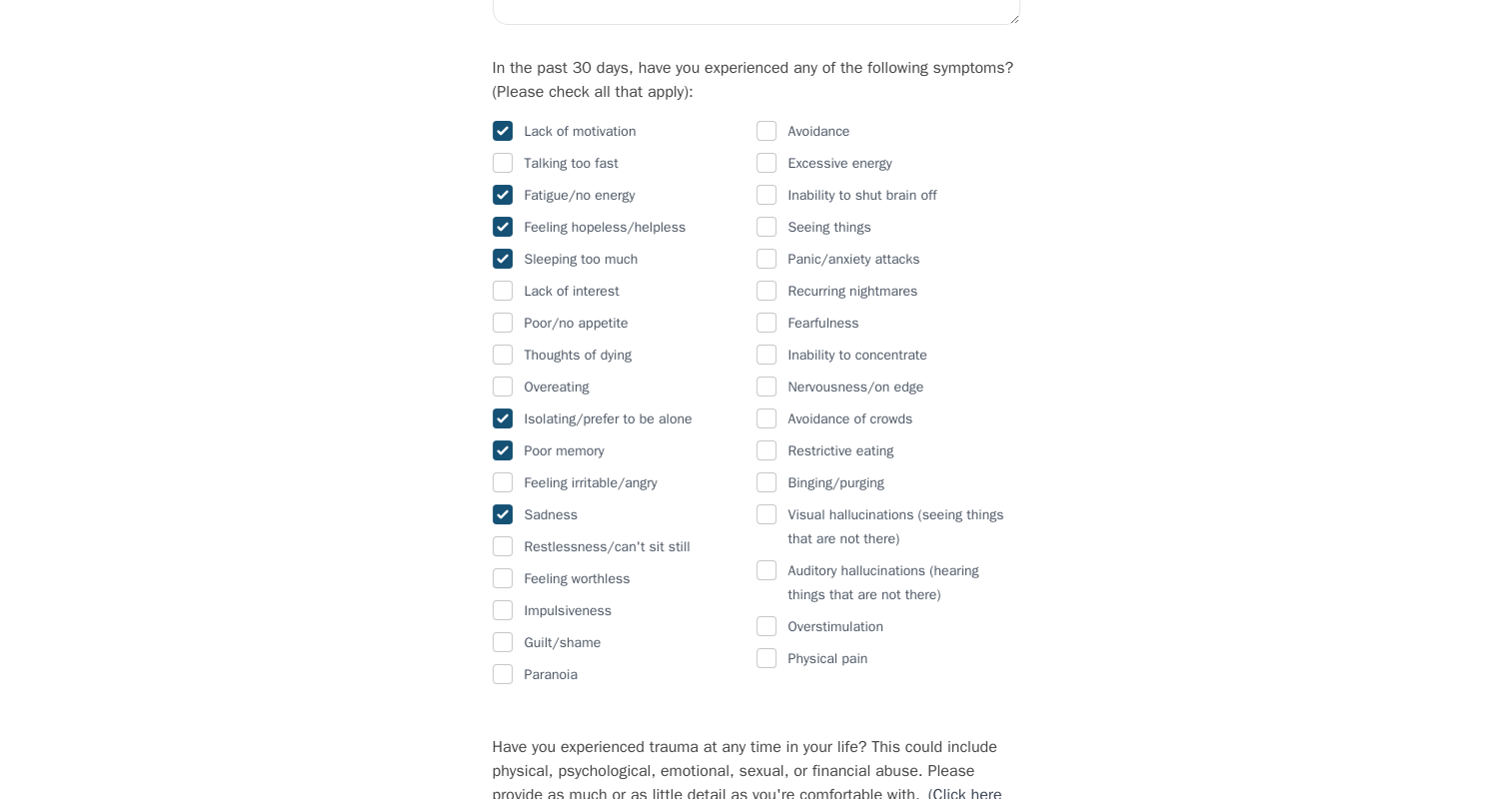 checkbox on "true" 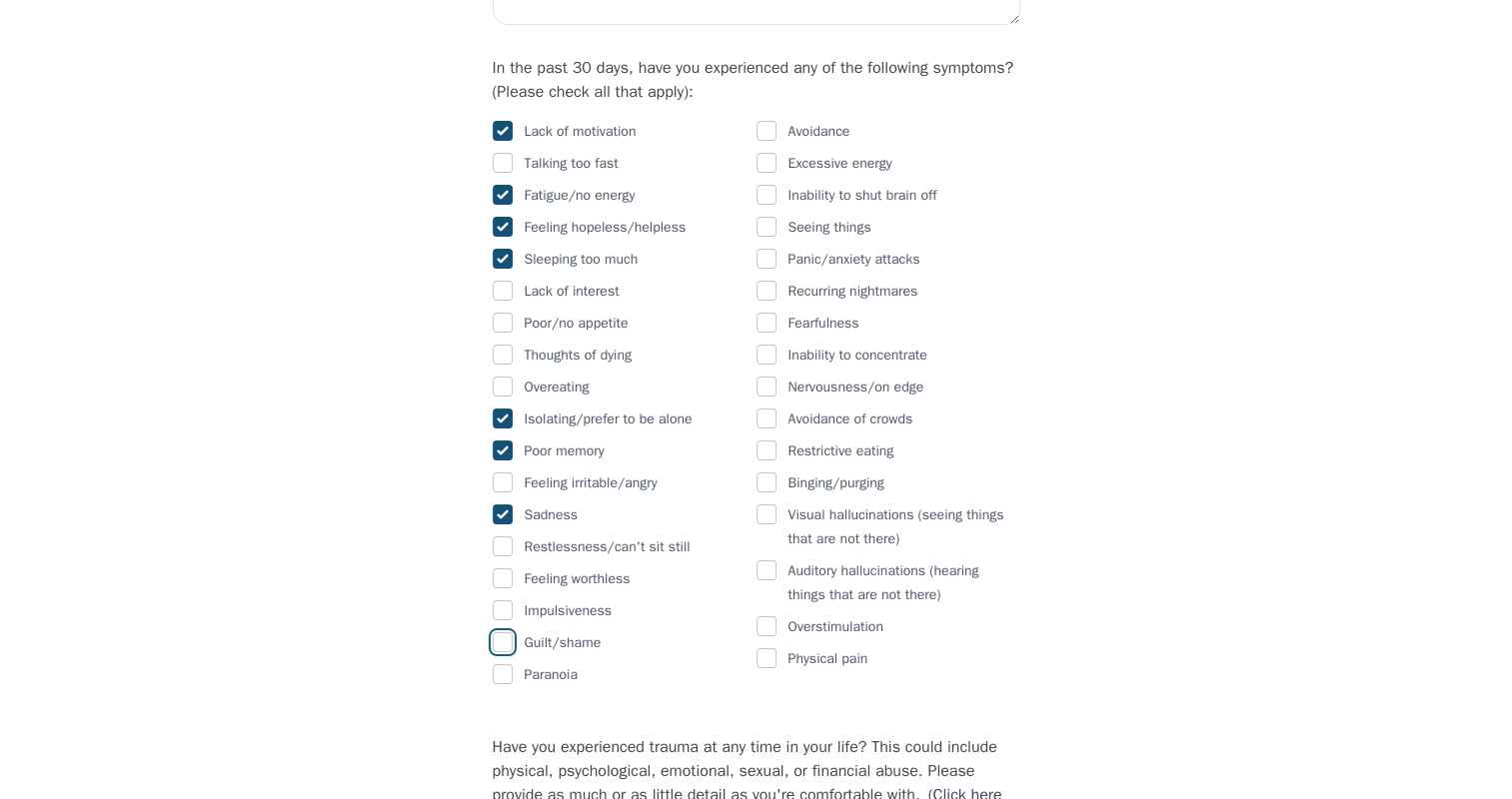 click at bounding box center [503, 642] 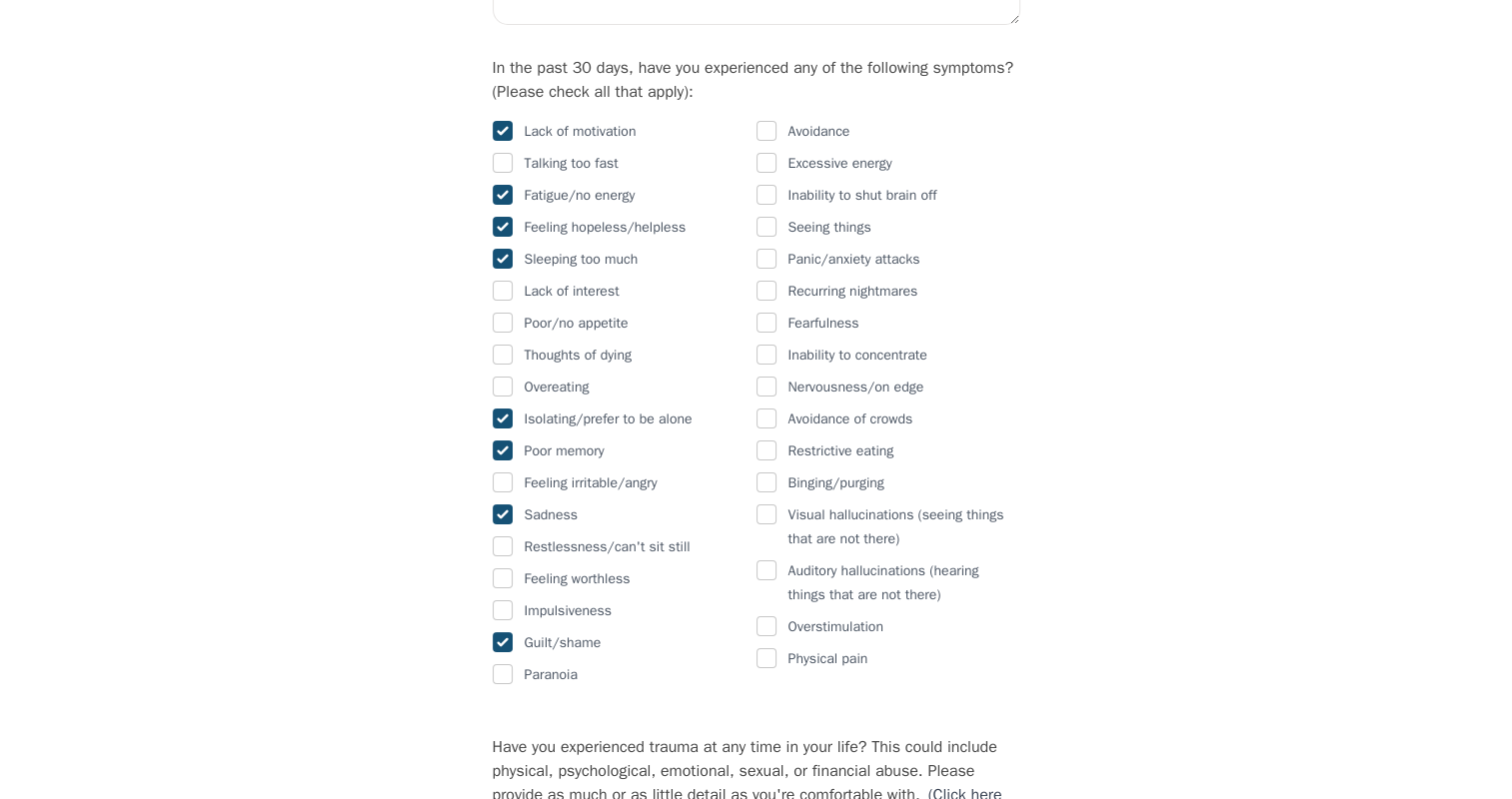 checkbox on "true" 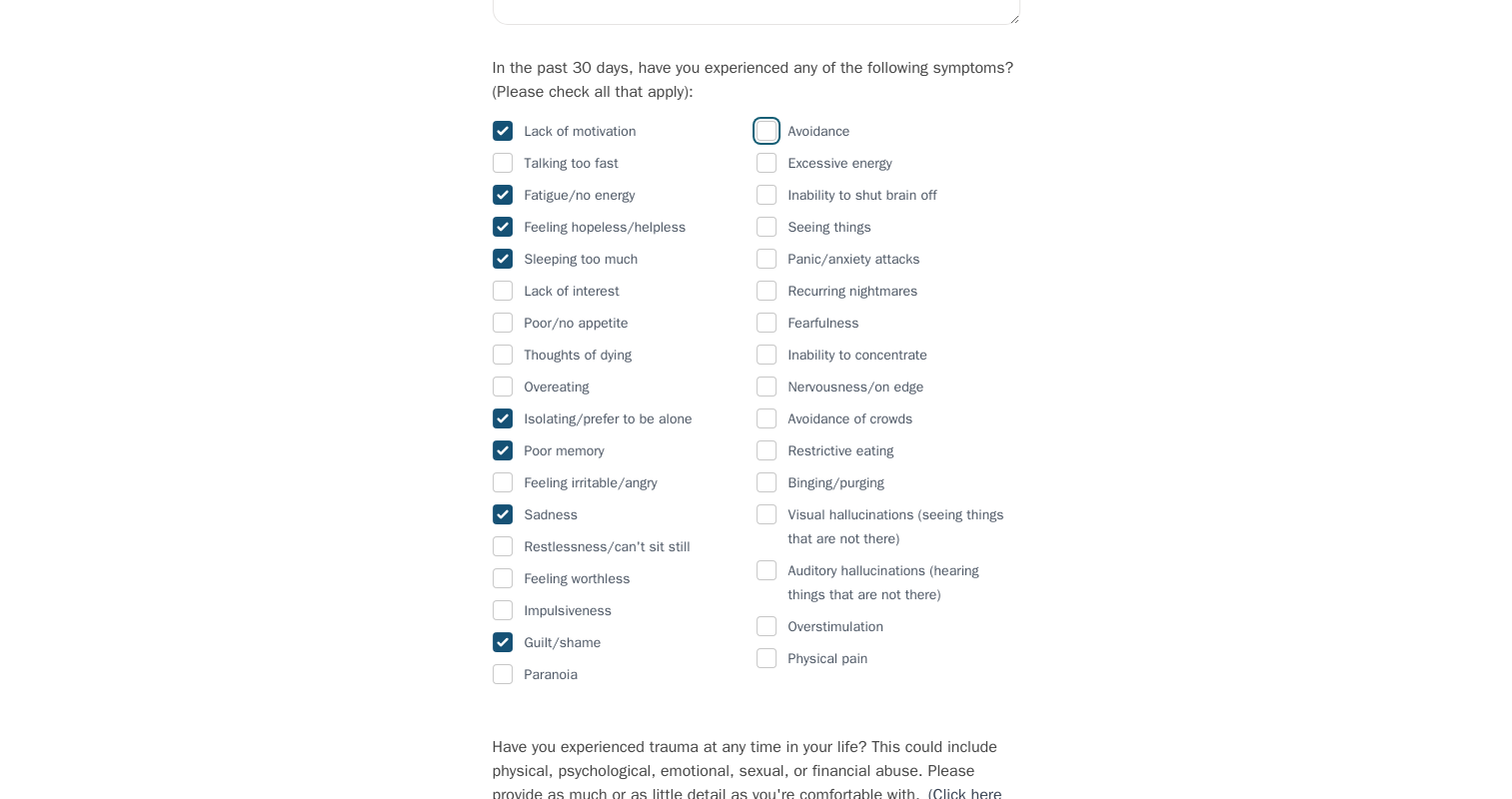 click at bounding box center (766, 131) 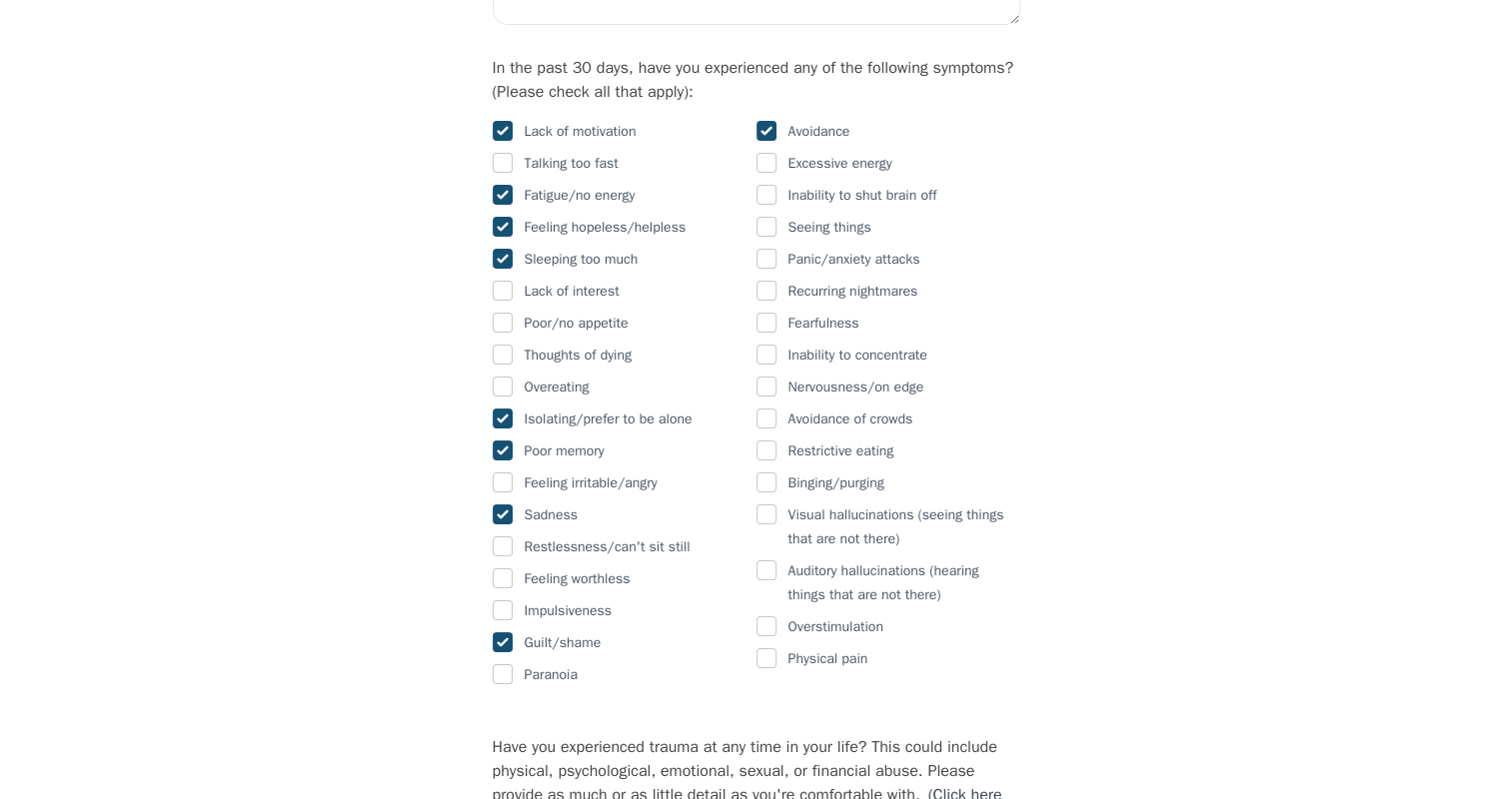 checkbox on "true" 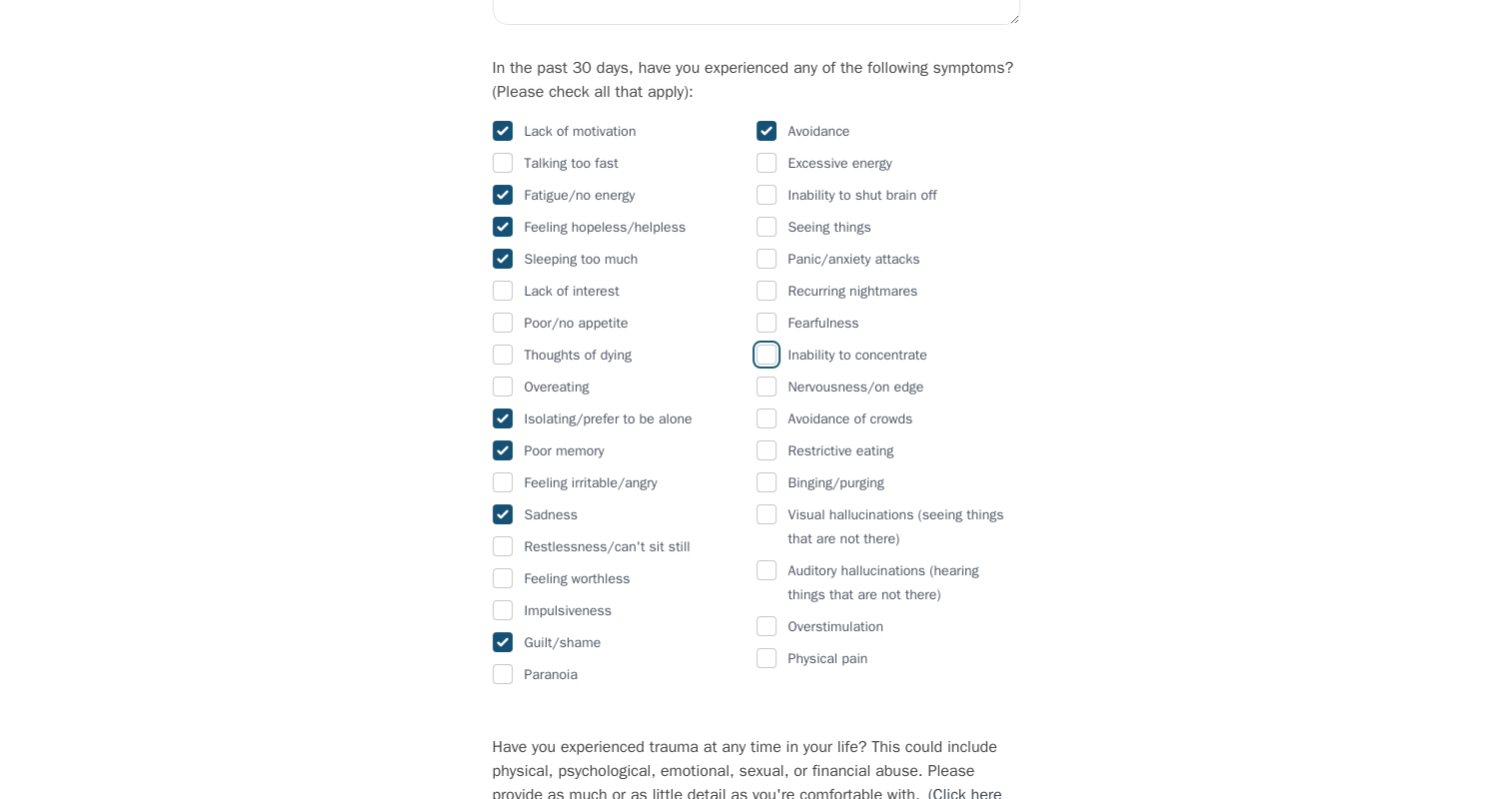 click at bounding box center [766, 355] 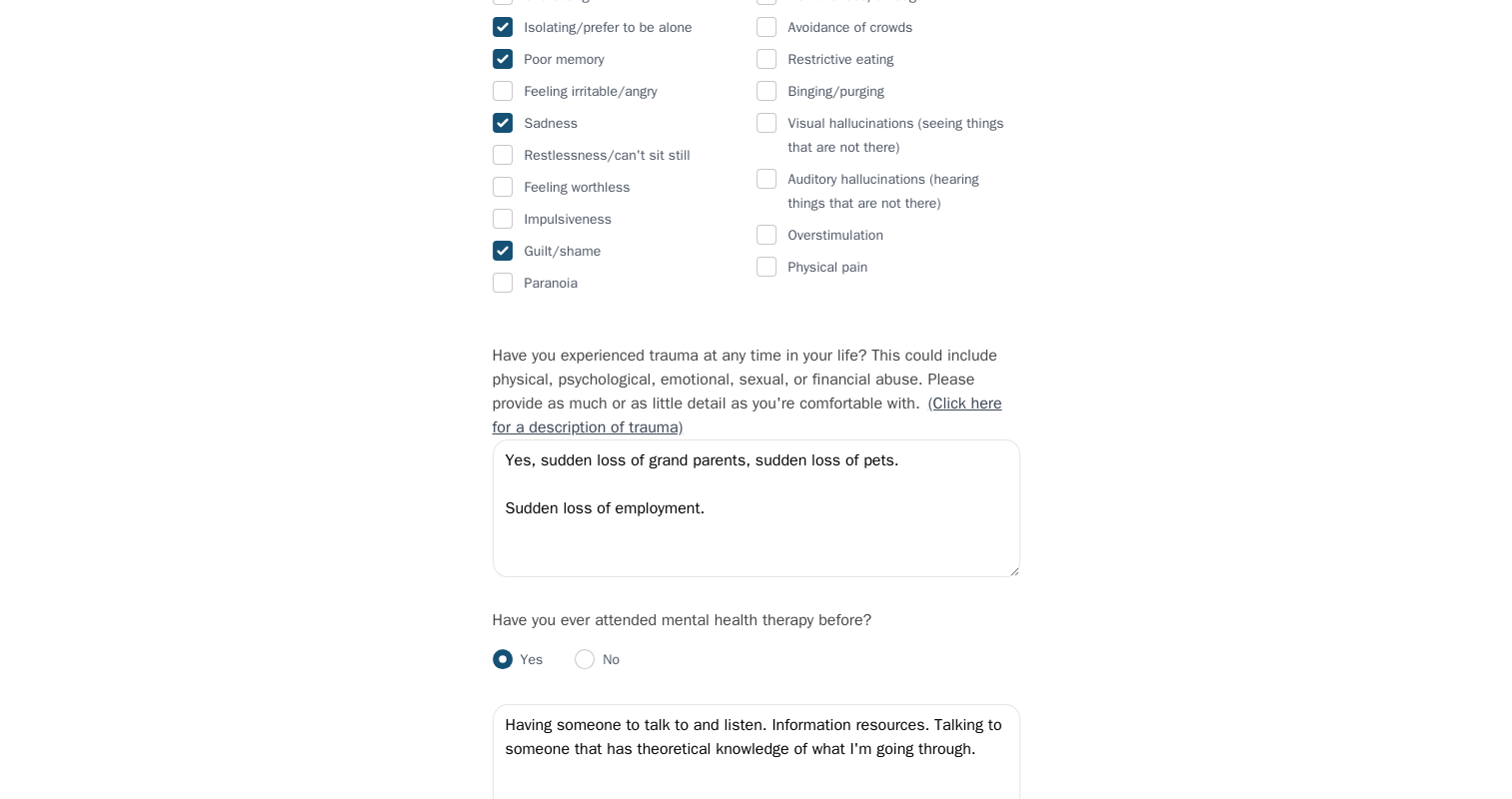 scroll, scrollTop: 1598, scrollLeft: 0, axis: vertical 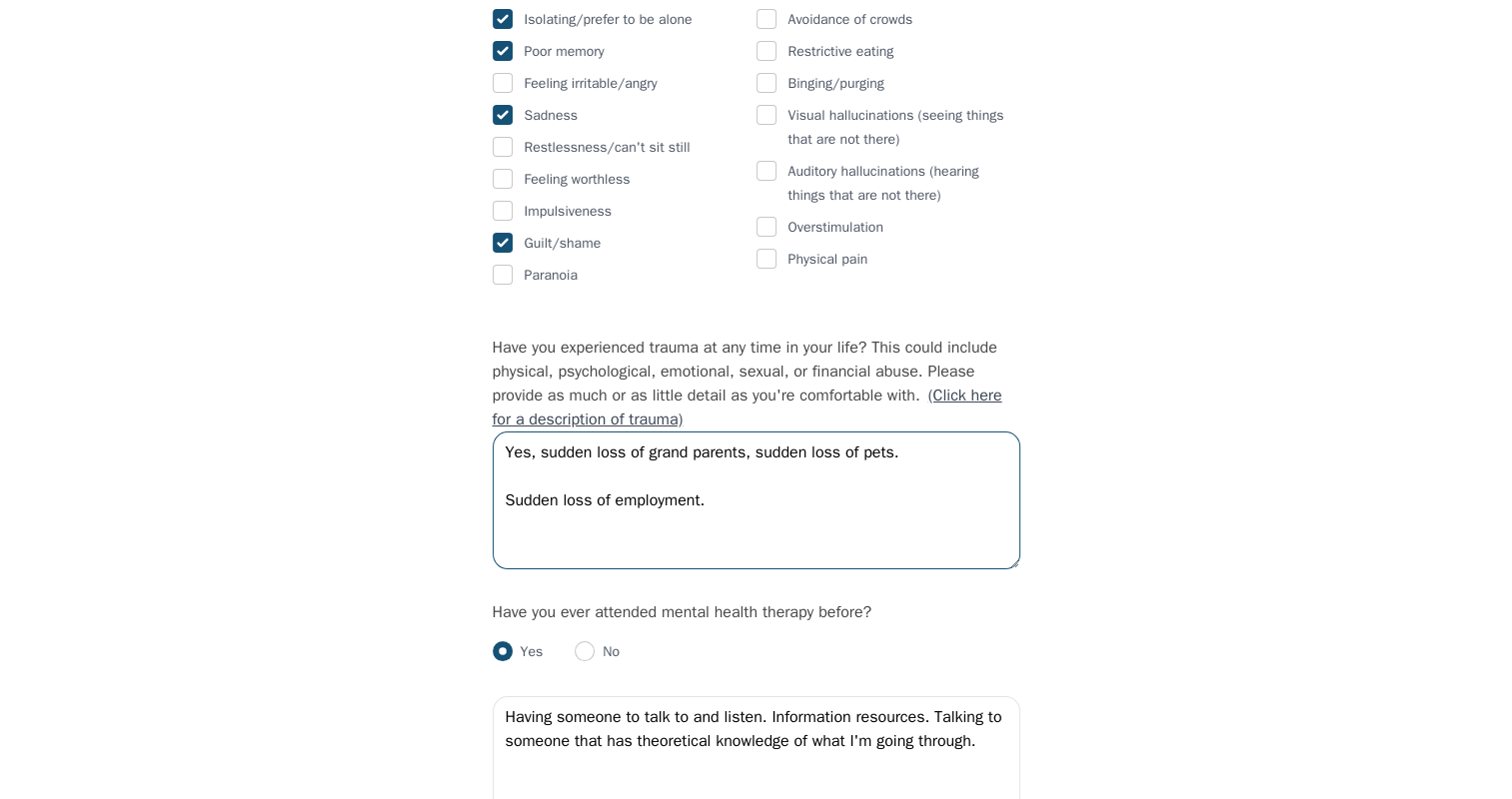 click on "Yes, sudden loss of grand parents, sudden loss of pets.
Sudden loss of employment." at bounding box center (756, 500) 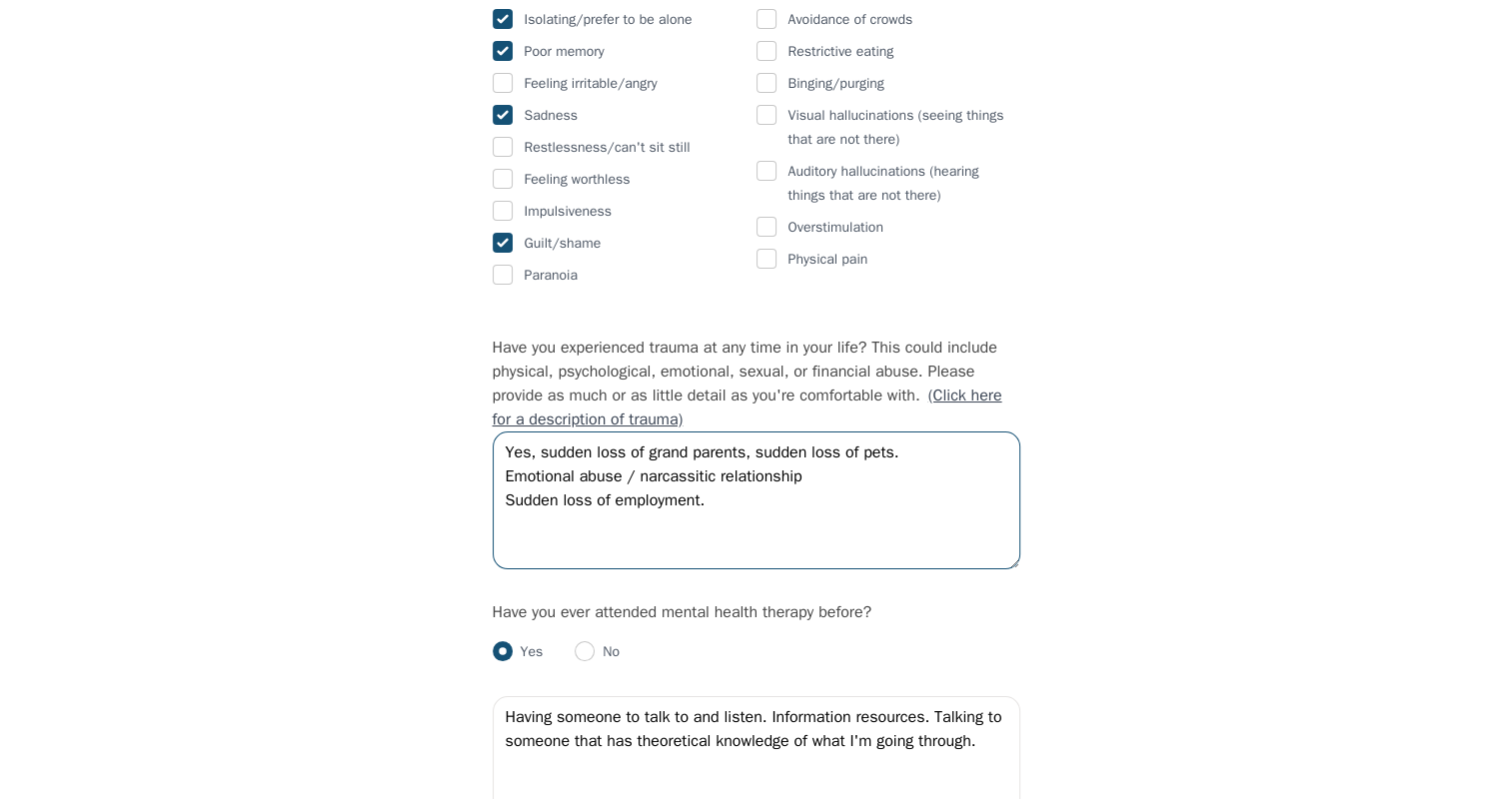 click on "Yes, sudden loss of grand parents, sudden loss of pets.
Emotional abuse / narcassitic relationship
Sudden loss of employment." at bounding box center (756, 500) 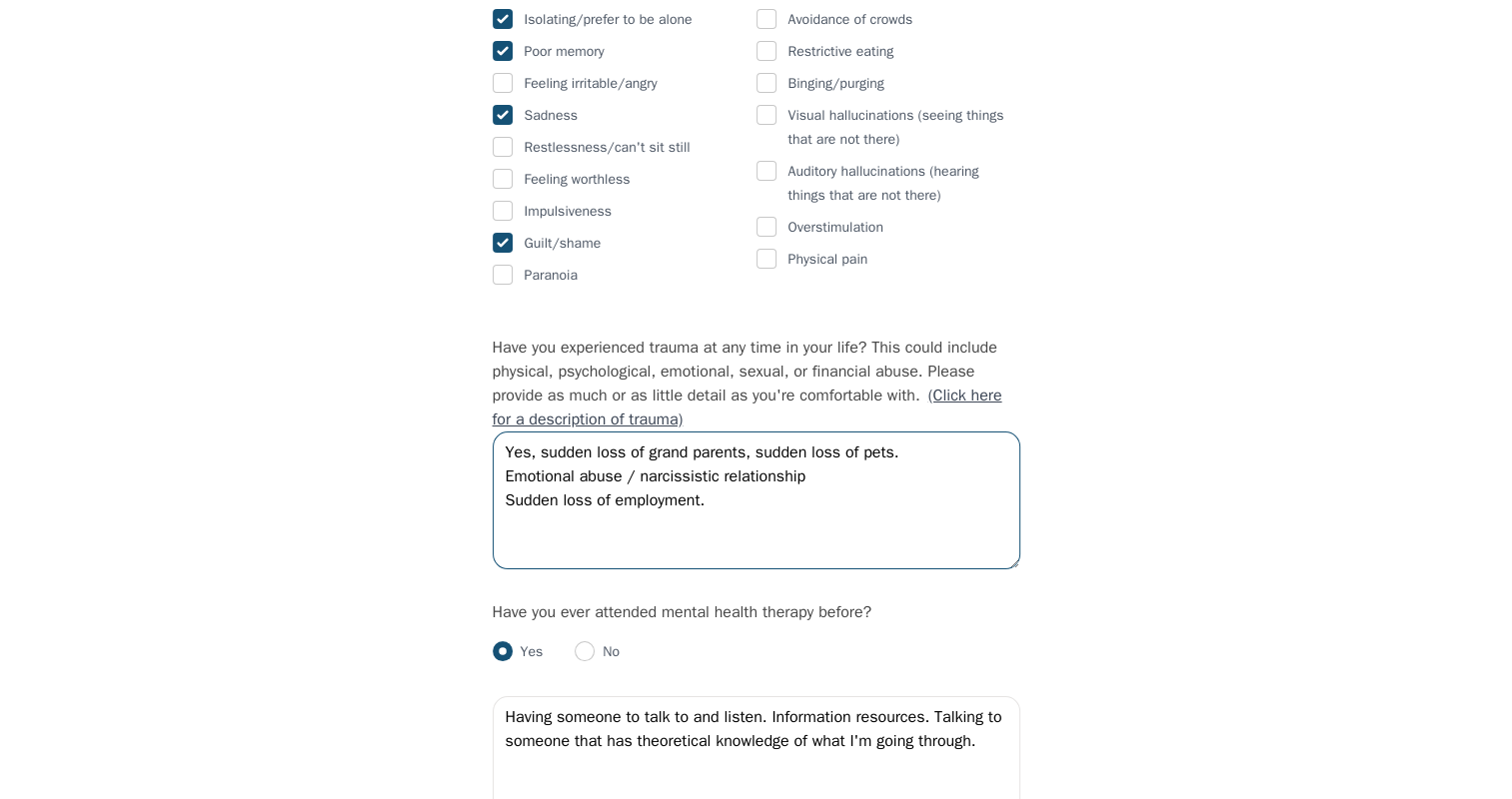 click on "Yes, sudden loss of grand parents, sudden loss of pets.
Emotional abuse / narcissistic relationship
Sudden loss of employment." at bounding box center [756, 500] 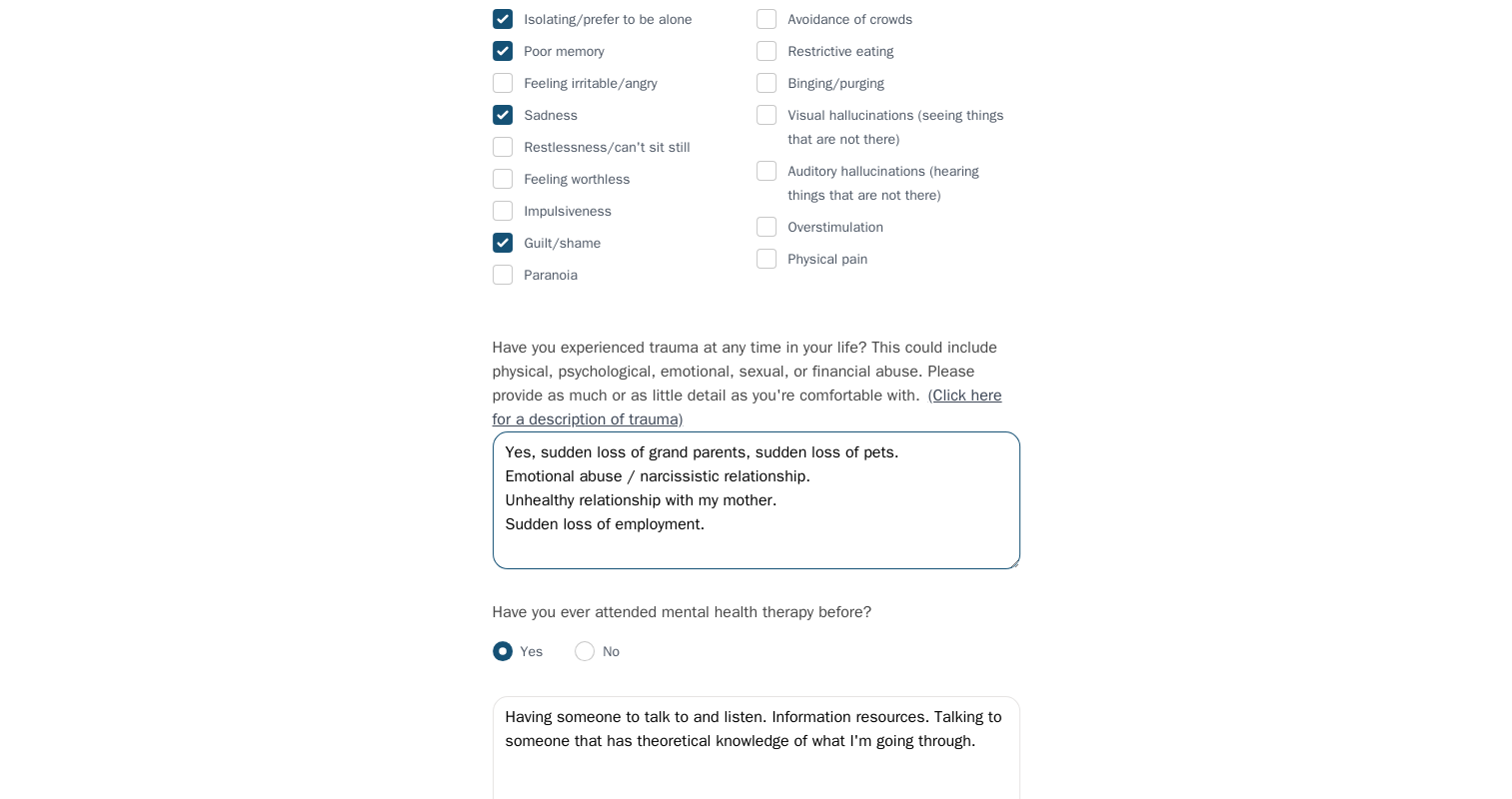 drag, startPoint x: 720, startPoint y: 523, endPoint x: 499, endPoint y: 519, distance: 221.0362 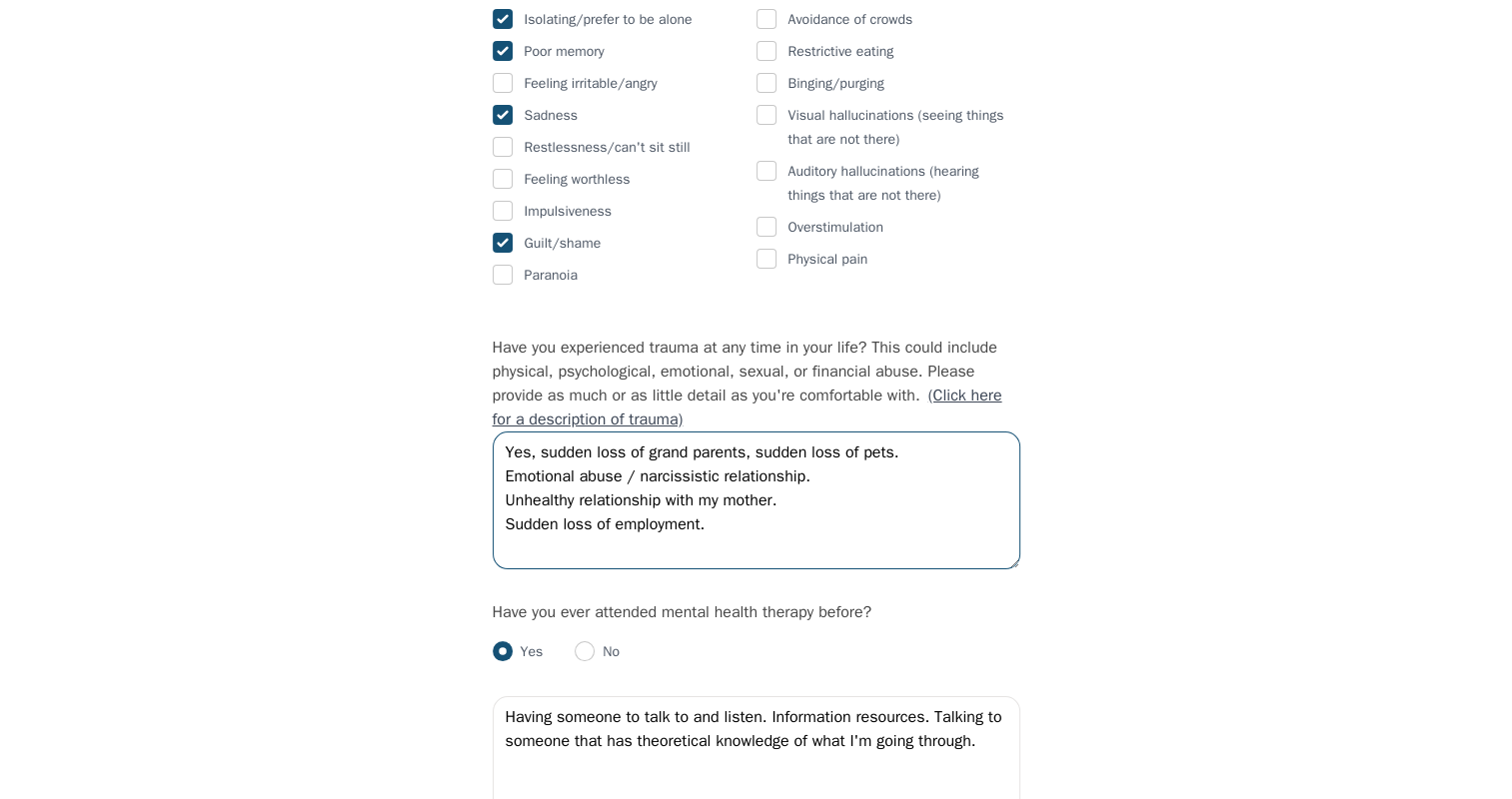 click on "Yes, sudden loss of grand parents, sudden loss of pets.
Emotional abuse / narcissistic relationship.
Unhealthy relationship with my mother.
Sudden loss of employment." at bounding box center [756, 500] 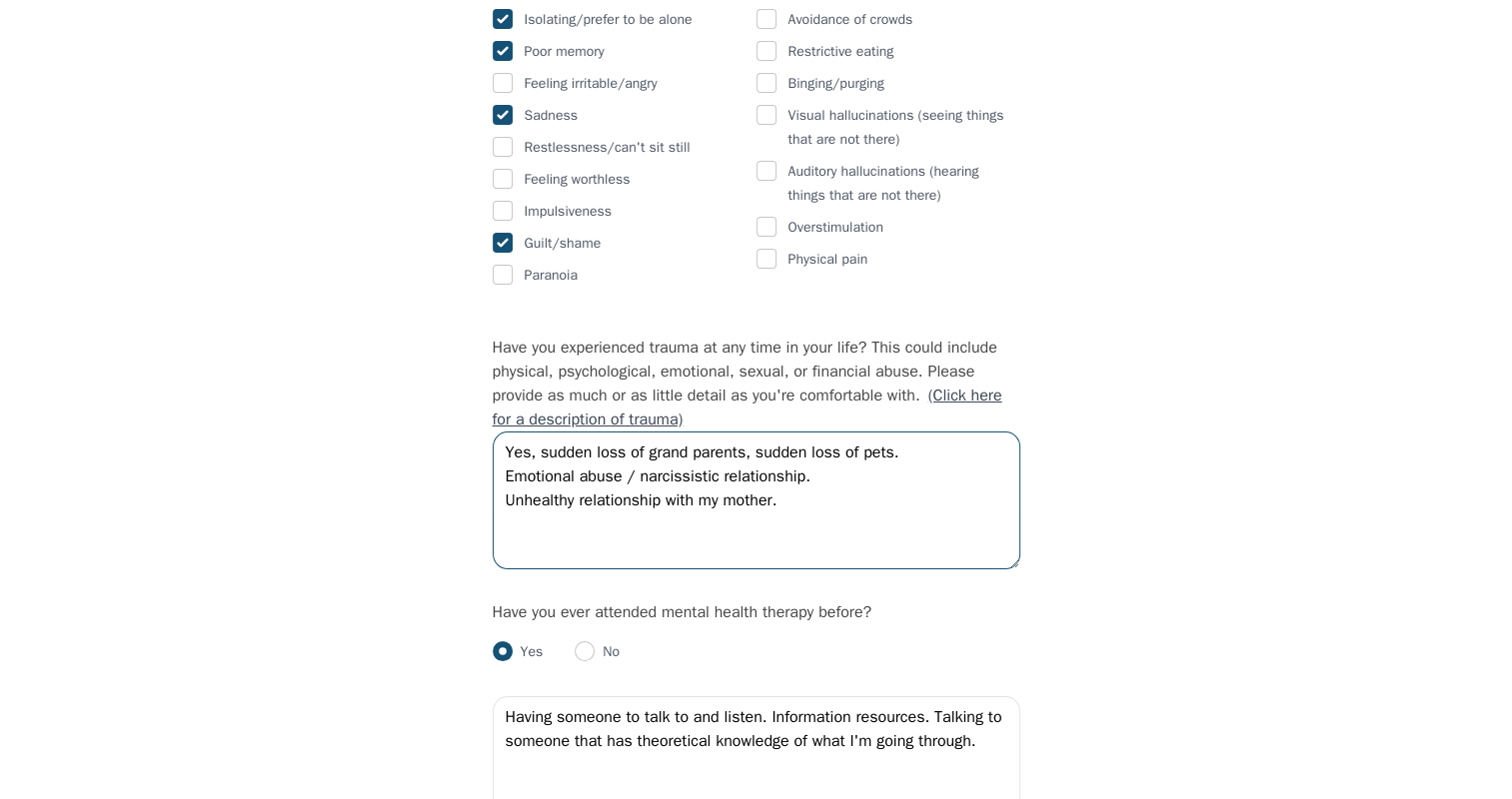 click on "Yes, sudden loss of grand parents, sudden loss of pets.
Emotional abuse / narcissistic relationship.
Unhealthy relationship with my mother." at bounding box center [756, 500] 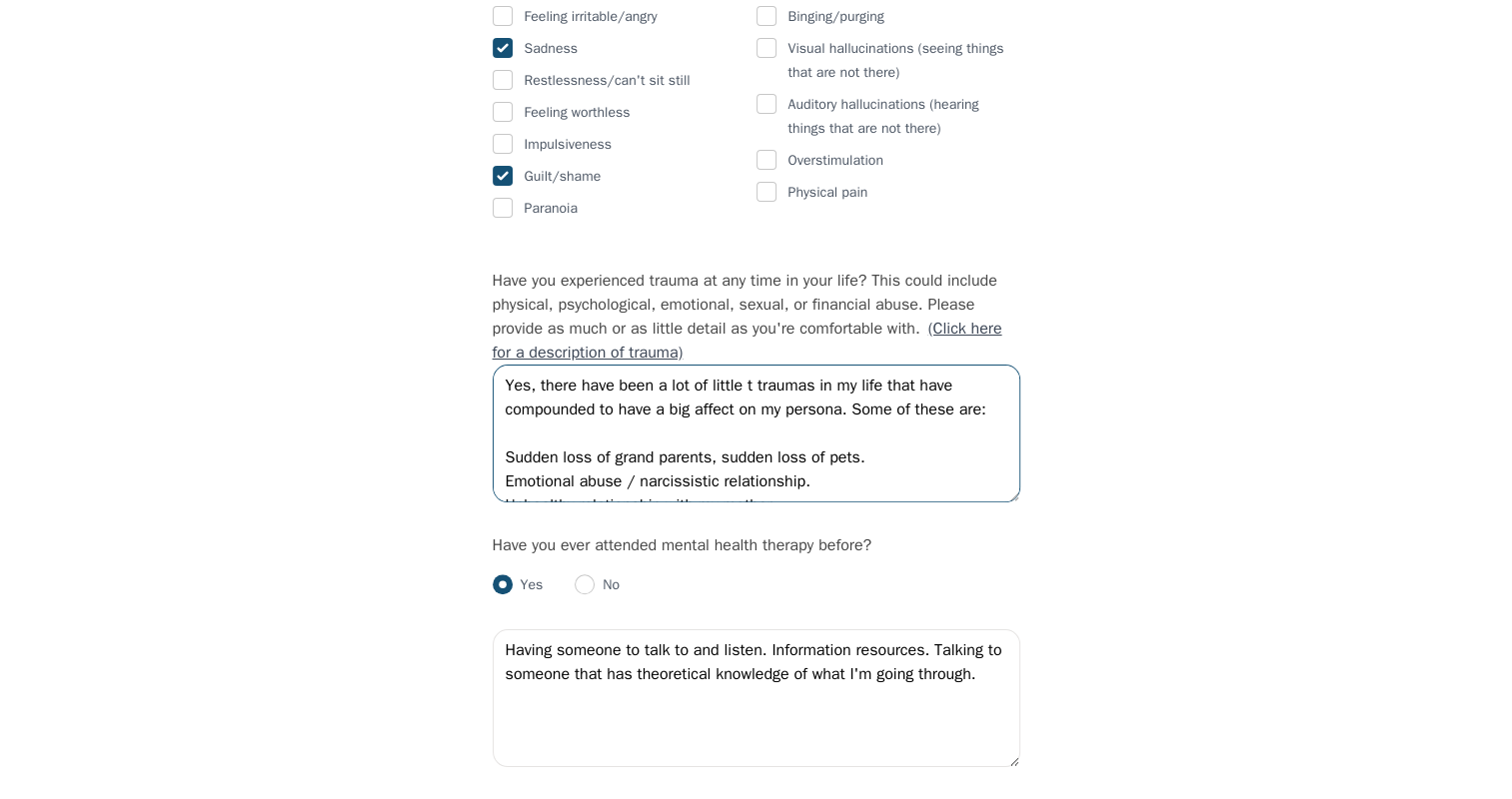 scroll, scrollTop: 1698, scrollLeft: 0, axis: vertical 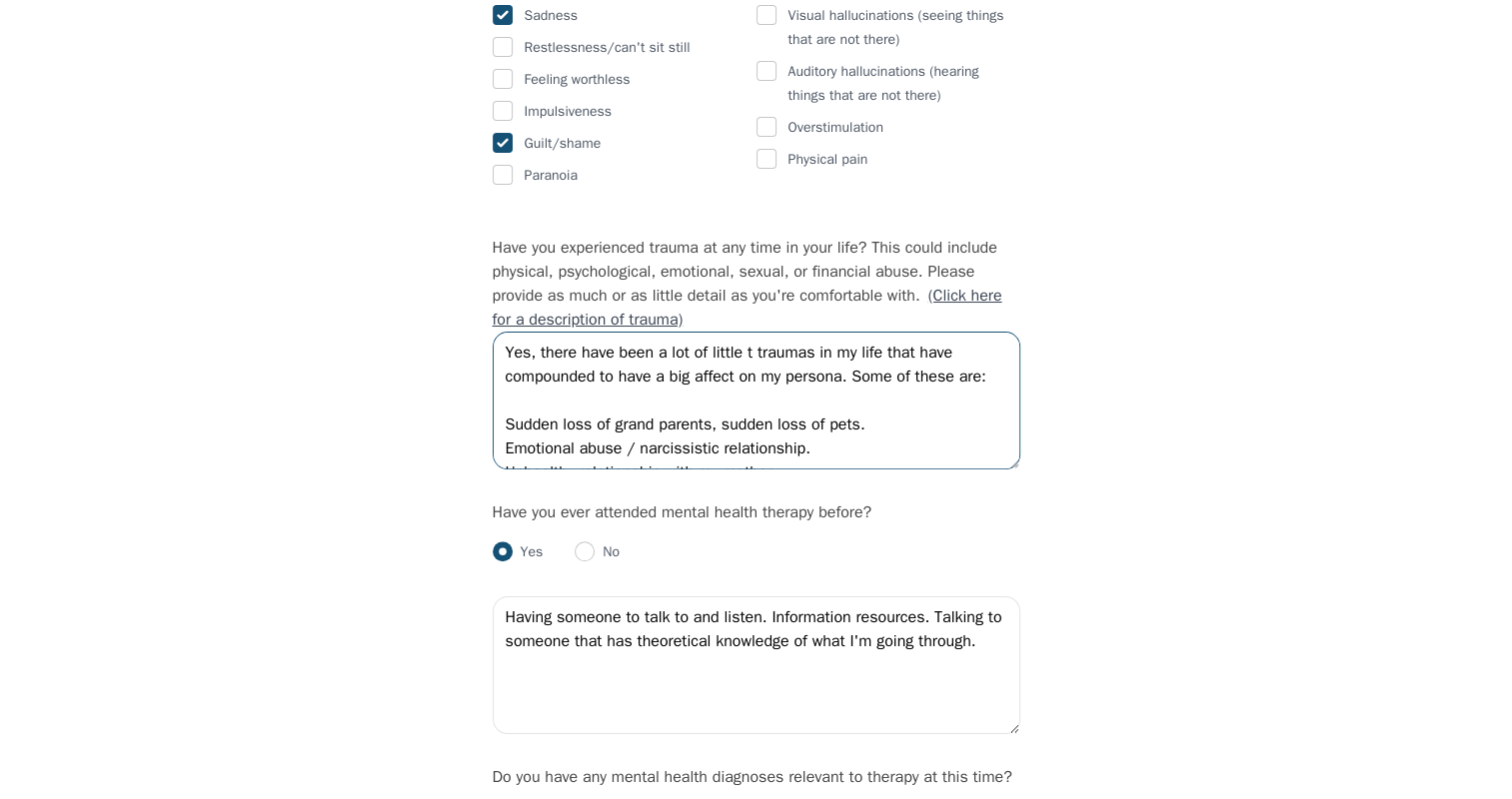 click on "Yes, there have been a lot of little t traumas in my life that have compounded to have a big affect on my persona. Some of these are:
Sudden loss of grand parents, sudden loss of pets.
Emotional abuse / narcissistic relationship.
Unhealthy relationship with my mother." at bounding box center [756, 400] 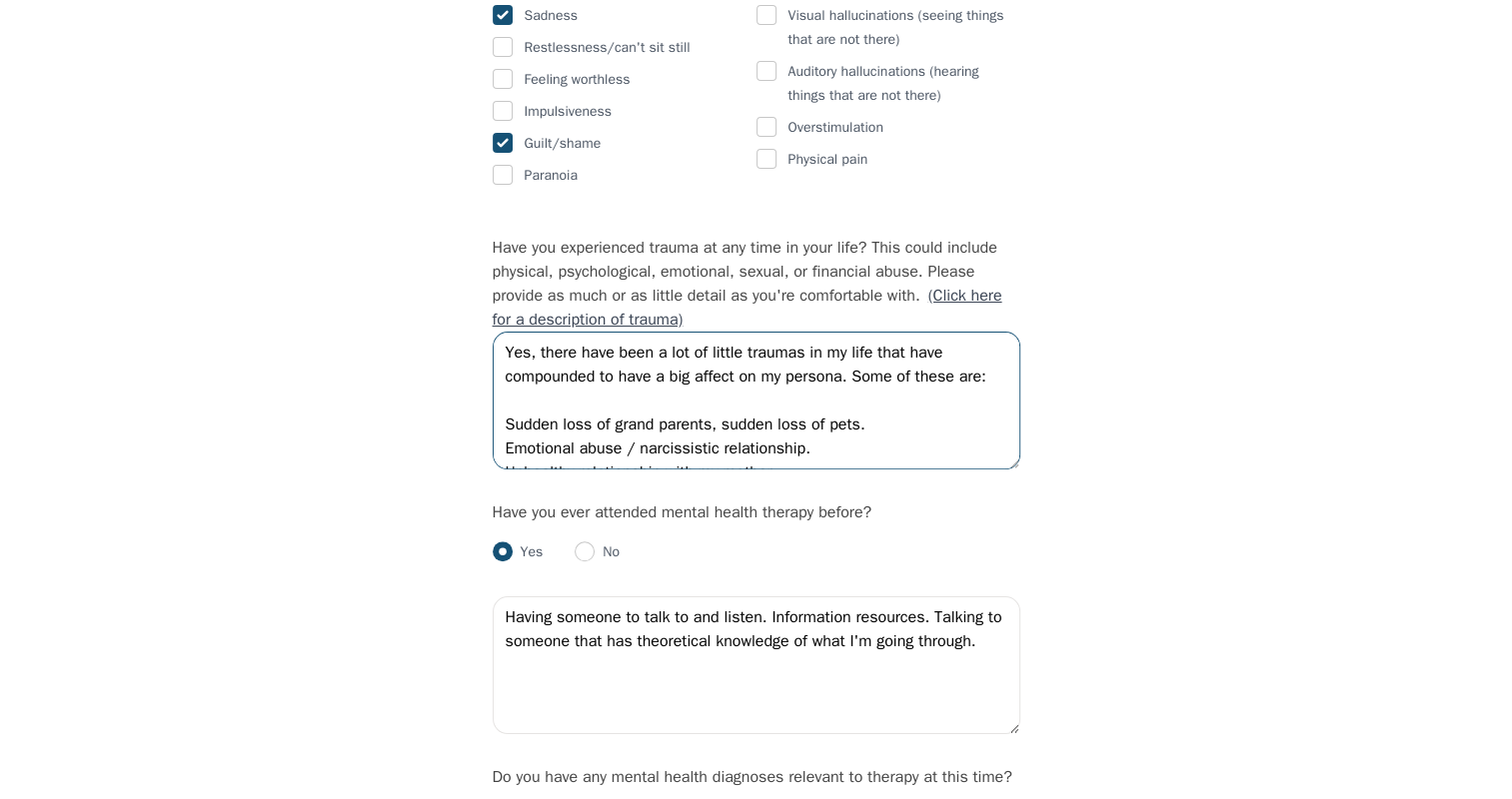click on "Yes, there have been a lot of little traumas in my life that have compounded to have a big affect on my persona. Some of these are:
Sudden loss of grand parents, sudden loss of pets.
Emotional abuse / narcissistic relationship.
Unhealthy relationship with my mother." at bounding box center (756, 400) 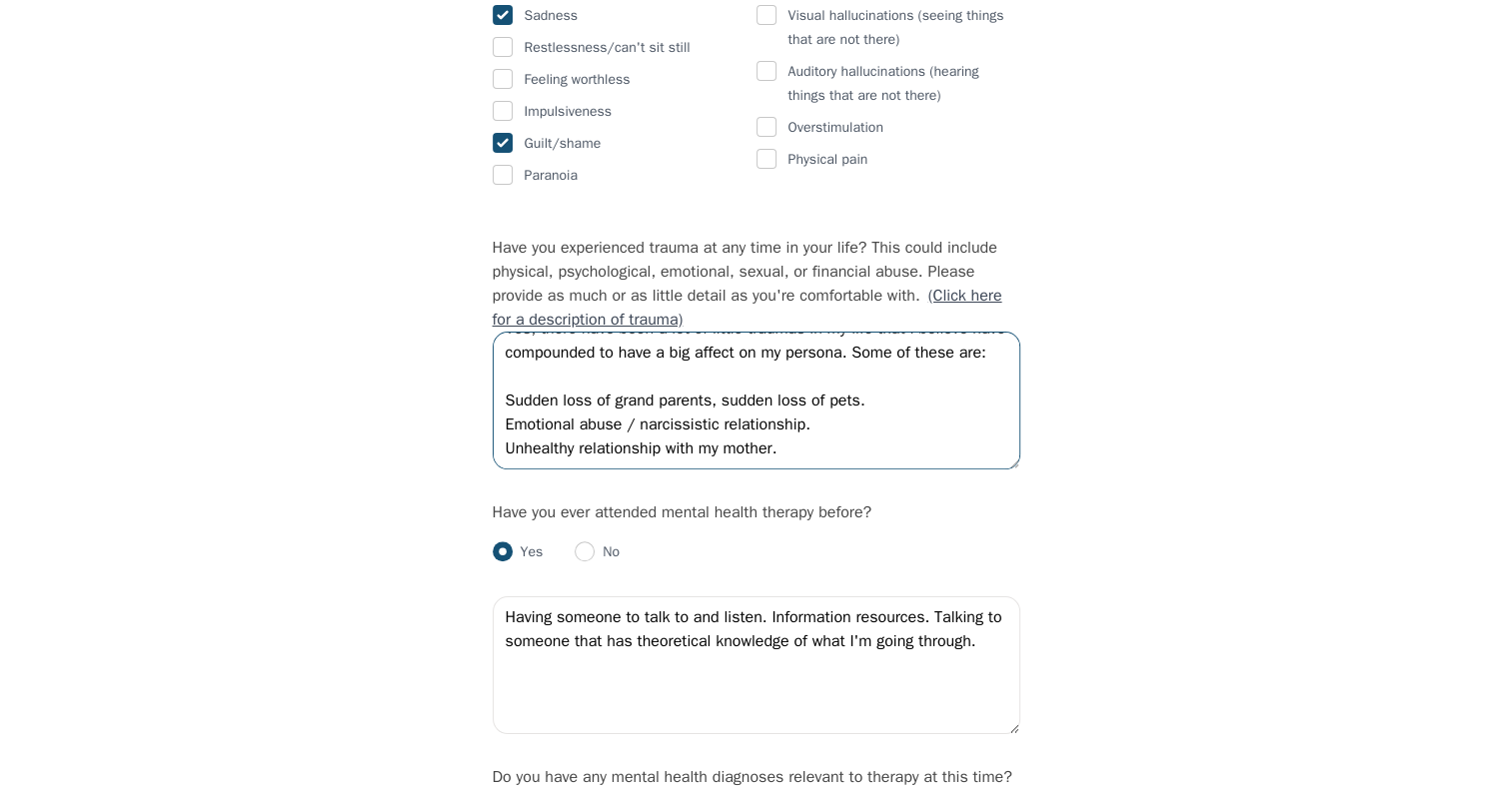 scroll, scrollTop: 72, scrollLeft: 0, axis: vertical 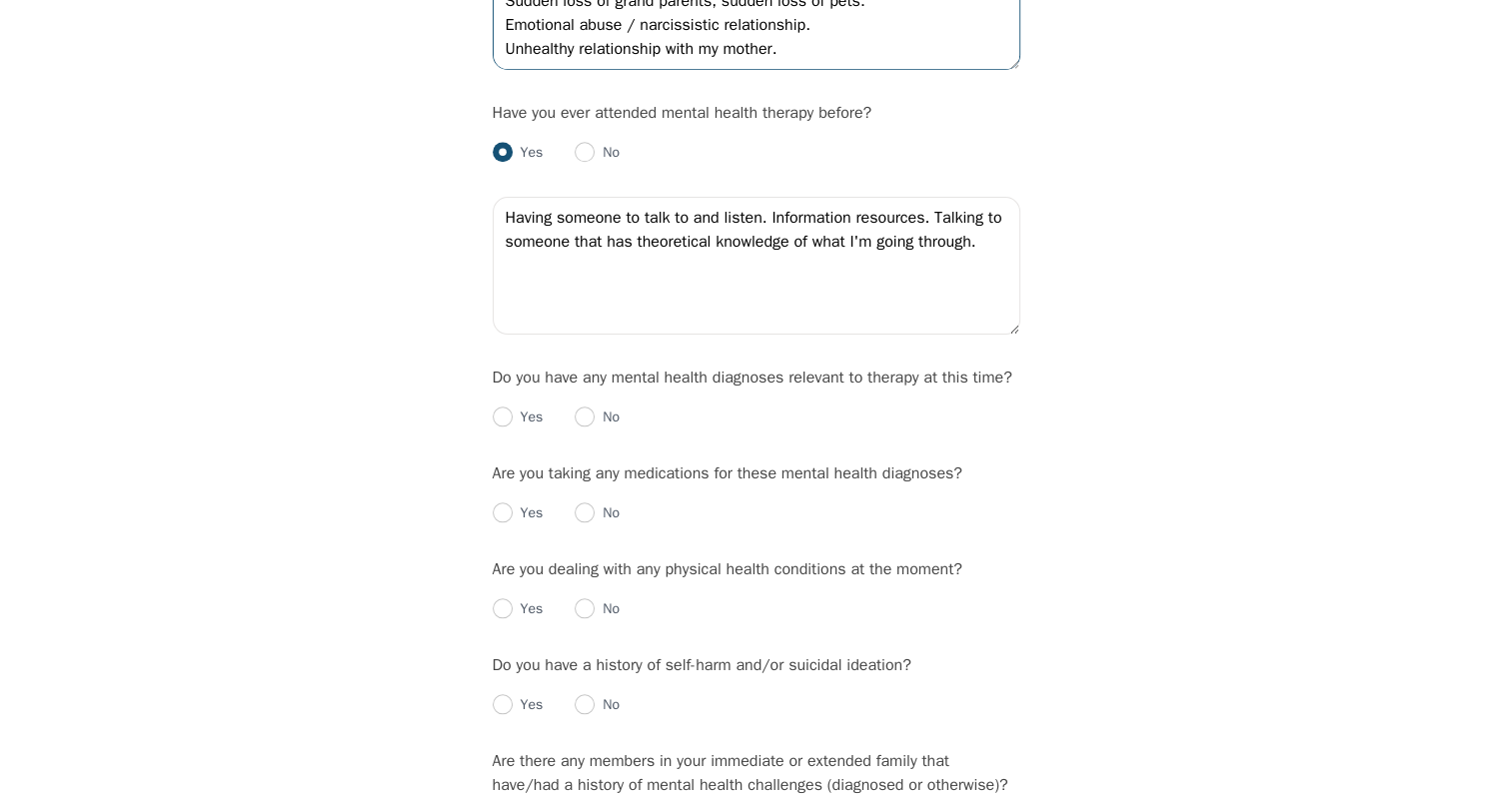 type on "Yes, there have been a lot of little traumas in my life that I believe have compounded to have a big affect on my persona. Some of these are:
Sudden loss of grand parents, sudden loss of pets.
Emotional abuse / narcissistic relationship.
Unhealthy relationship with my mother." 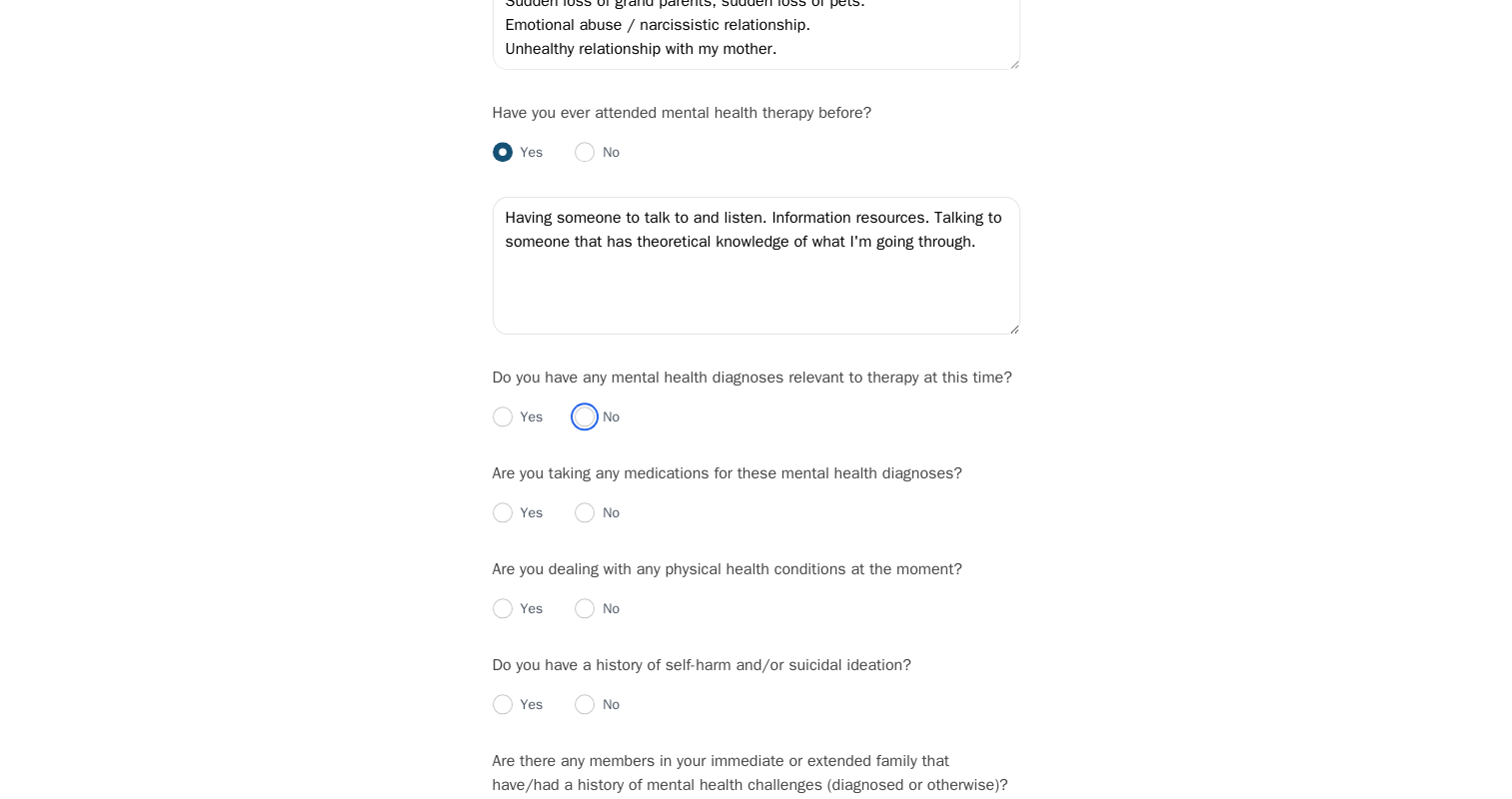 click at bounding box center (585, 416) 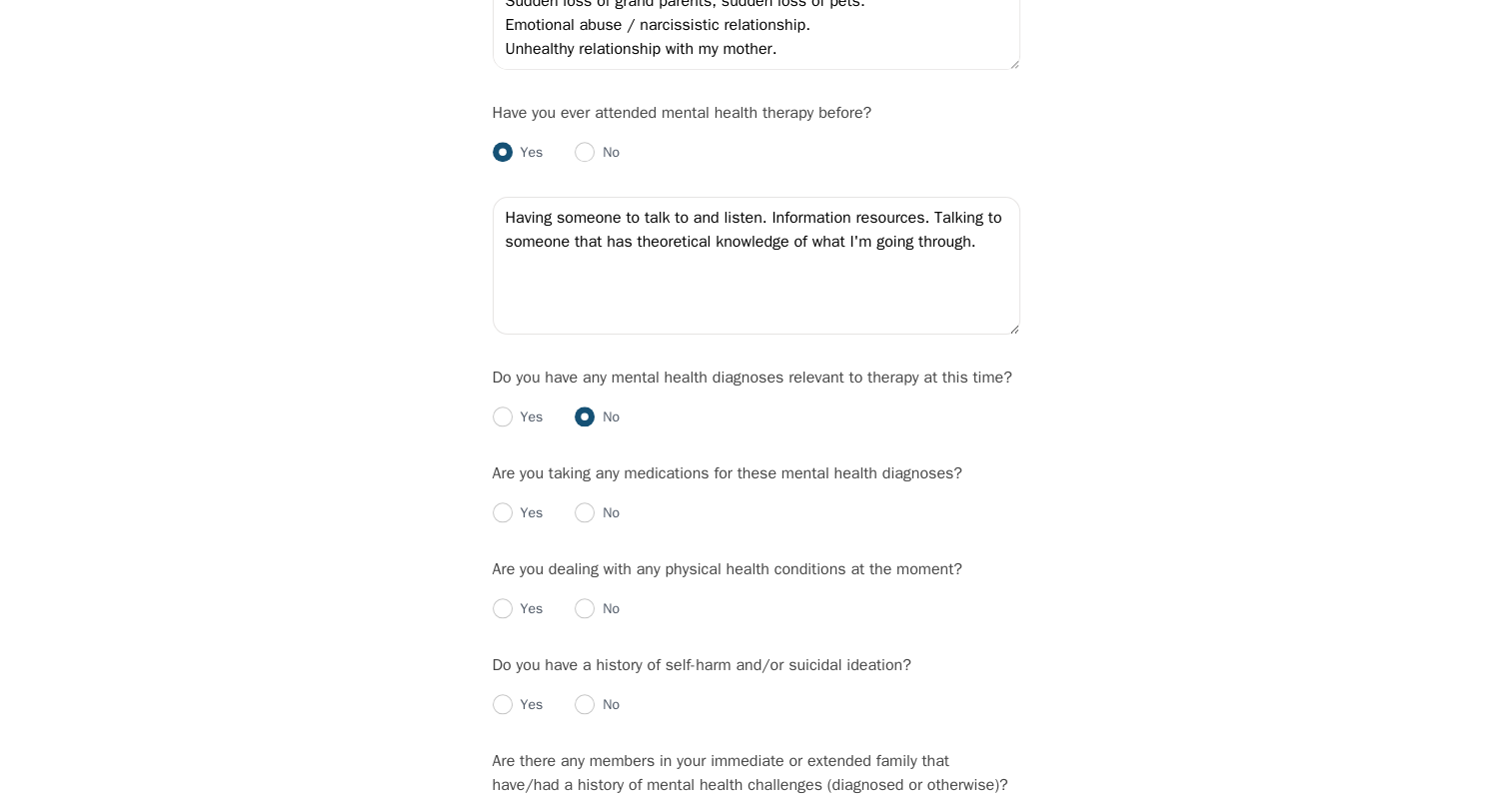 scroll, scrollTop: 2197, scrollLeft: 0, axis: vertical 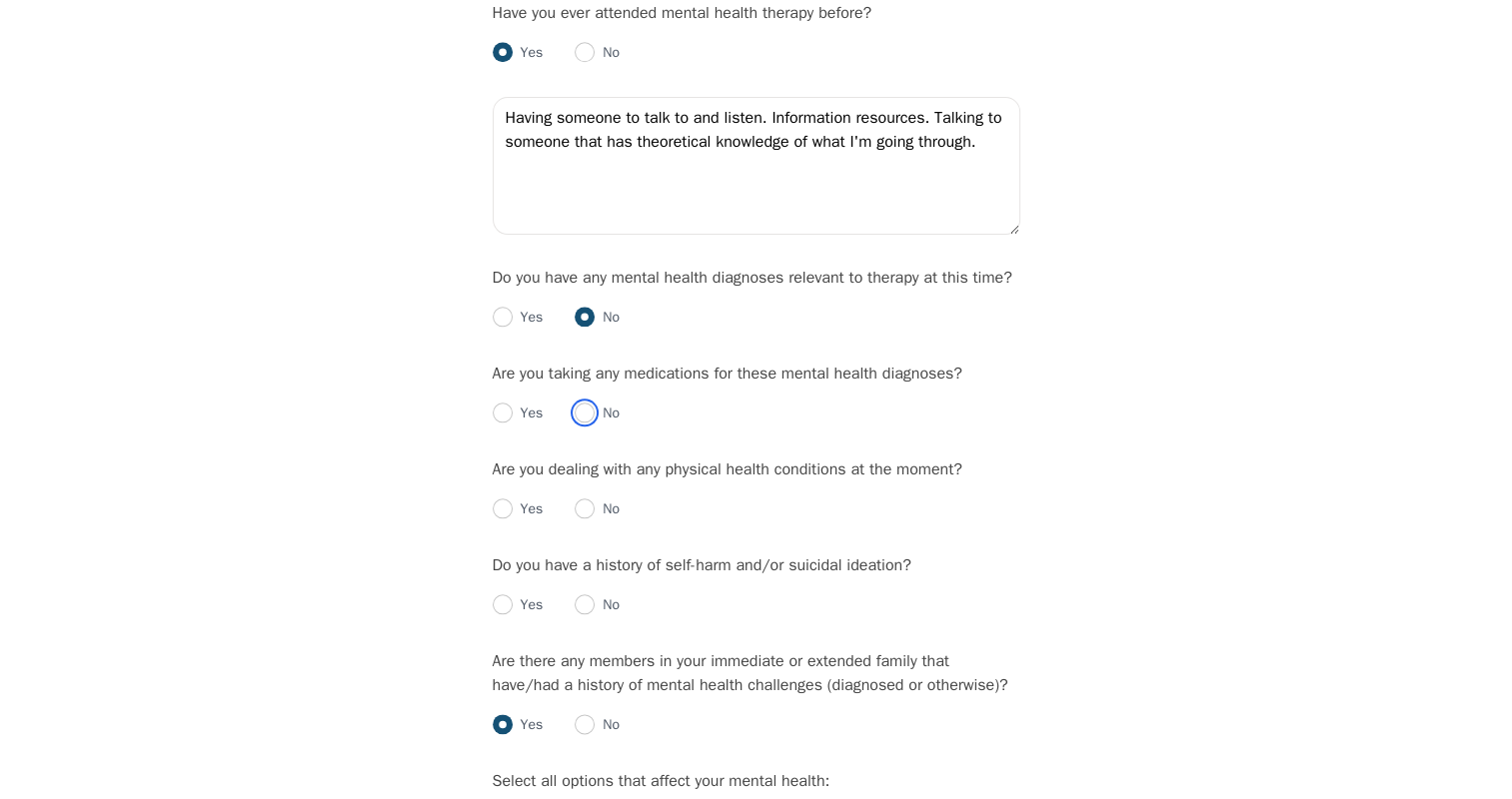 click at bounding box center (585, 412) 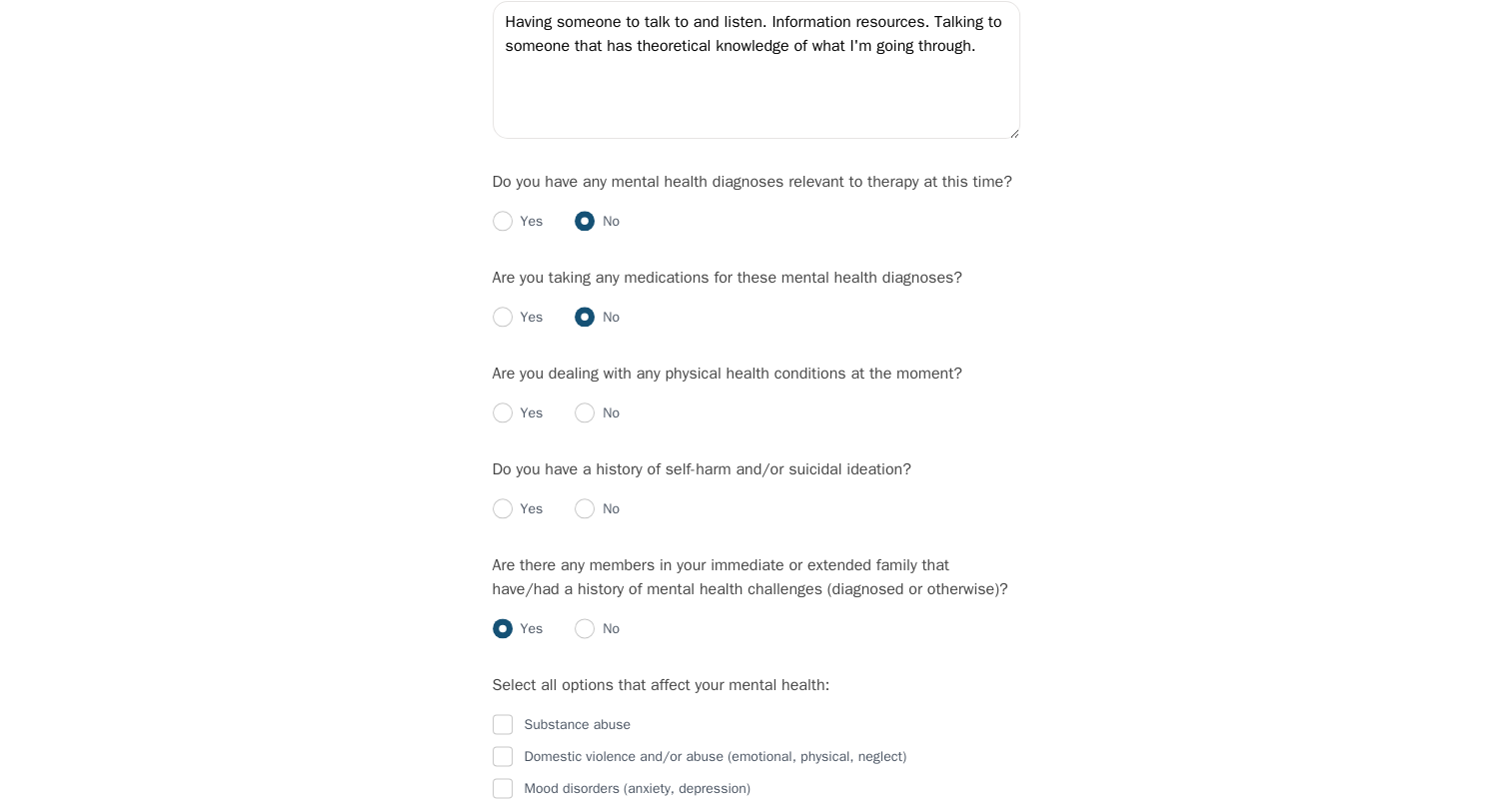 scroll, scrollTop: 2297, scrollLeft: 0, axis: vertical 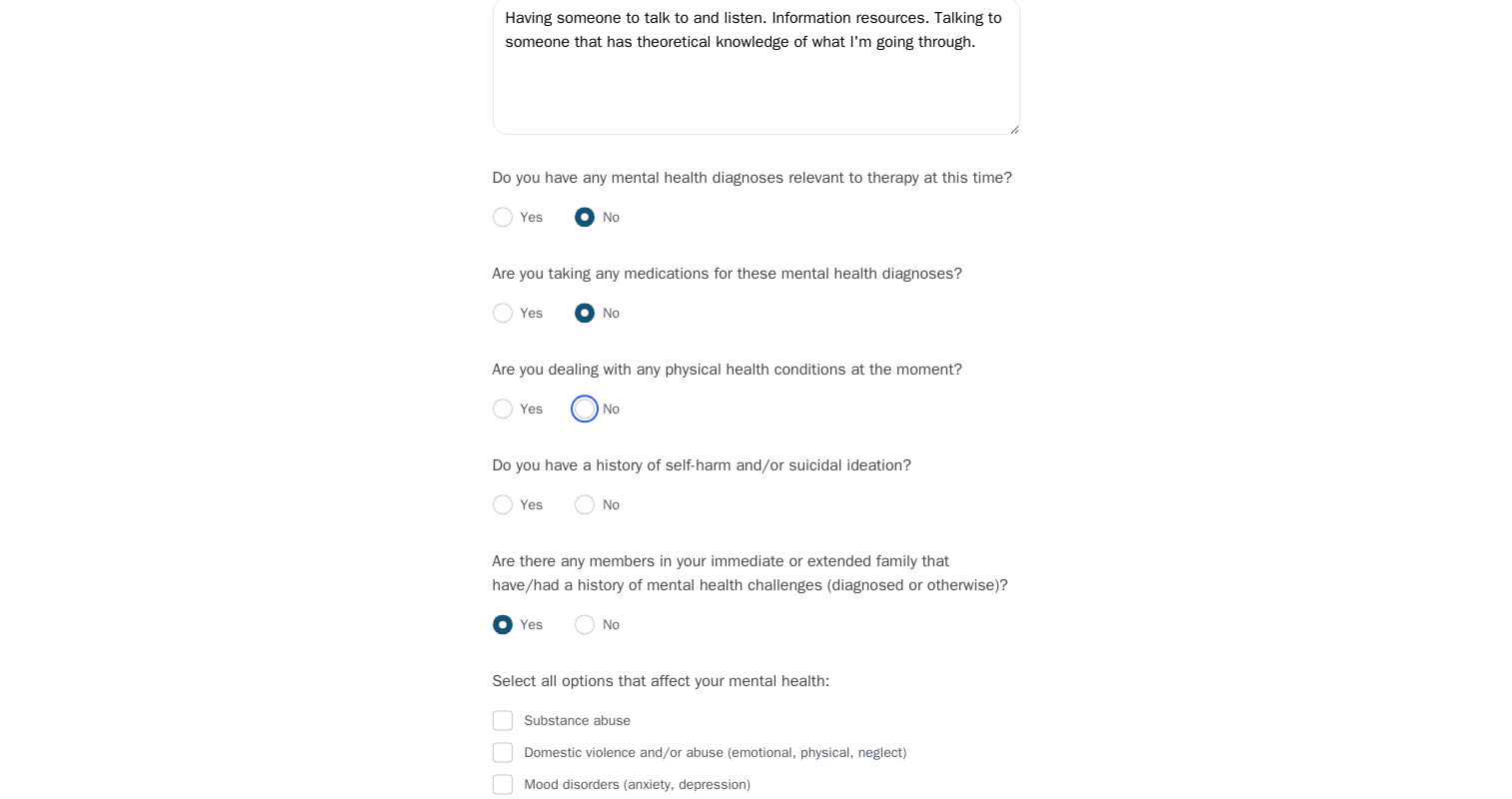 click at bounding box center [585, 408] 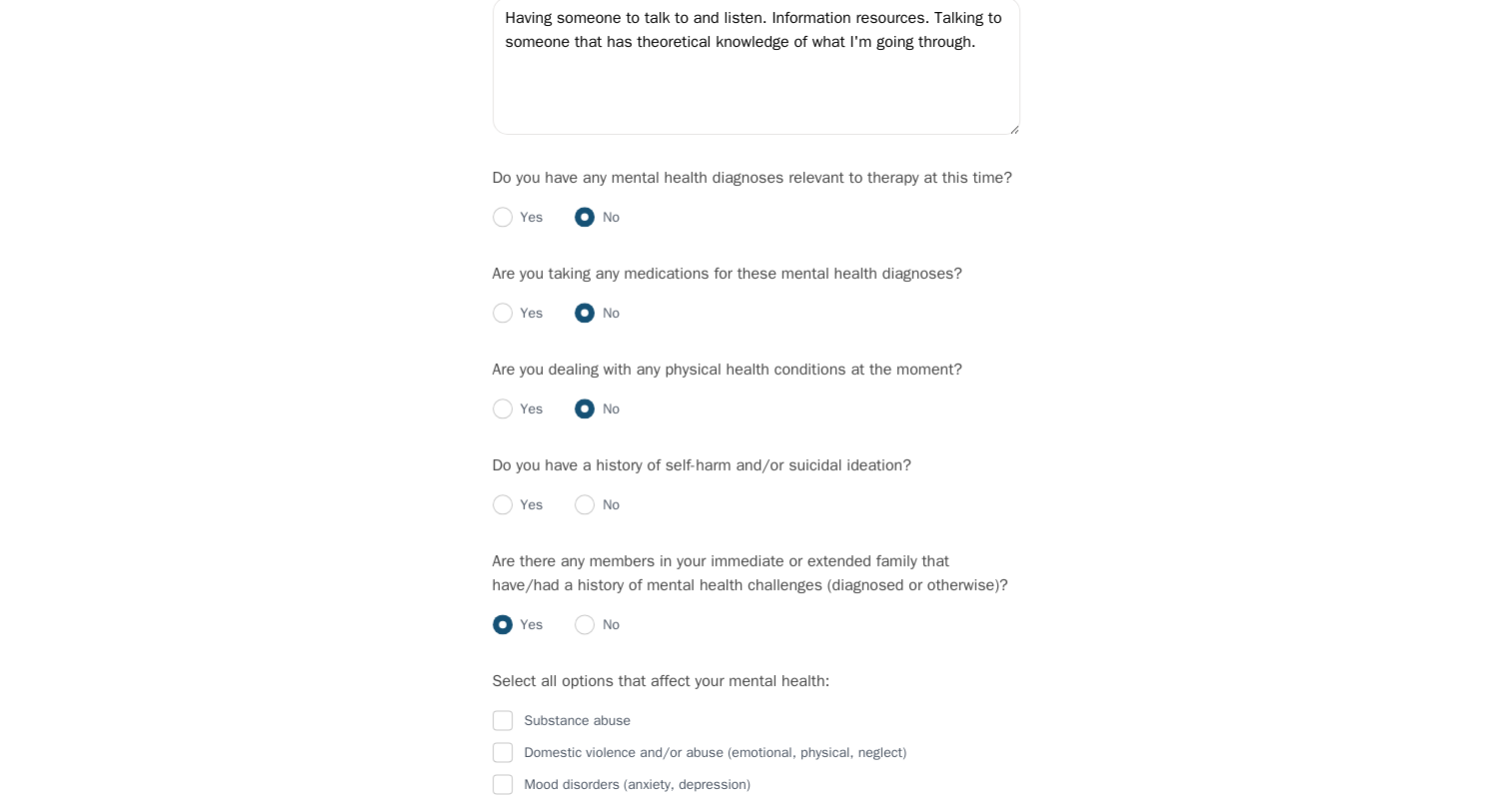 scroll, scrollTop: 2397, scrollLeft: 0, axis: vertical 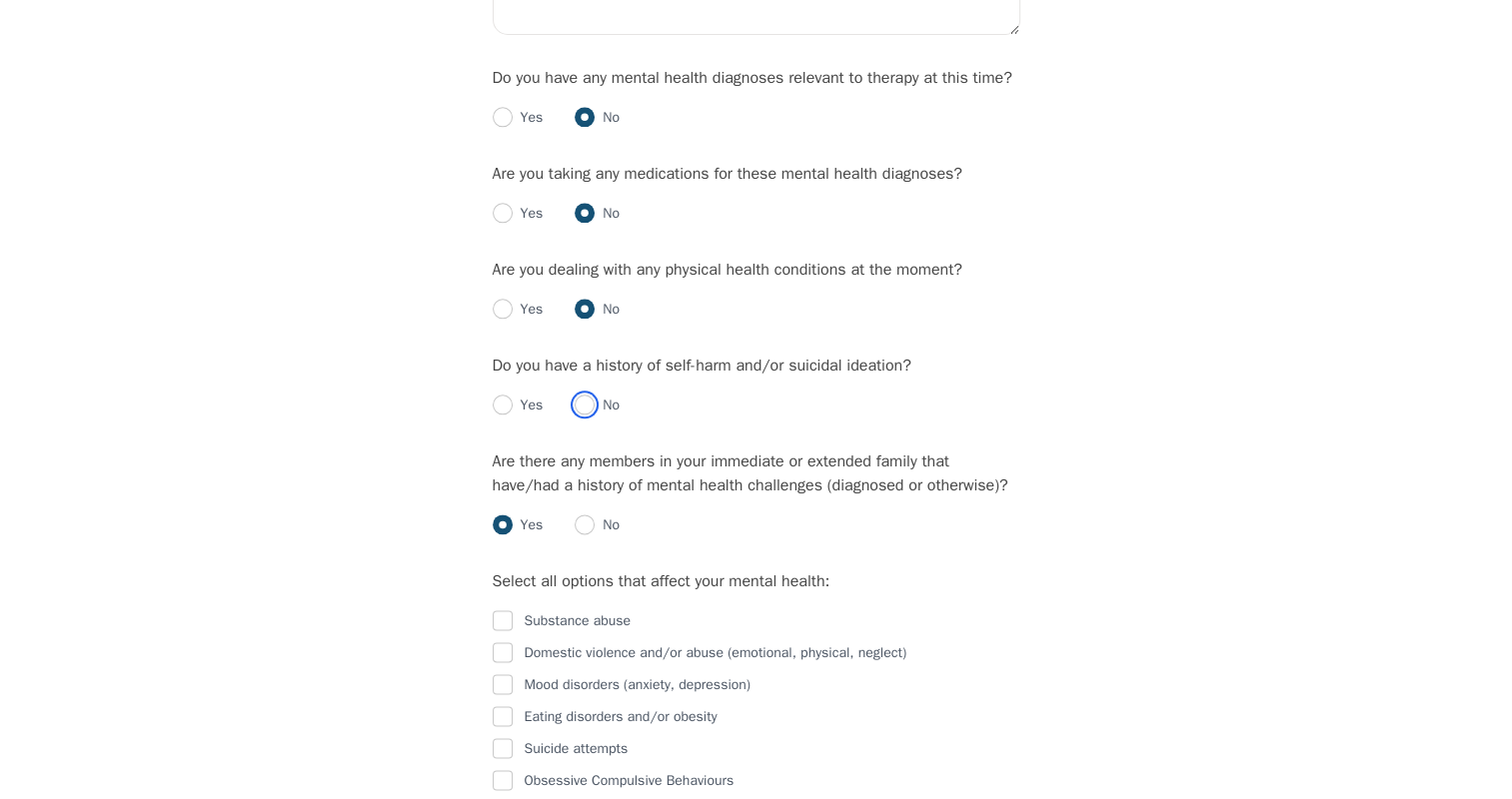 click at bounding box center (585, 404) 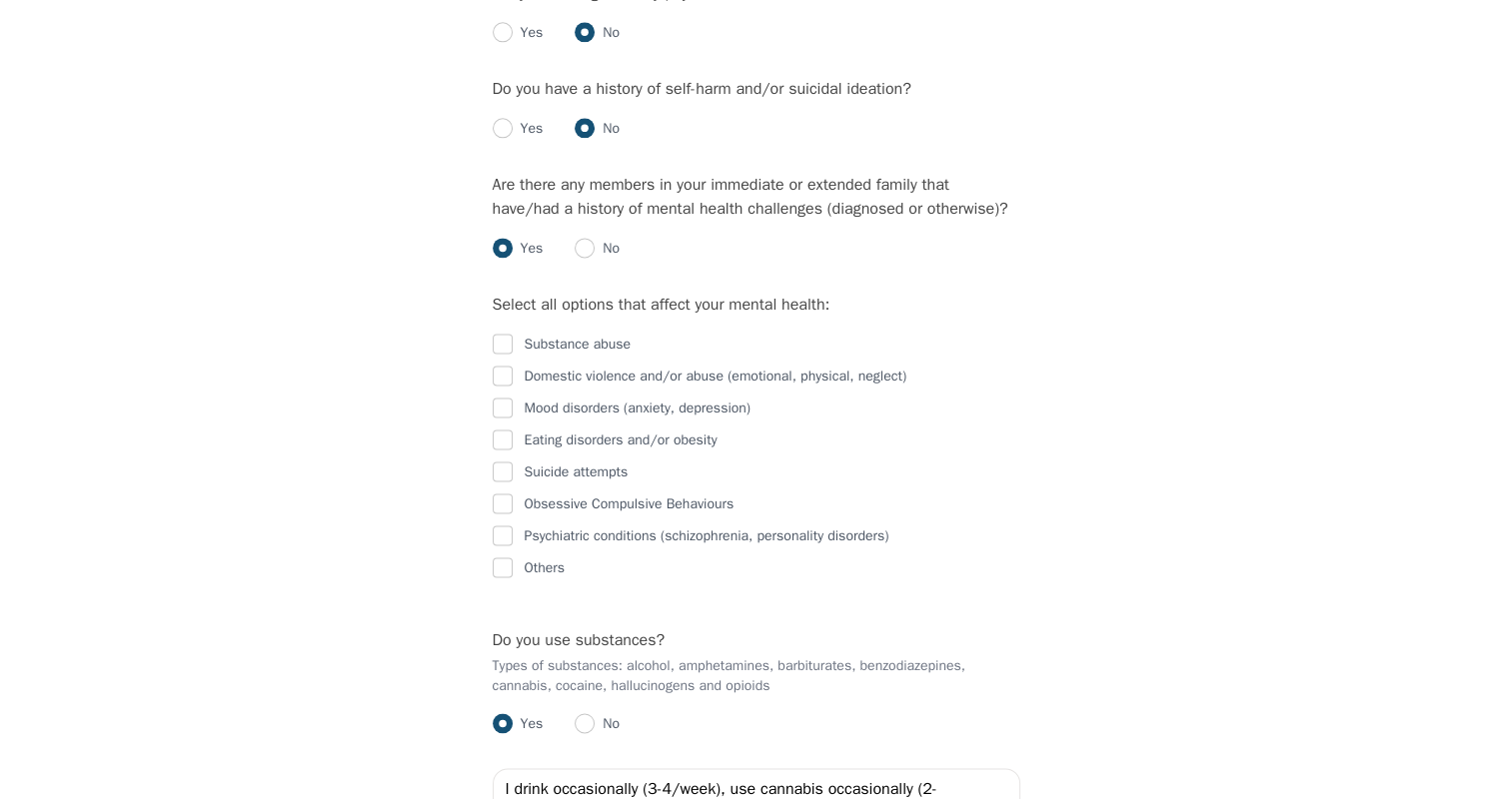 scroll, scrollTop: 2697, scrollLeft: 0, axis: vertical 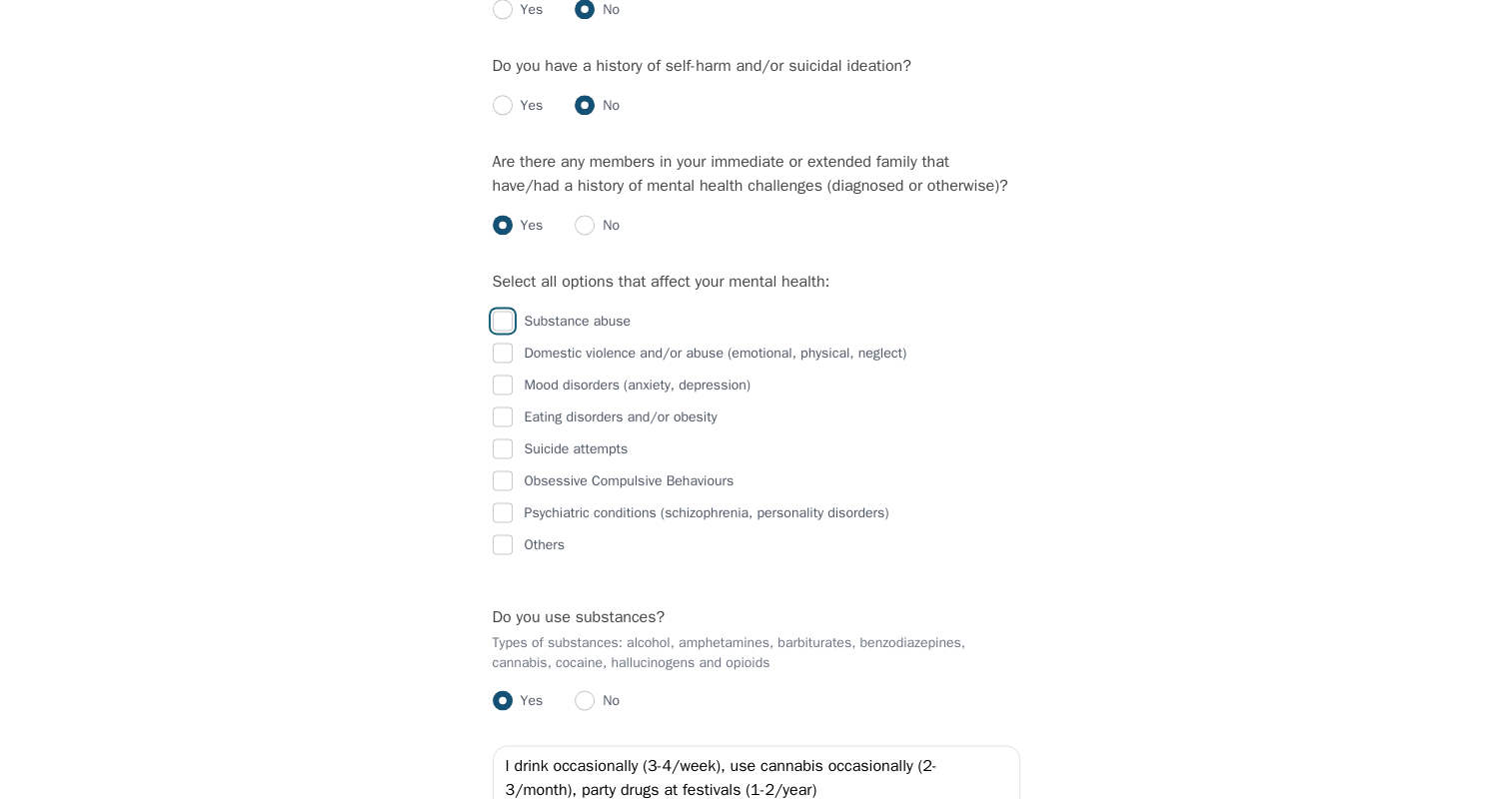 click at bounding box center (503, 321) 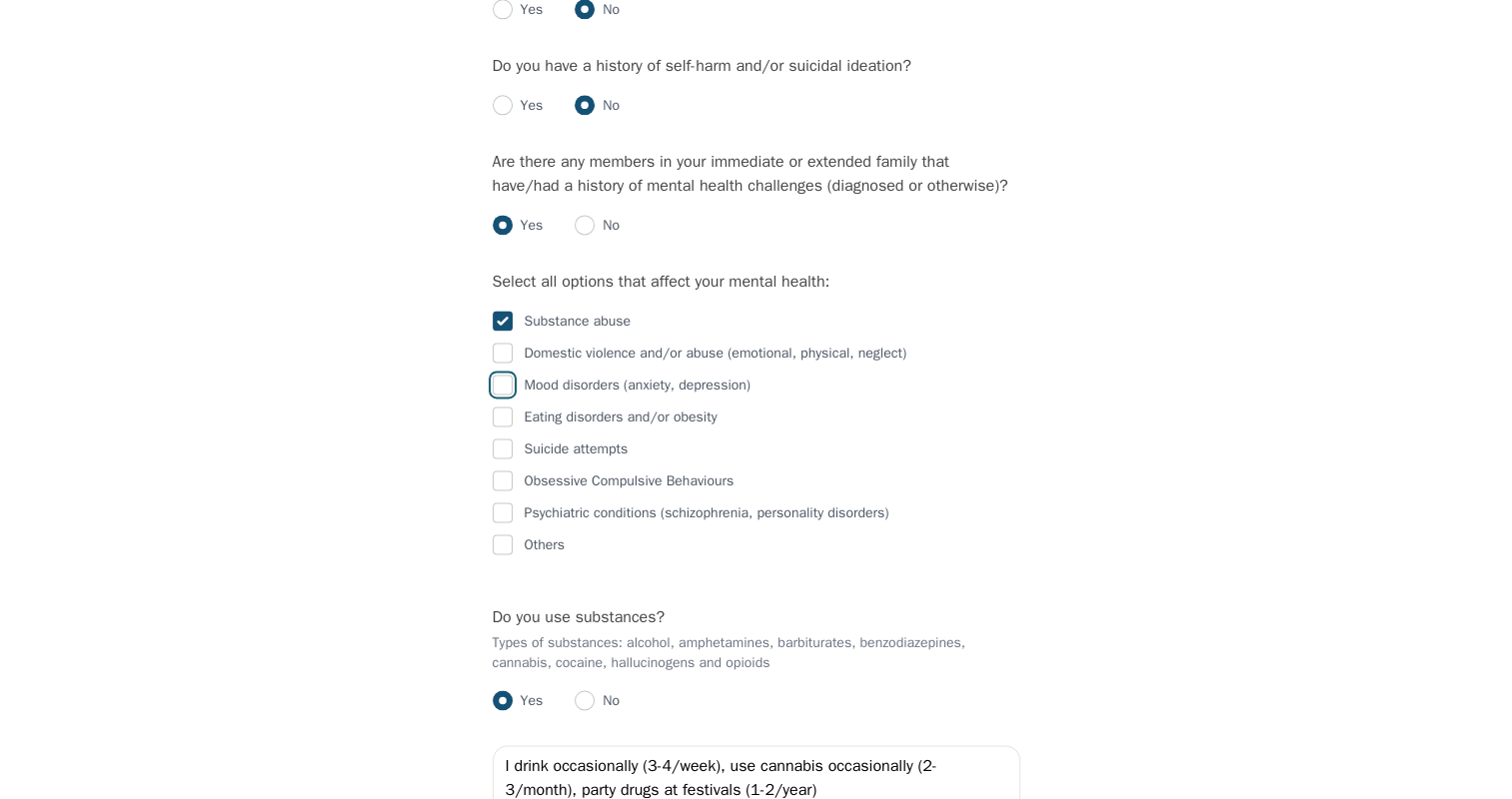 click at bounding box center [503, 385] 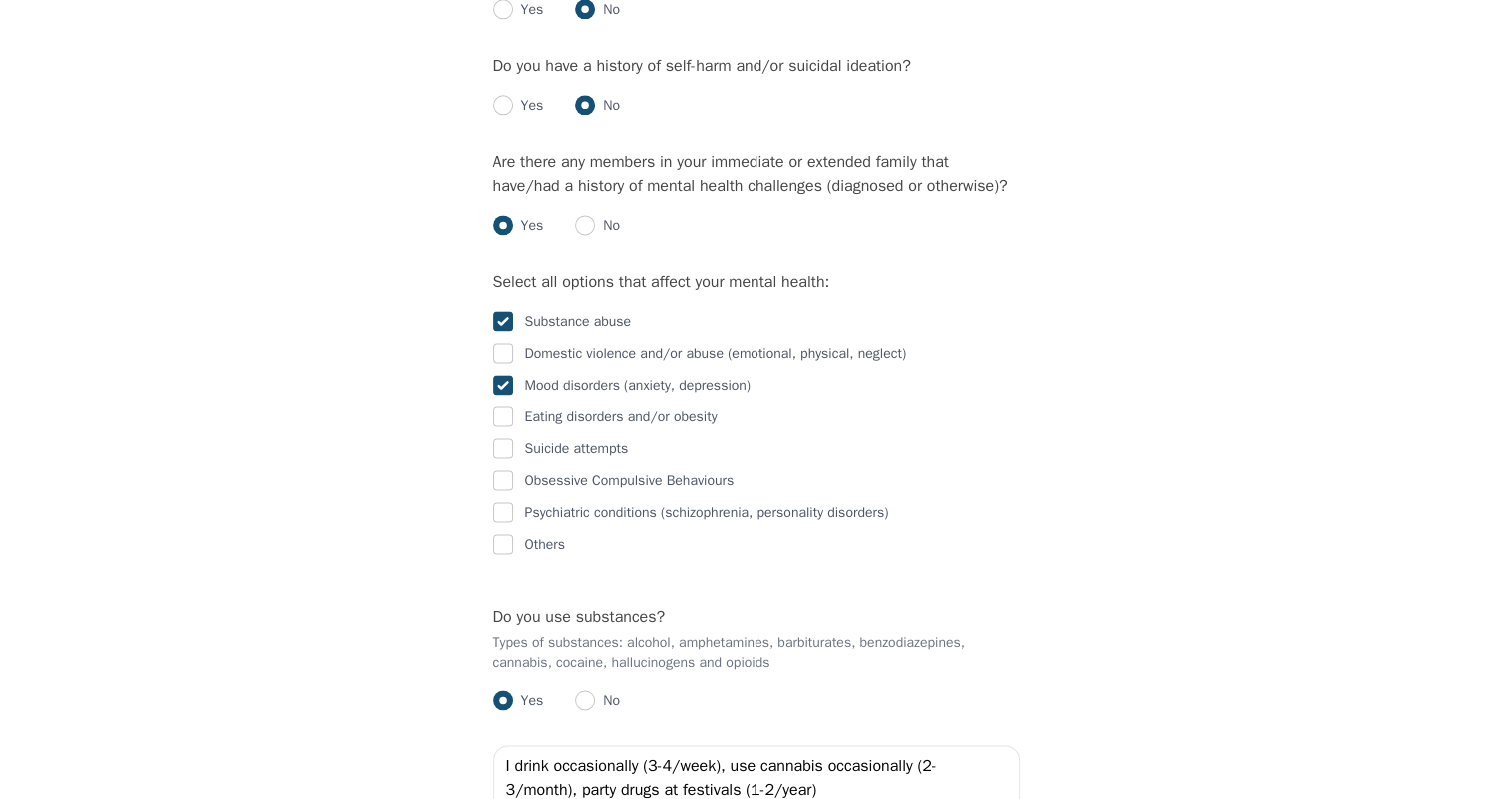 checkbox on "true" 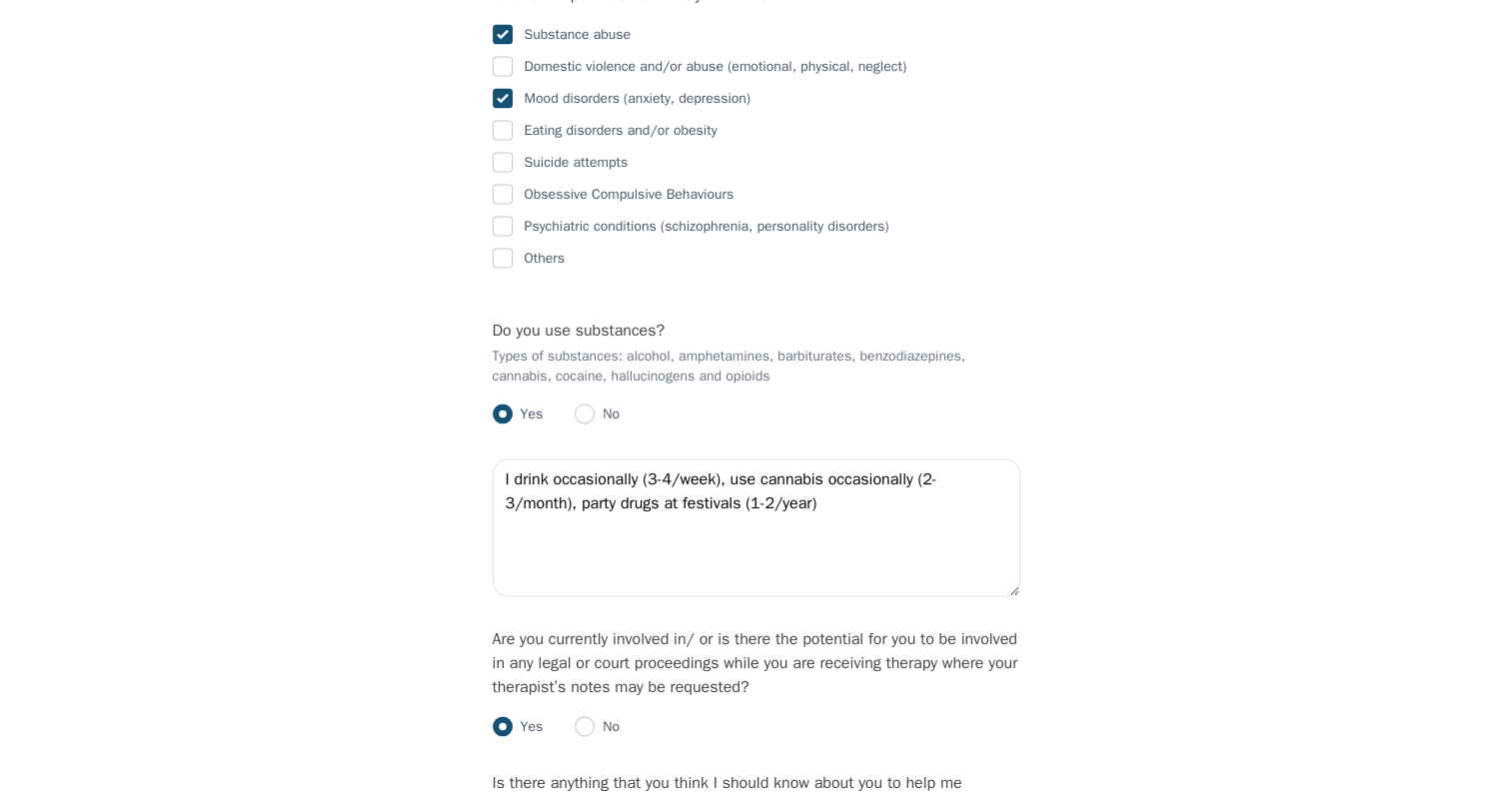 scroll, scrollTop: 2996, scrollLeft: 0, axis: vertical 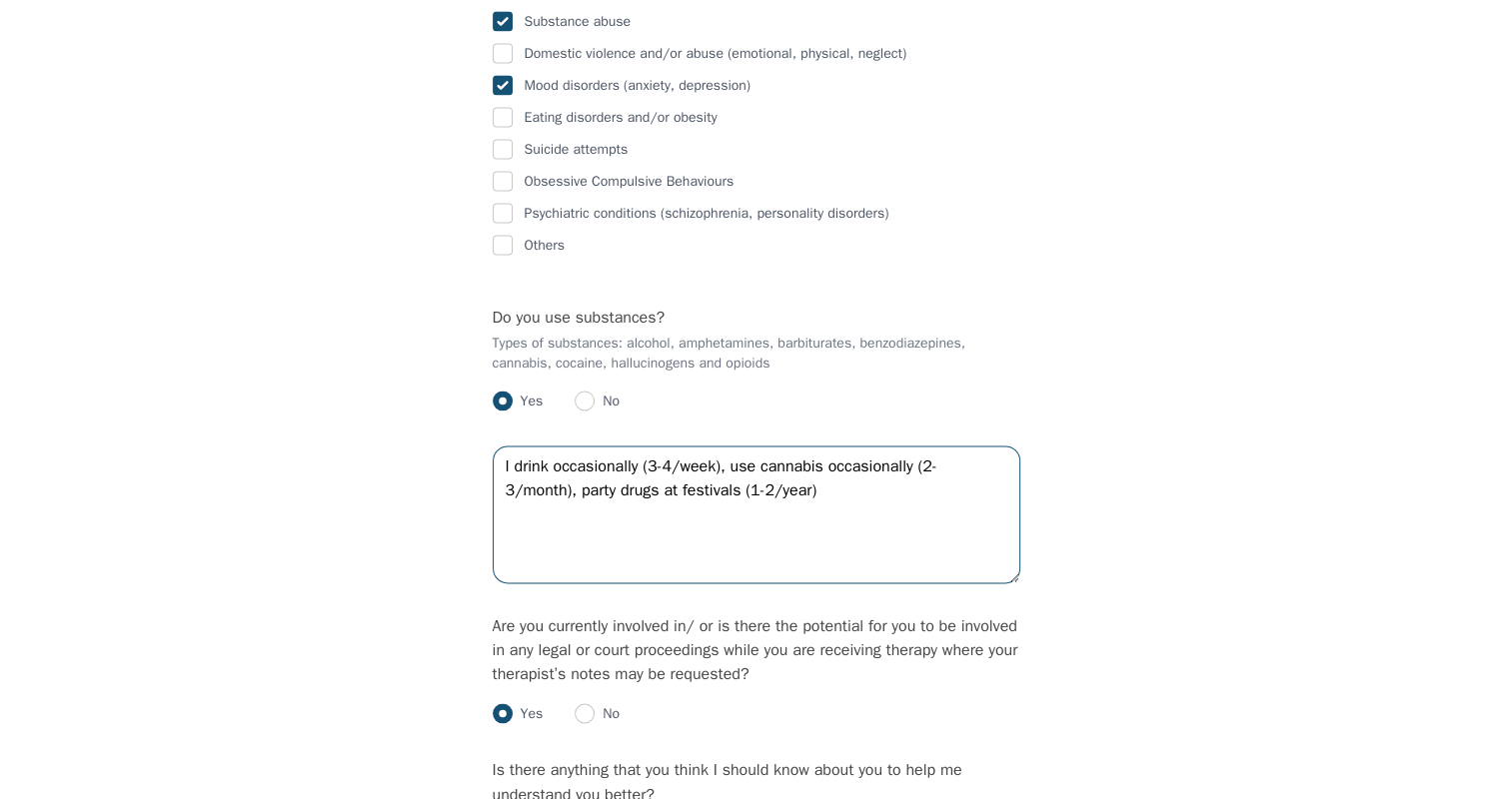 click on "I drink occasionally (3-4/week), use cannabis occasionally (2-3/month), party drugs at festivals (1-2/year)" at bounding box center [756, 514] 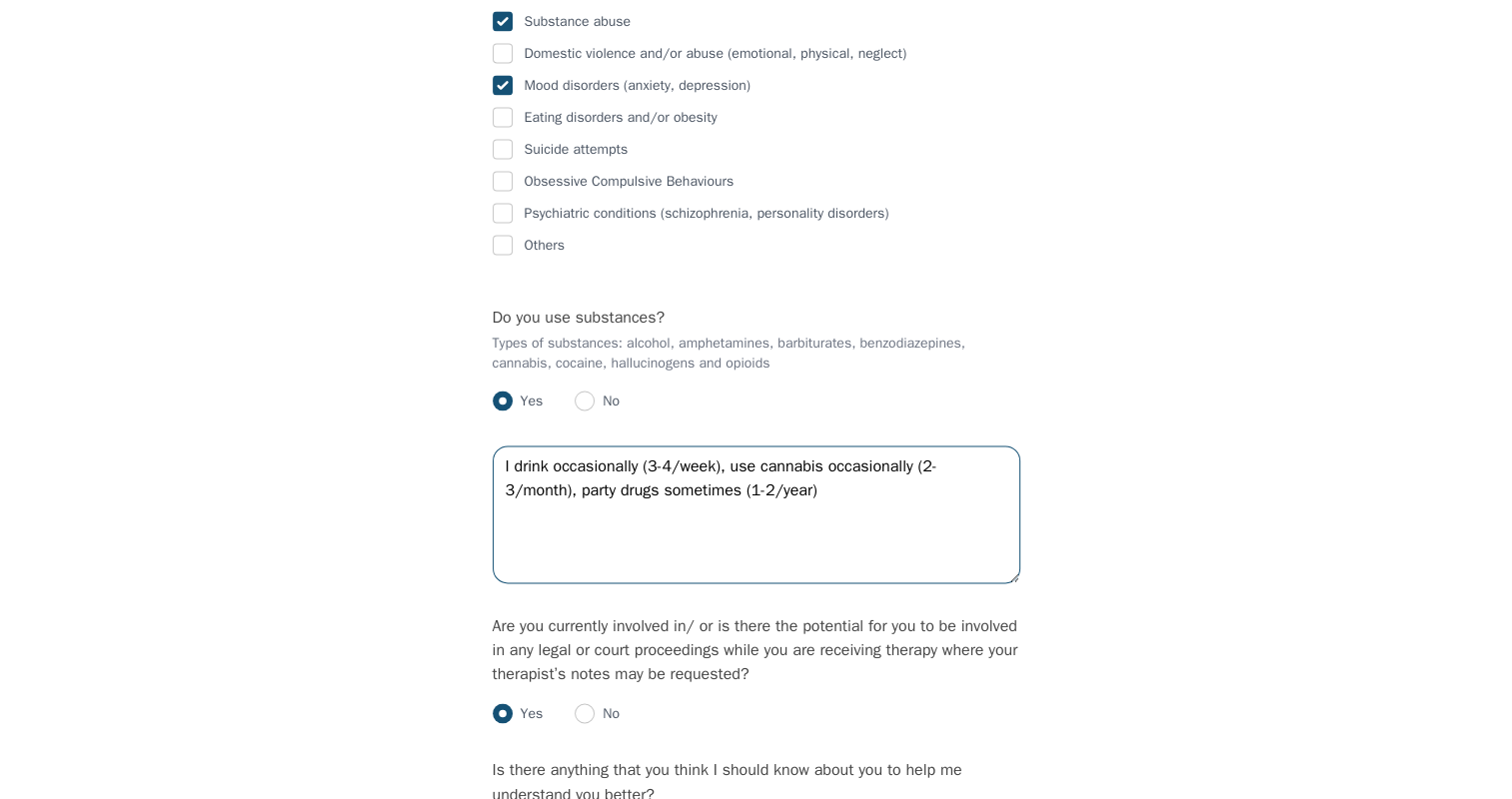 type on "I drink occasionally (3-4/week), use cannabis occasionally (2-3/month), party drugs sometimes (1-2/year)" 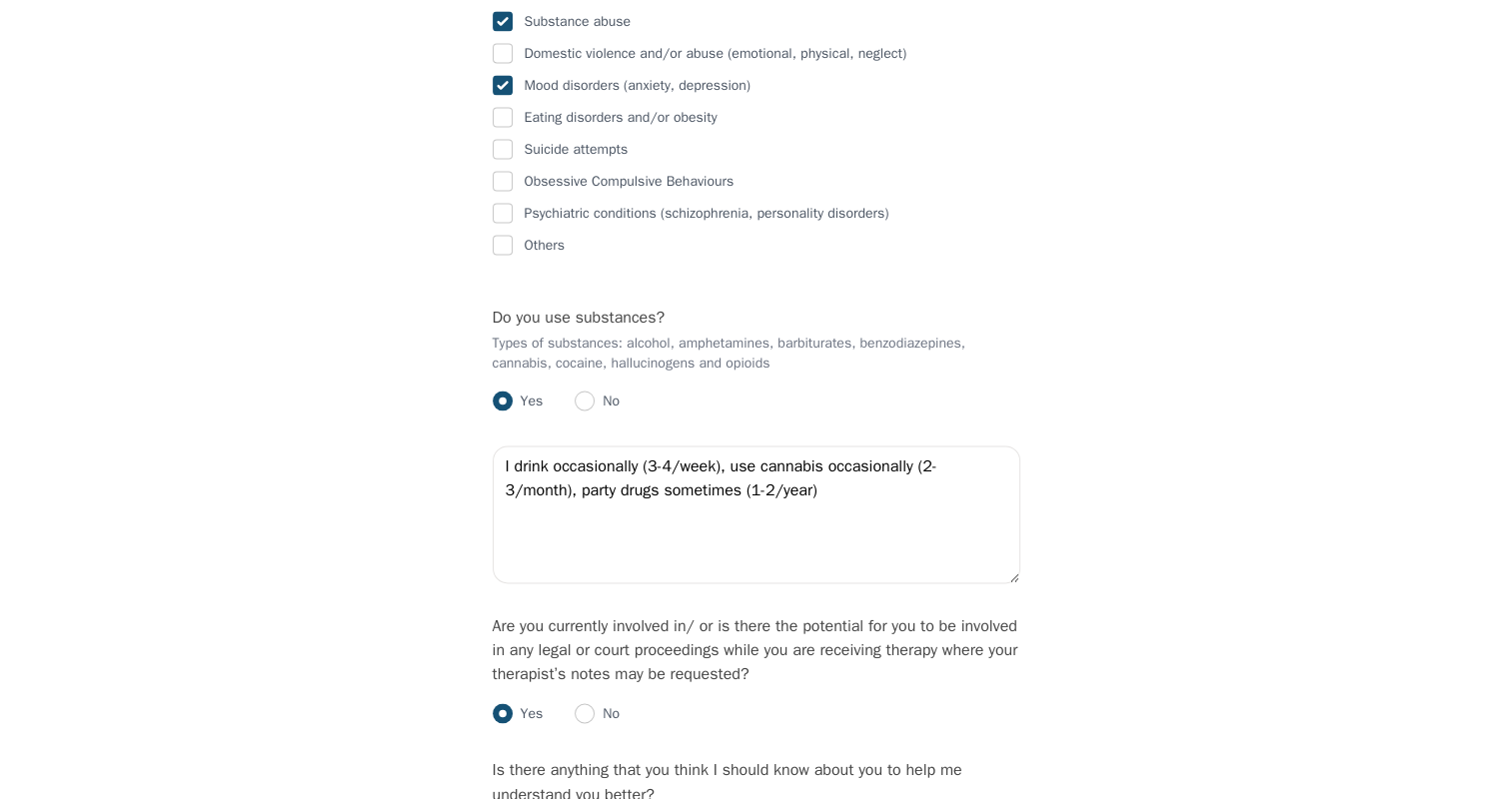 click on "Intake Assessment for Jordan Bell Part 2 of 2: Clinical Self-Report Please complete the following information before your initial session. This step is crucial to kickstart your therapeutic journey with your therapist: Please describe what has brought you to seek therapy at this time? My goals: Managing and improving my addiction to porn and masturbation. Improving my relationship with sex. Working through past traumas.  How are your current issues affecting your daily life, and for how long have you been experiencing them? I believe that as a result of my addiction I am hypersexual and I would like to stop. I have issues communicating, initiating and feeling good about my sexual relationship with my partner. Probably my whole adult life but these issues have come to light in the last 2 months.  On a daily basis, how do you typically feel? Rate your current emotional intensity on a scale of 1 (Low) to 10 (High): 1 2 3 4 5 6 7 8 9 10 Low Intensity High Intensity Lack of motivation Talking too fast Overeating" at bounding box center (756, -855) 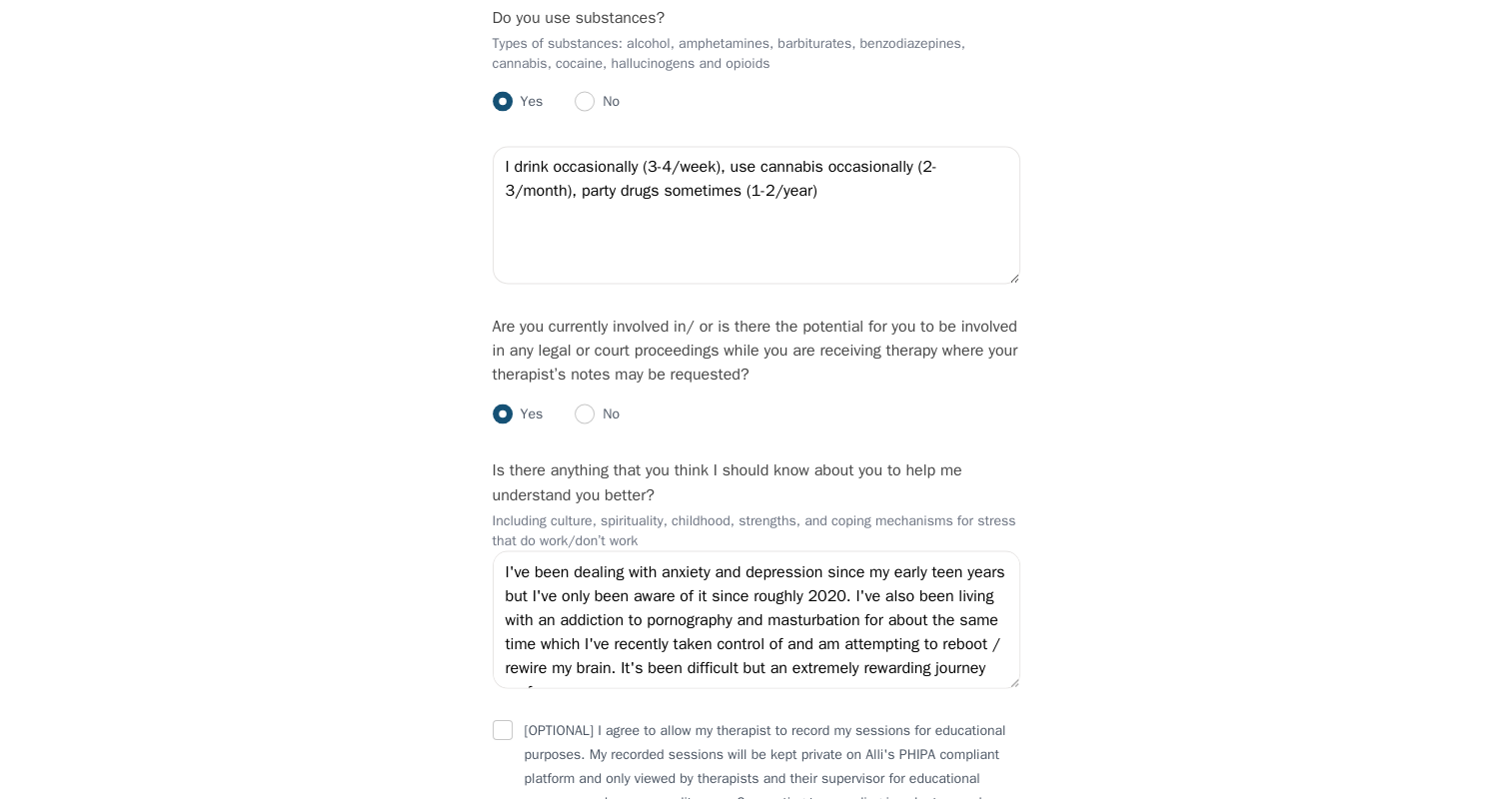 scroll, scrollTop: 3396, scrollLeft: 0, axis: vertical 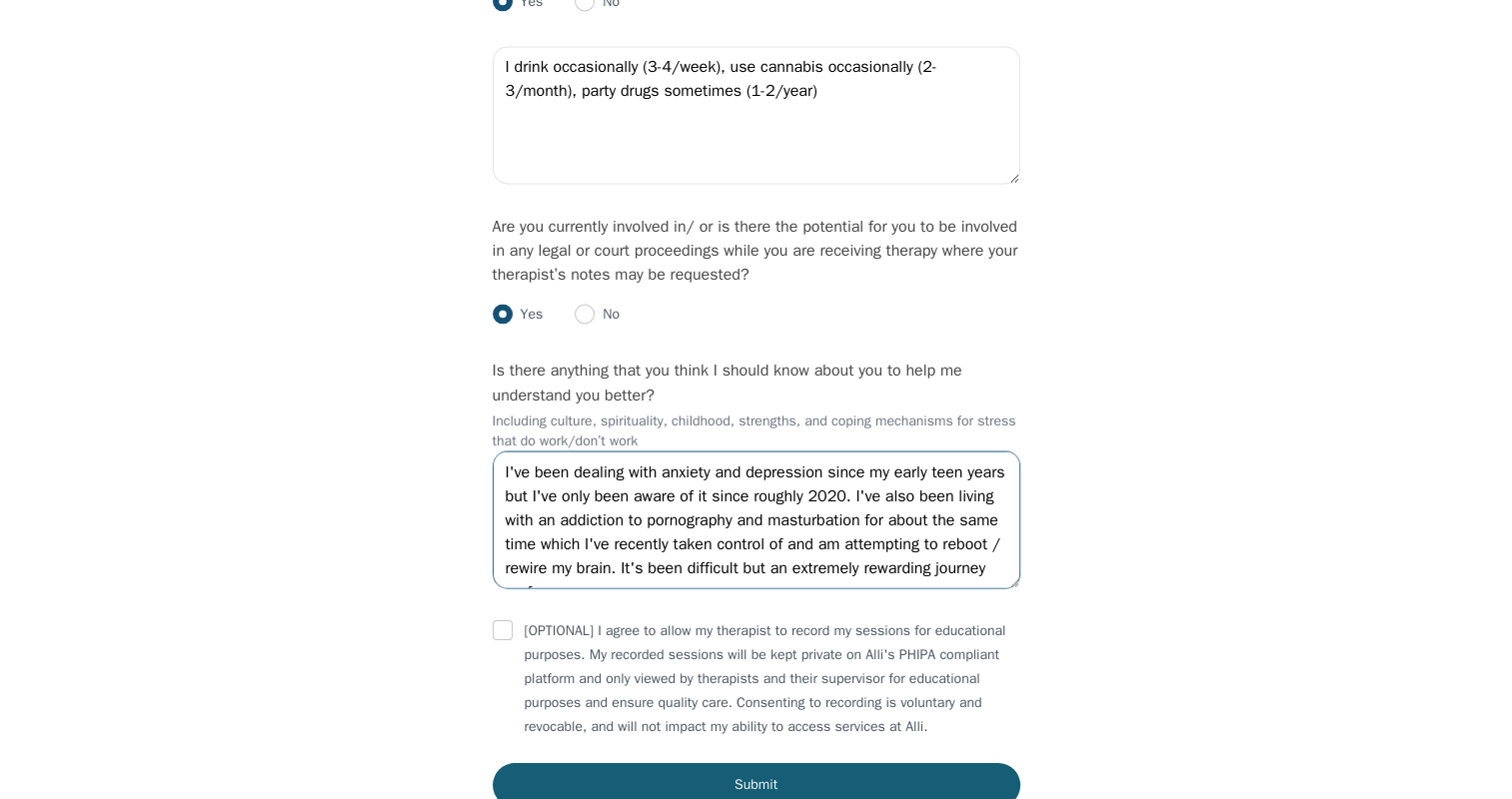 drag, startPoint x: 799, startPoint y: 557, endPoint x: 476, endPoint y: 434, distance: 345.62697 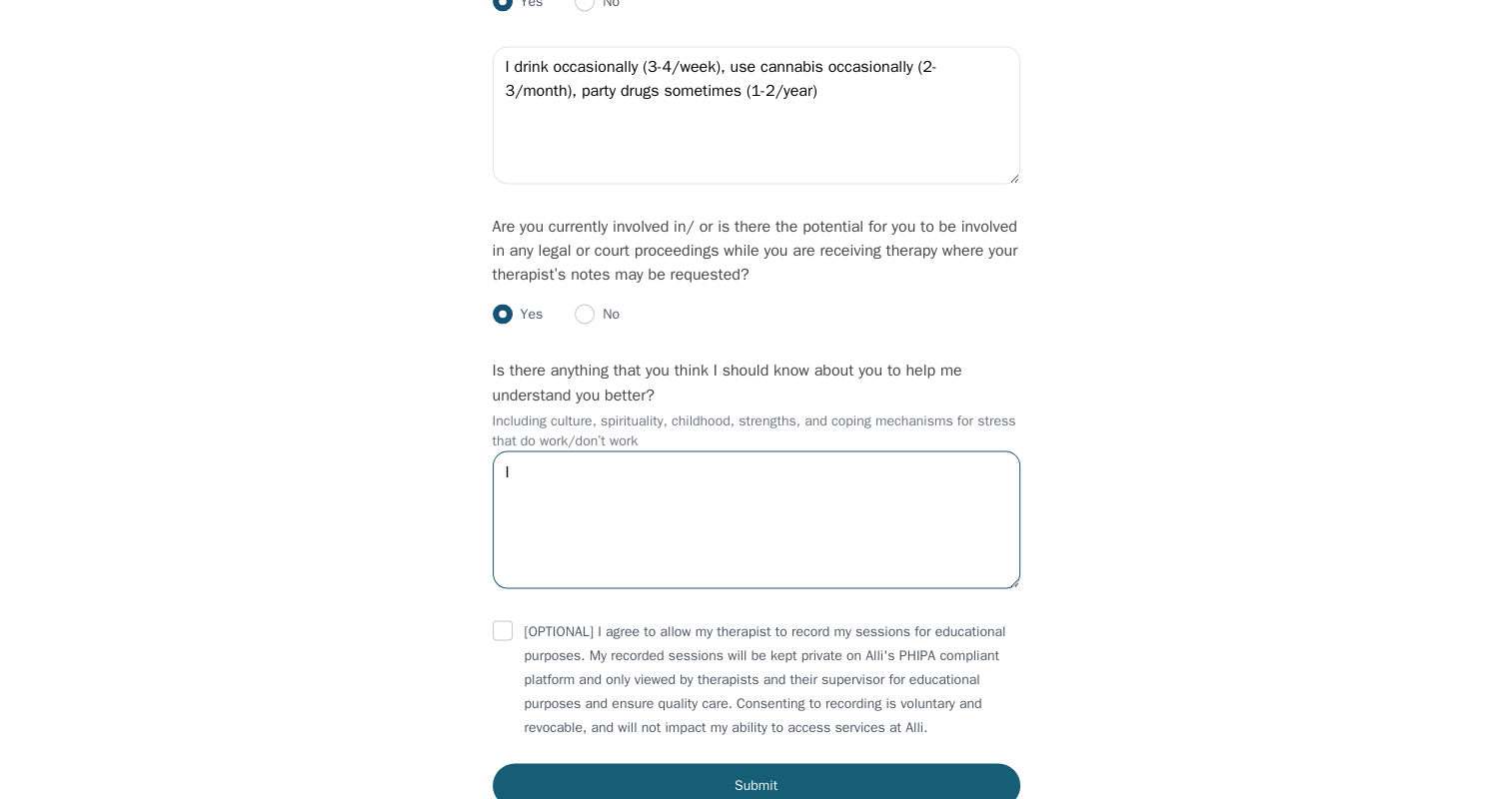 type on "I" 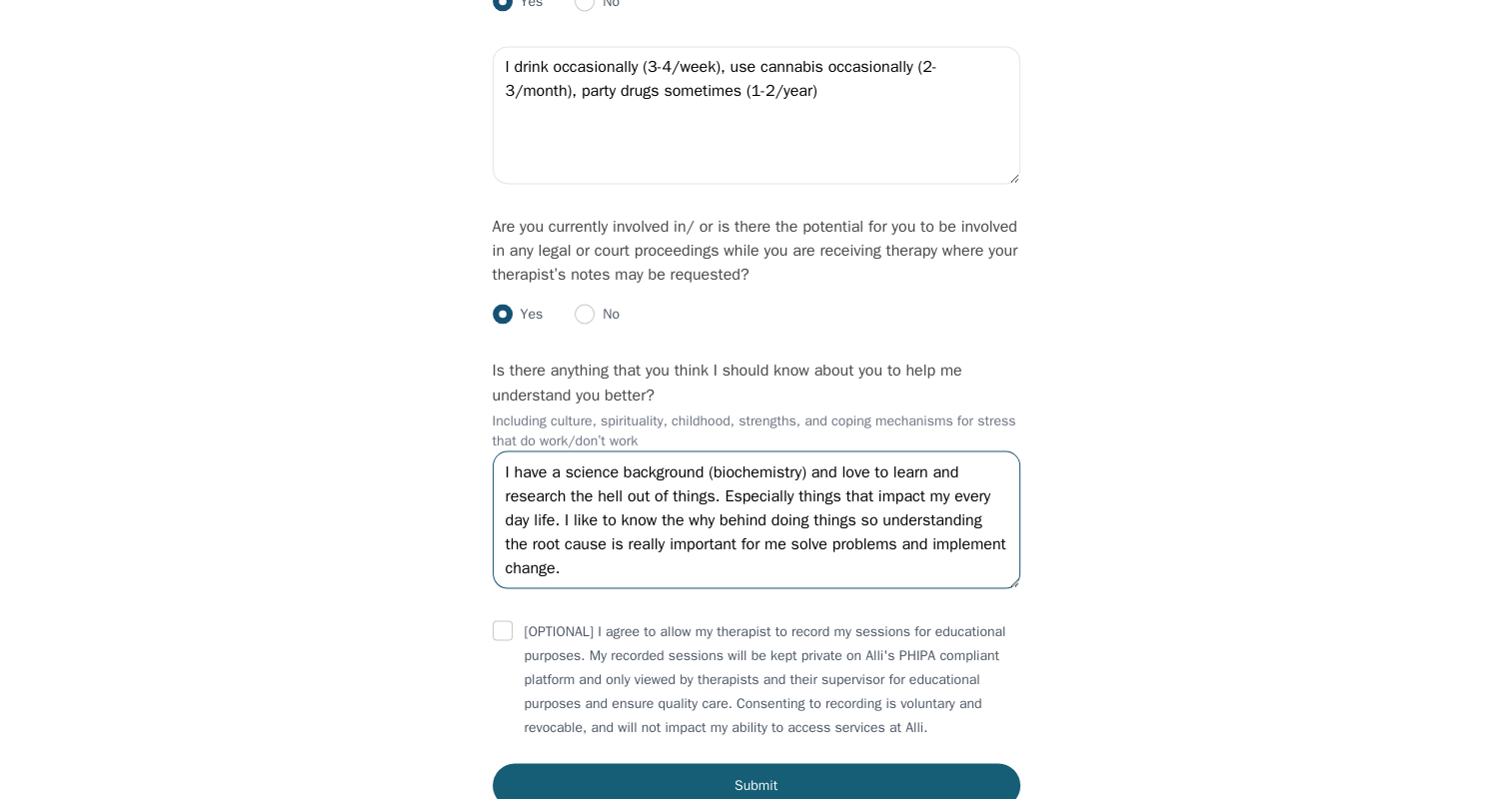scroll, scrollTop: 3469, scrollLeft: 0, axis: vertical 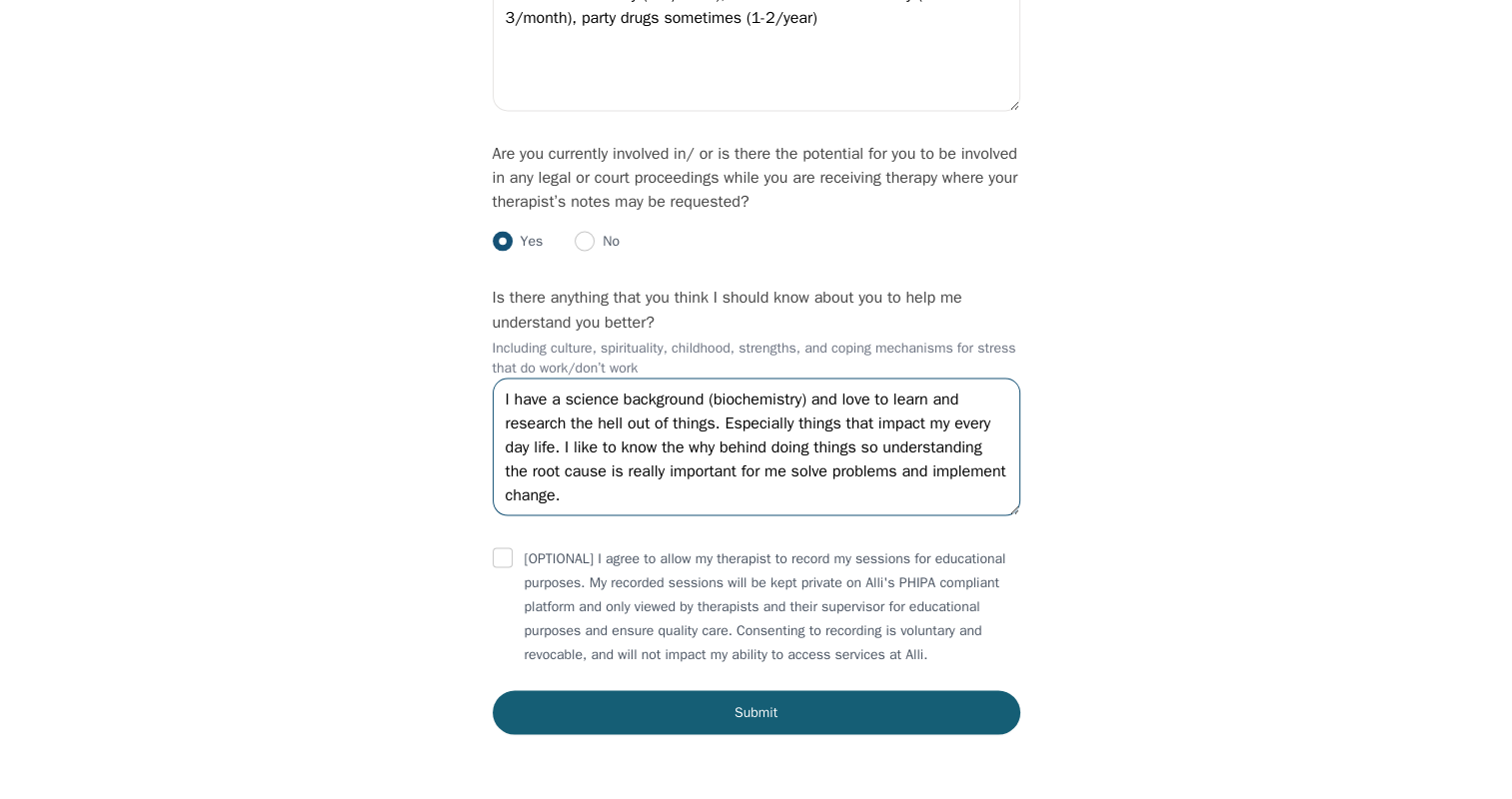 type on "I have a science background (biochemistry) and love to learn and research the hell out of things. Especially things that impact my every day life. I like to know the why behind doing things so understanding the root cause is really important for me solve problems and implement change." 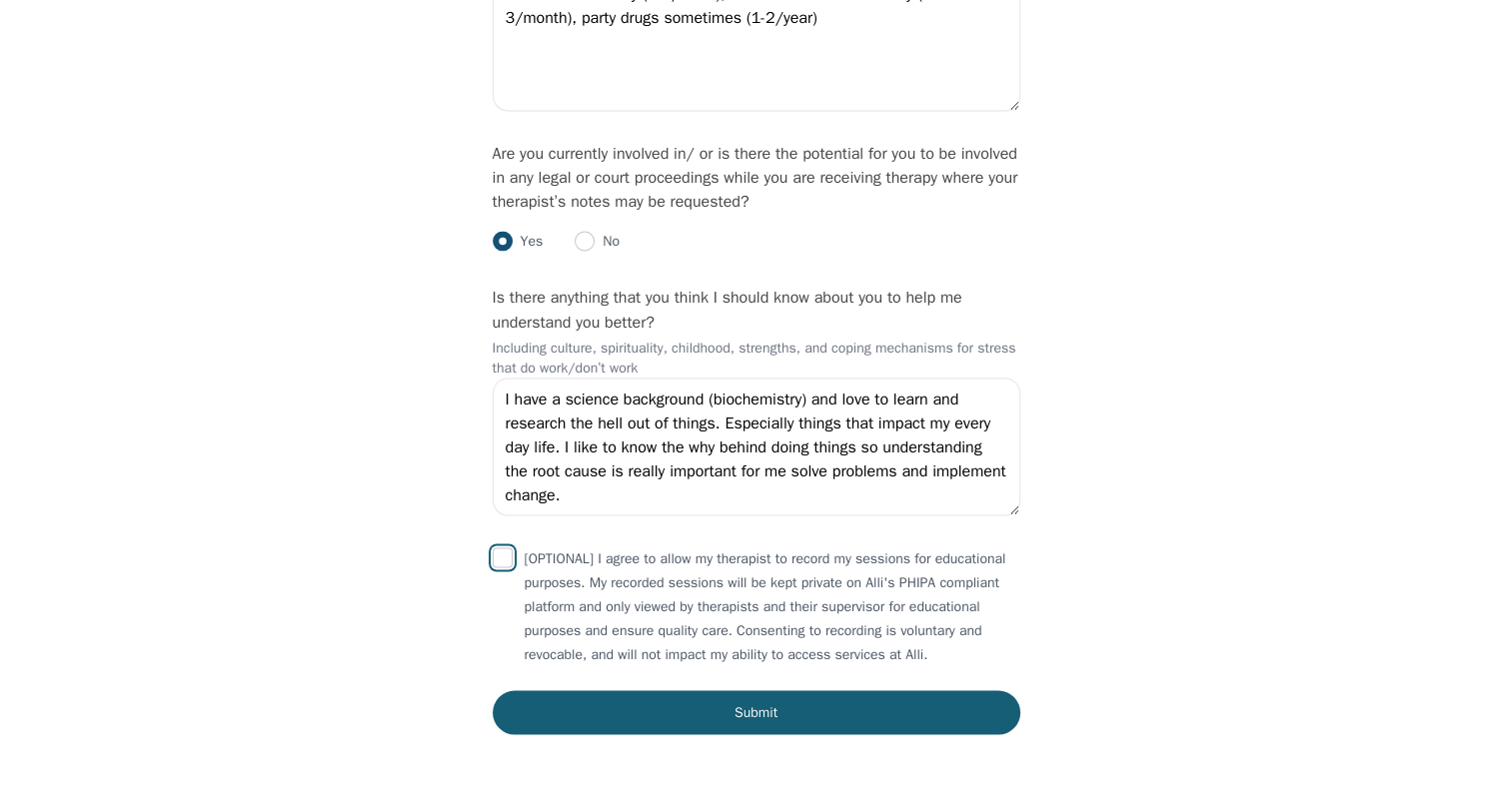 click at bounding box center (503, 557) 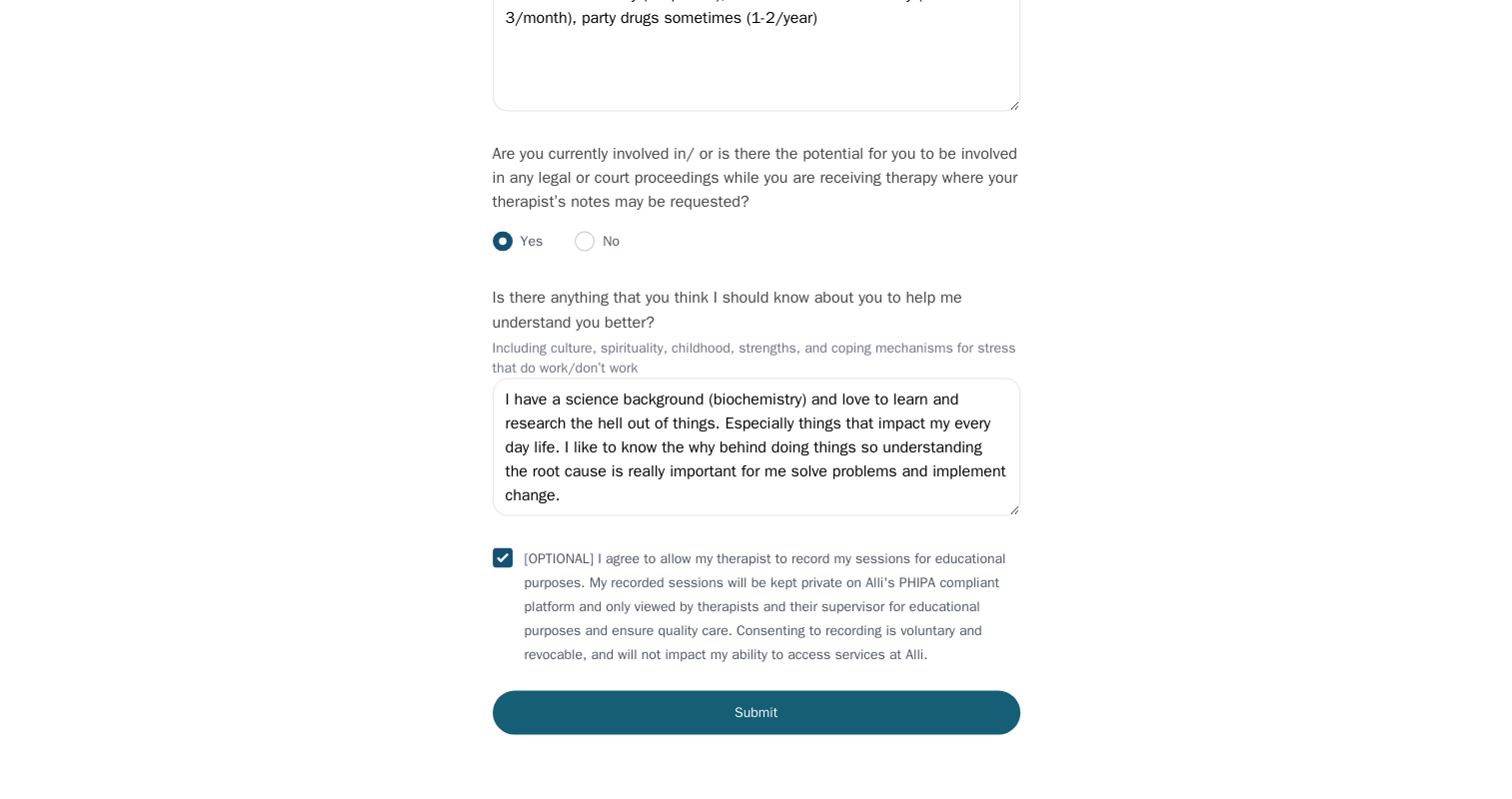 checkbox on "true" 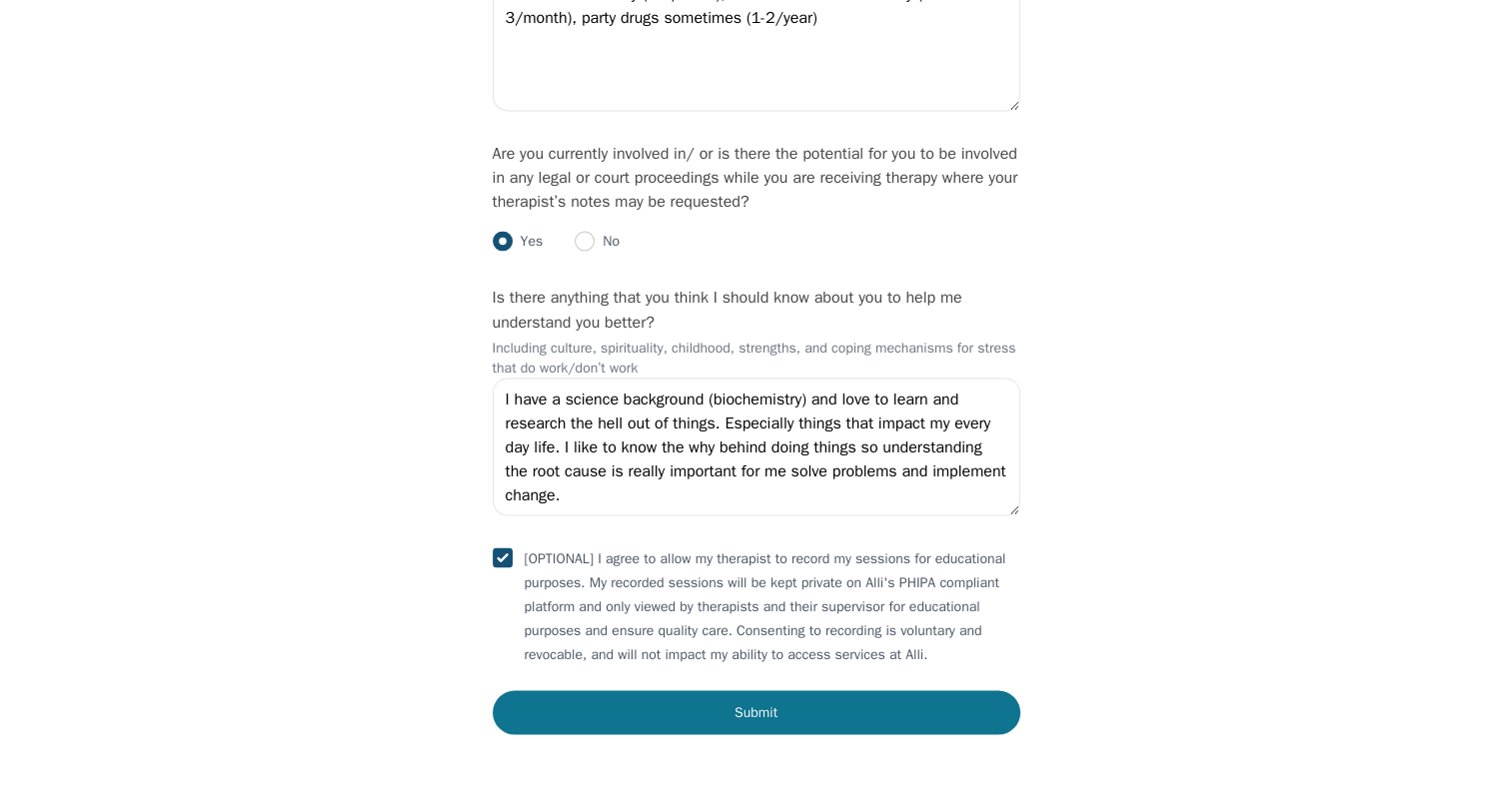 click on "Submit" at bounding box center [756, 712] 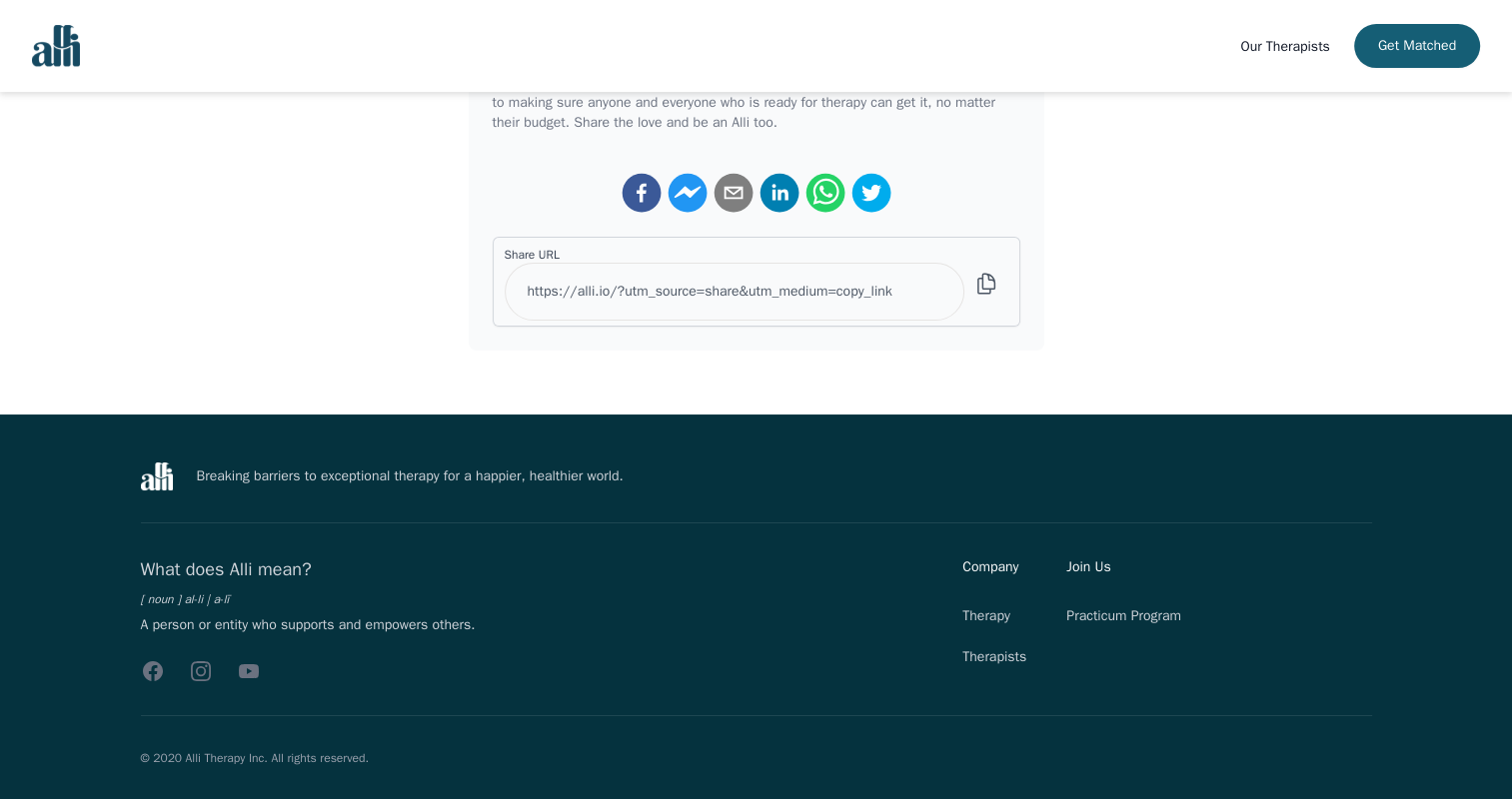 scroll, scrollTop: 0, scrollLeft: 0, axis: both 